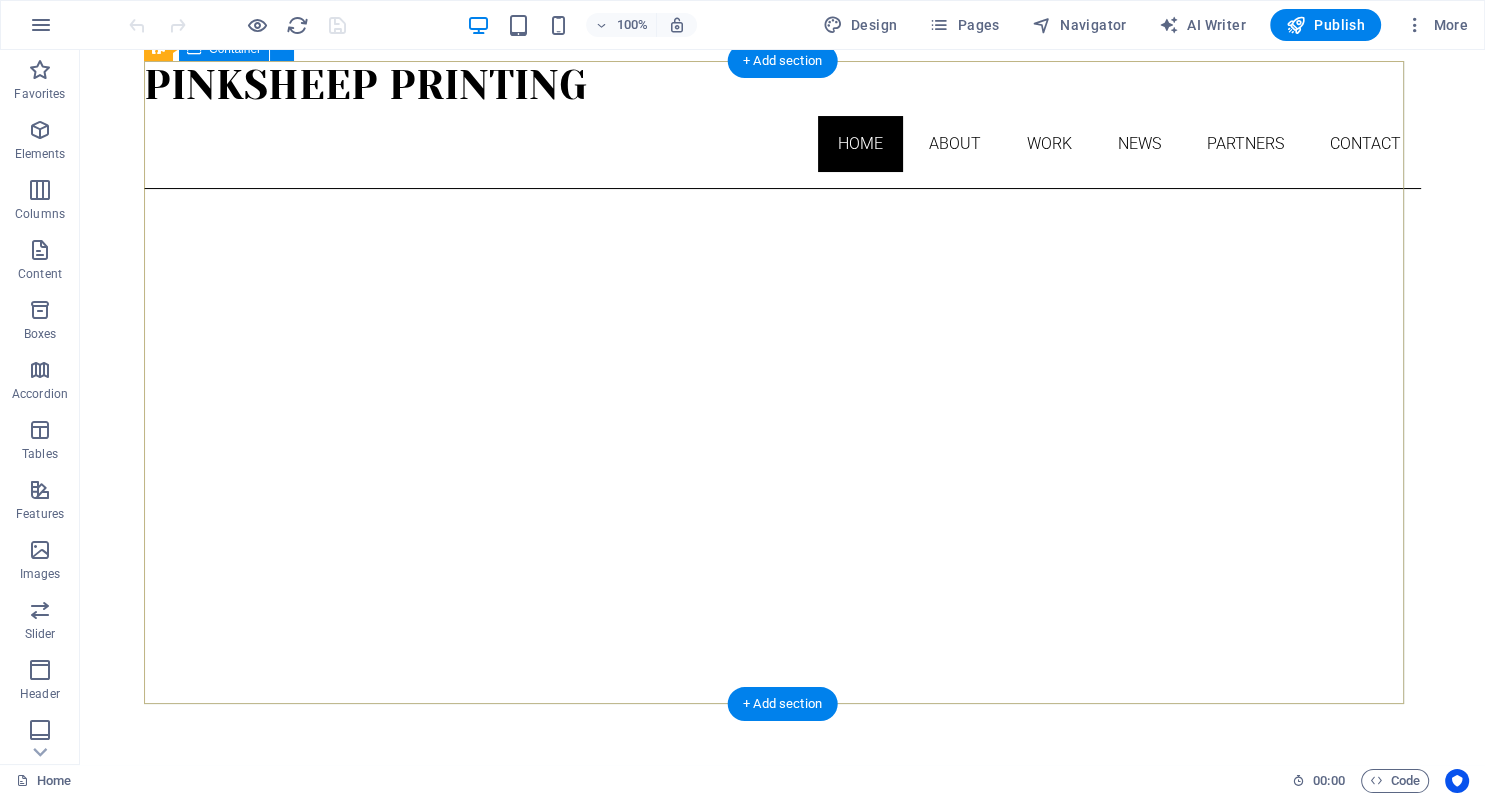 scroll, scrollTop: 231, scrollLeft: 0, axis: vertical 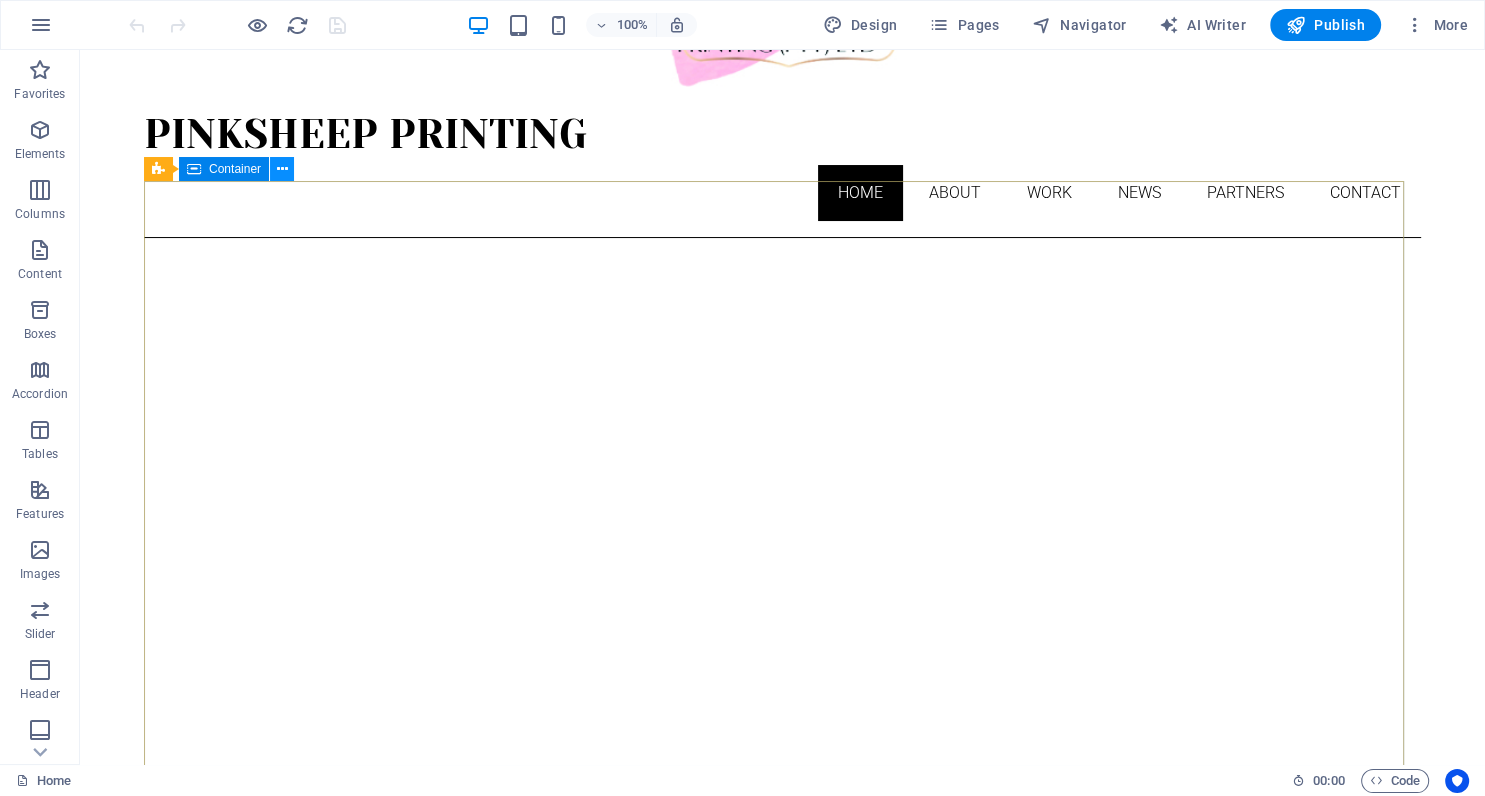 click at bounding box center (282, 169) 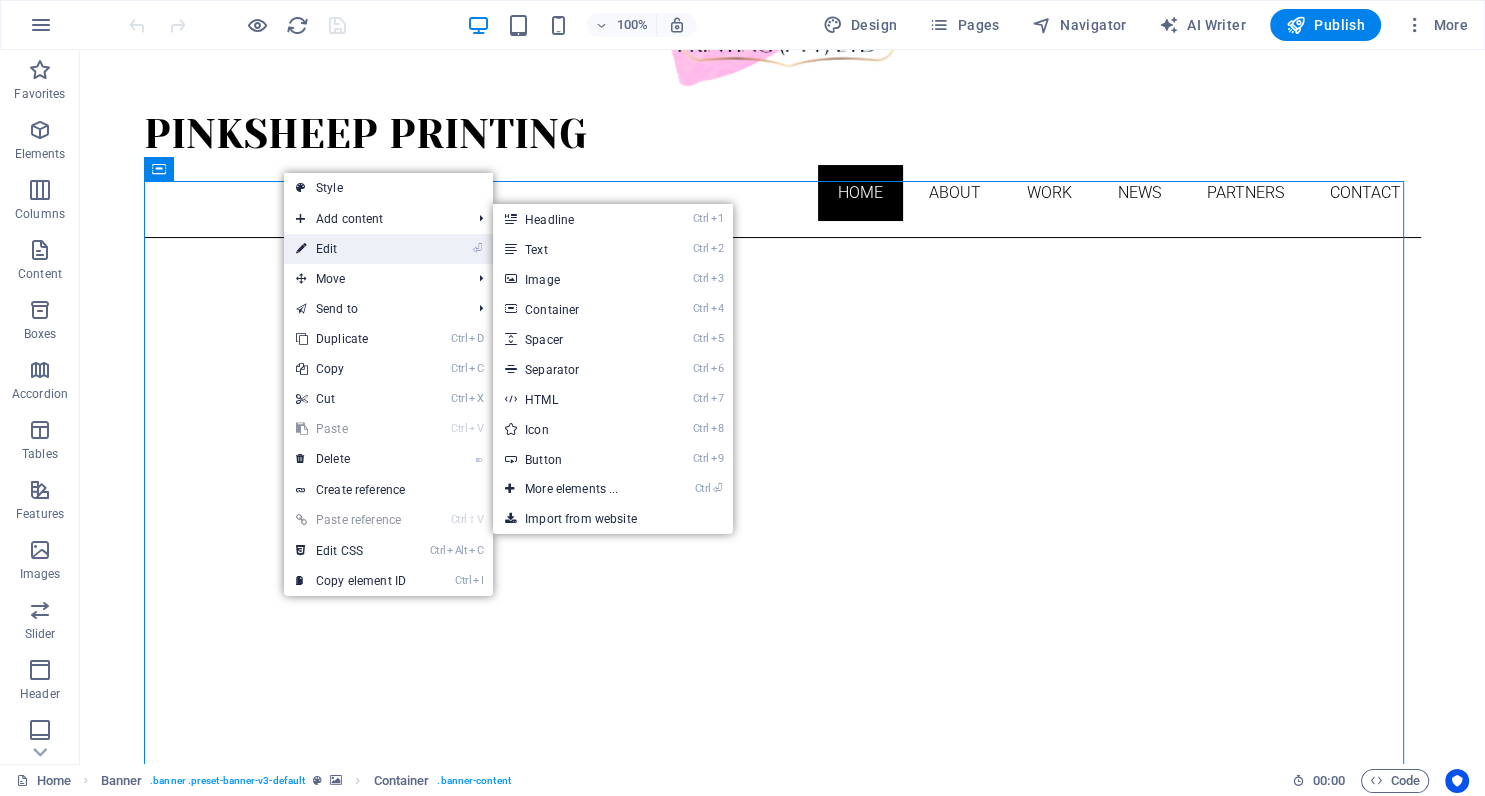 click on "⏎  Edit" at bounding box center (351, 249) 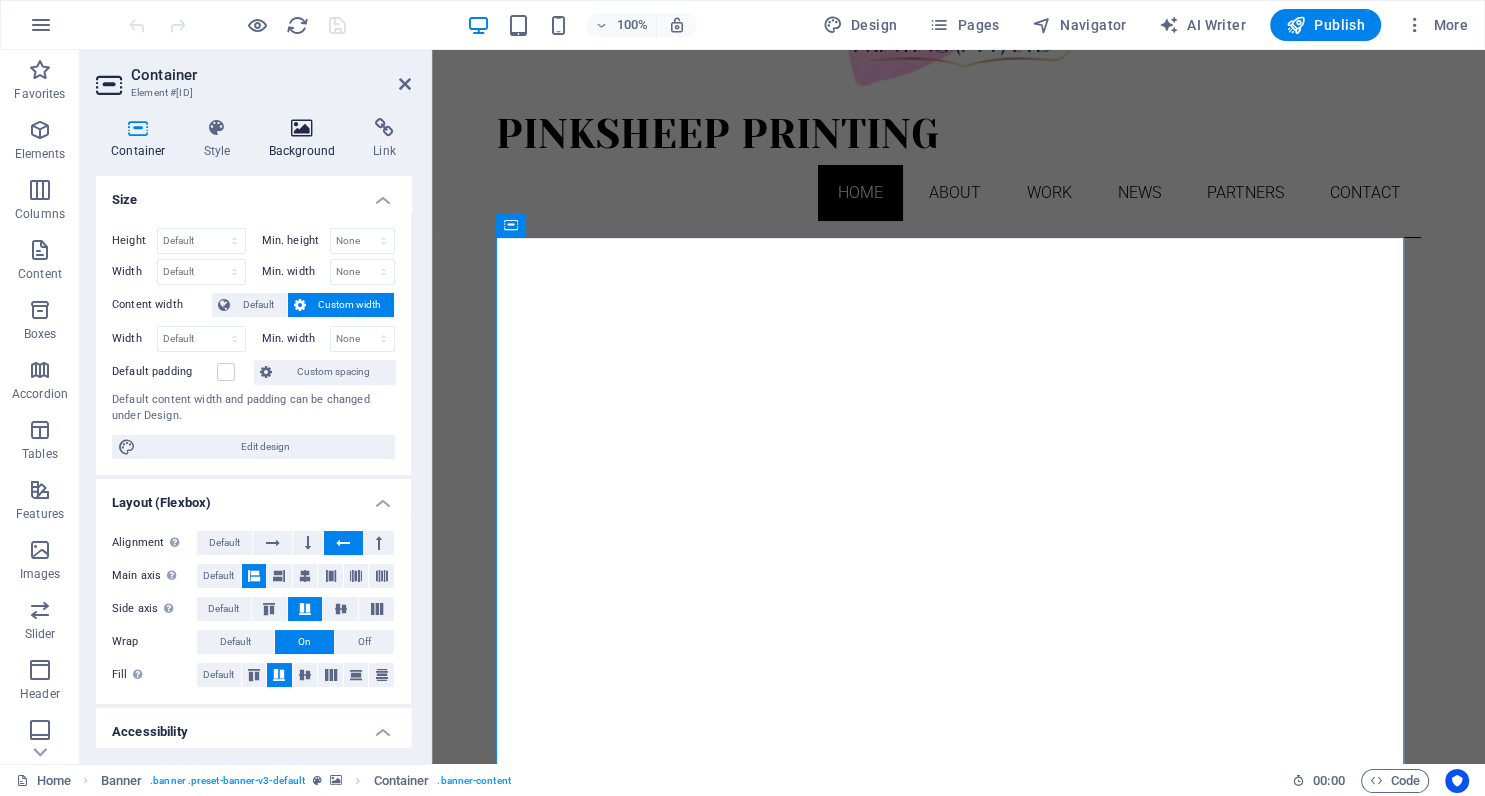 click at bounding box center [302, 128] 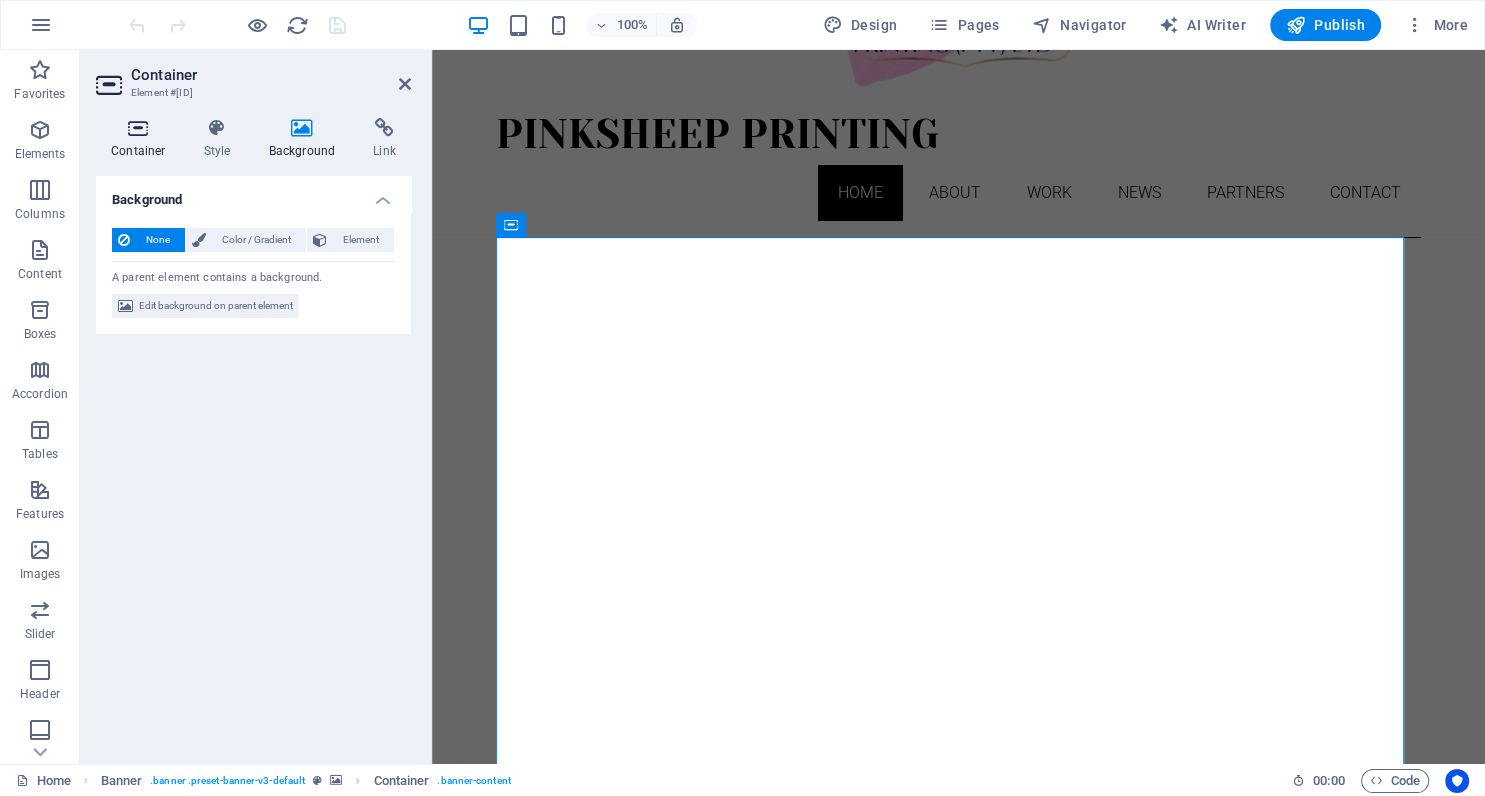 click at bounding box center [138, 128] 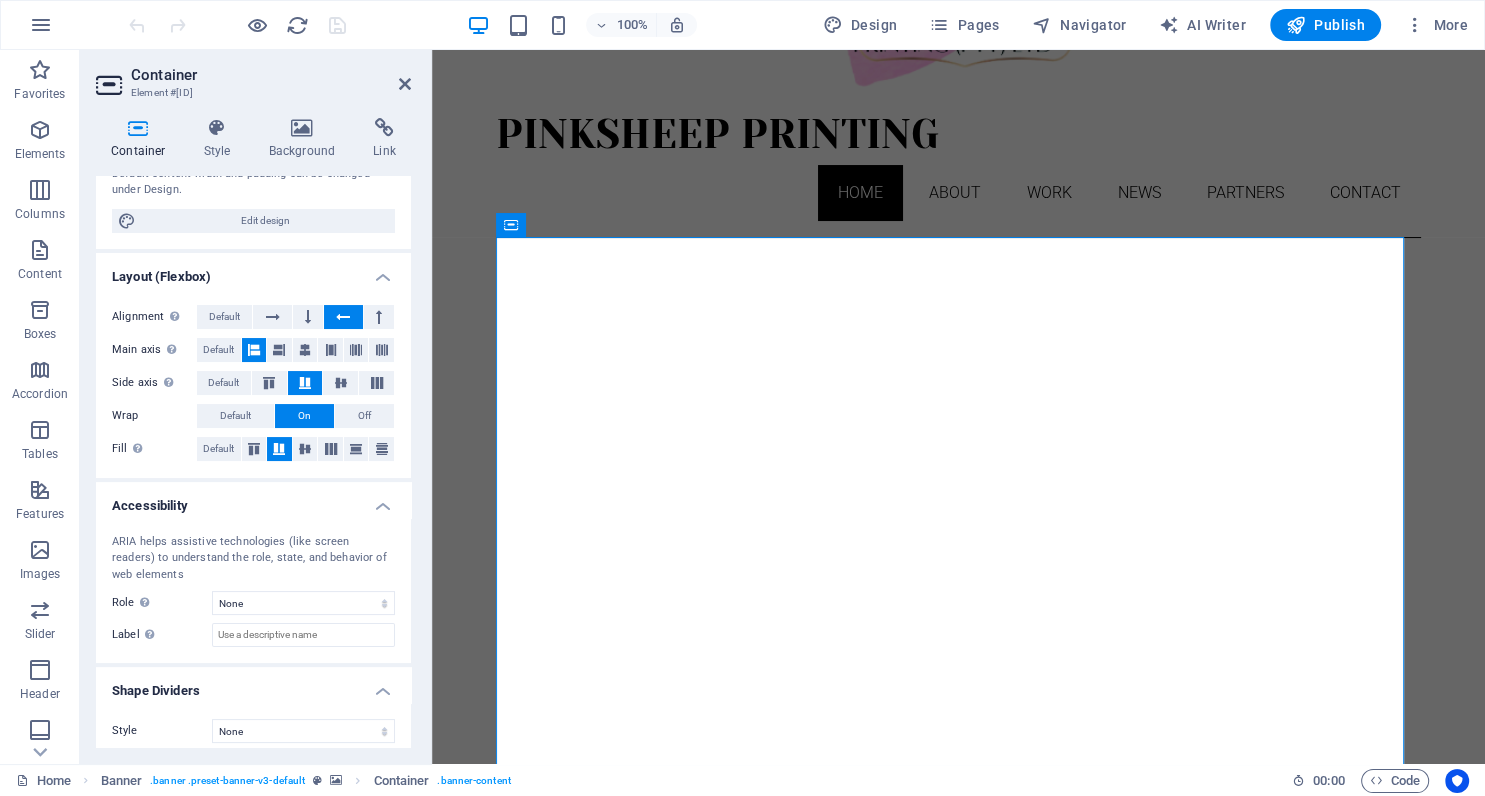 scroll, scrollTop: 236, scrollLeft: 0, axis: vertical 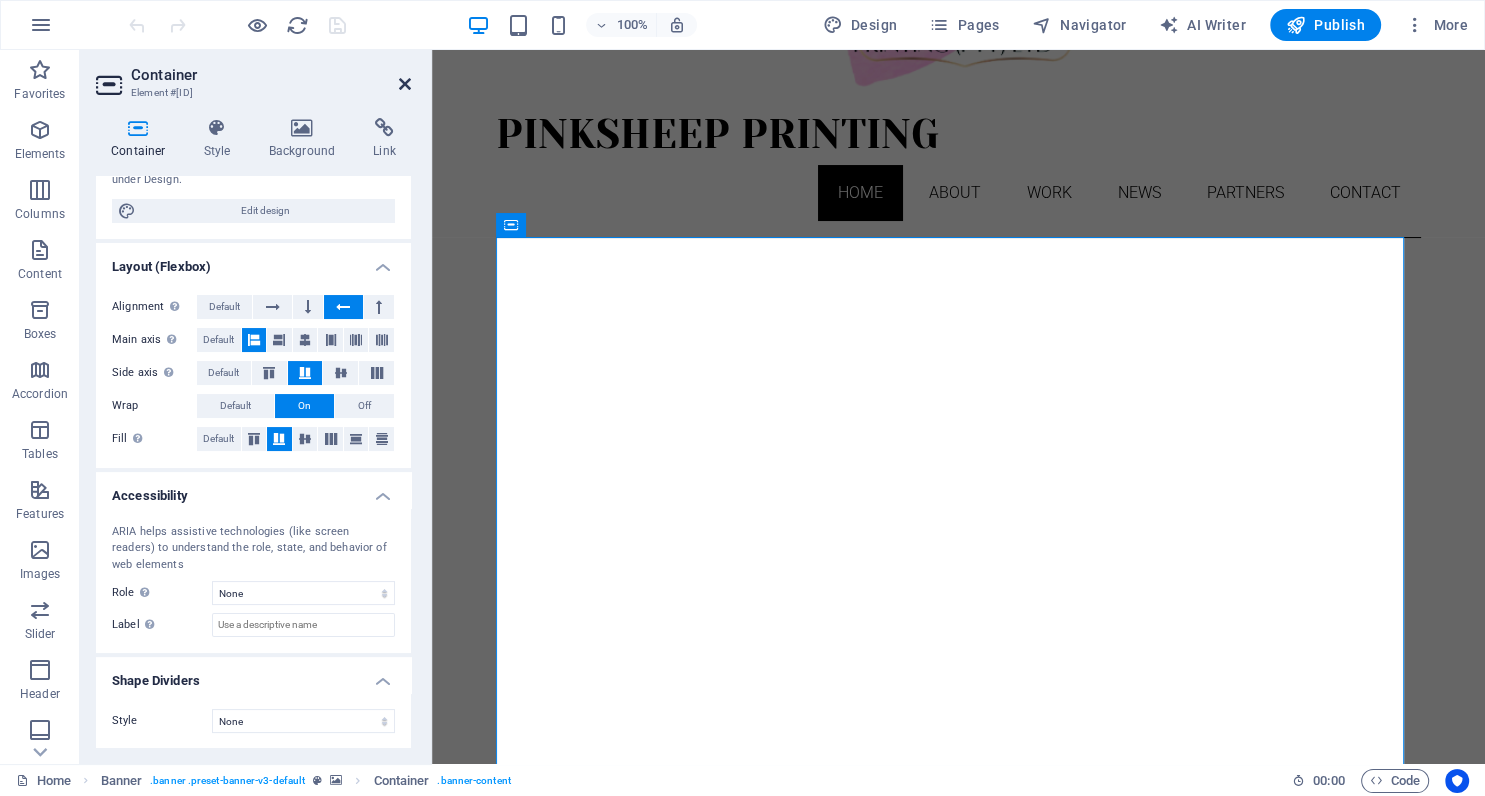 click at bounding box center [405, 84] 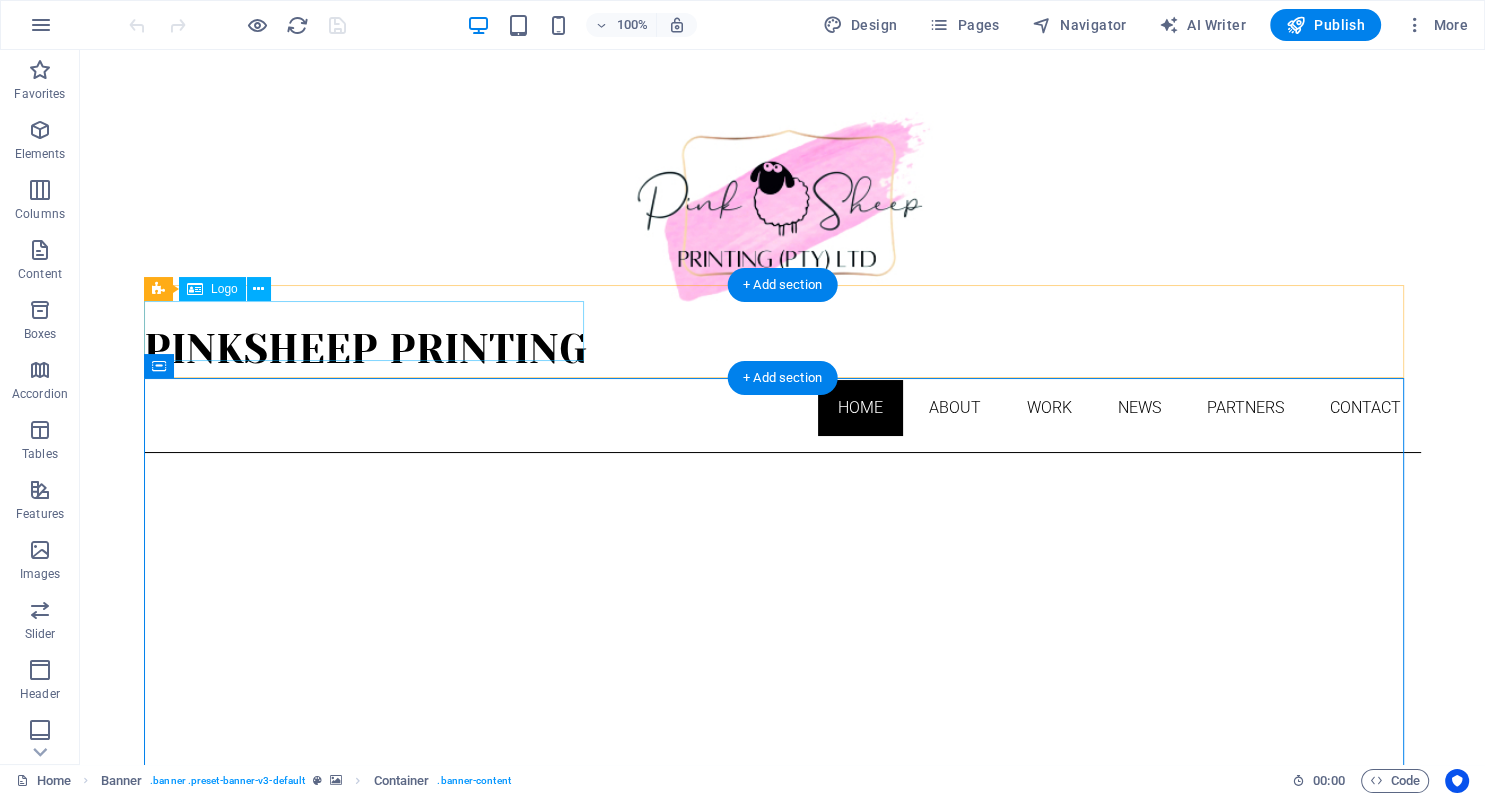 scroll, scrollTop: 0, scrollLeft: 0, axis: both 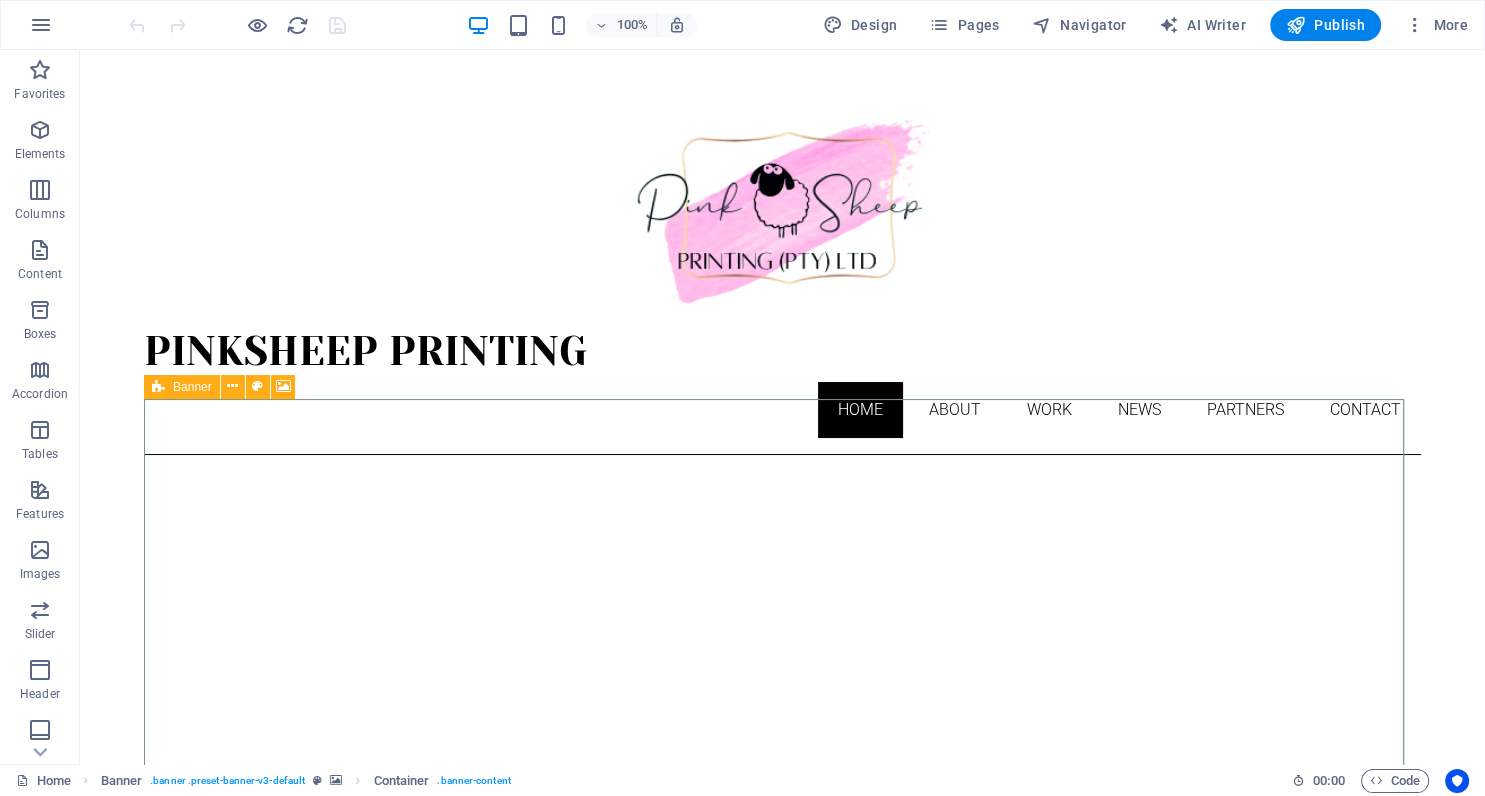 click at bounding box center [158, 387] 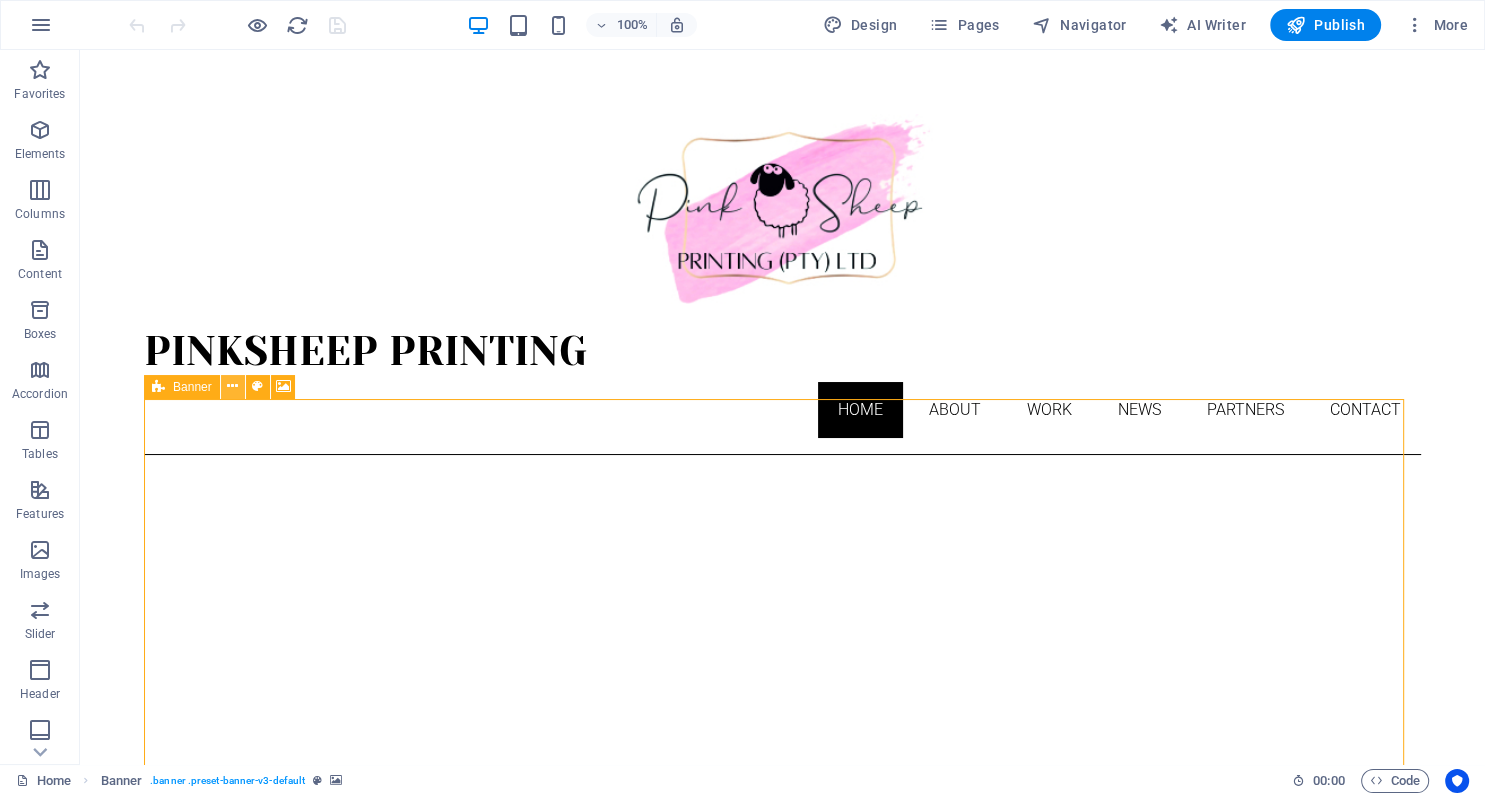 click at bounding box center (232, 386) 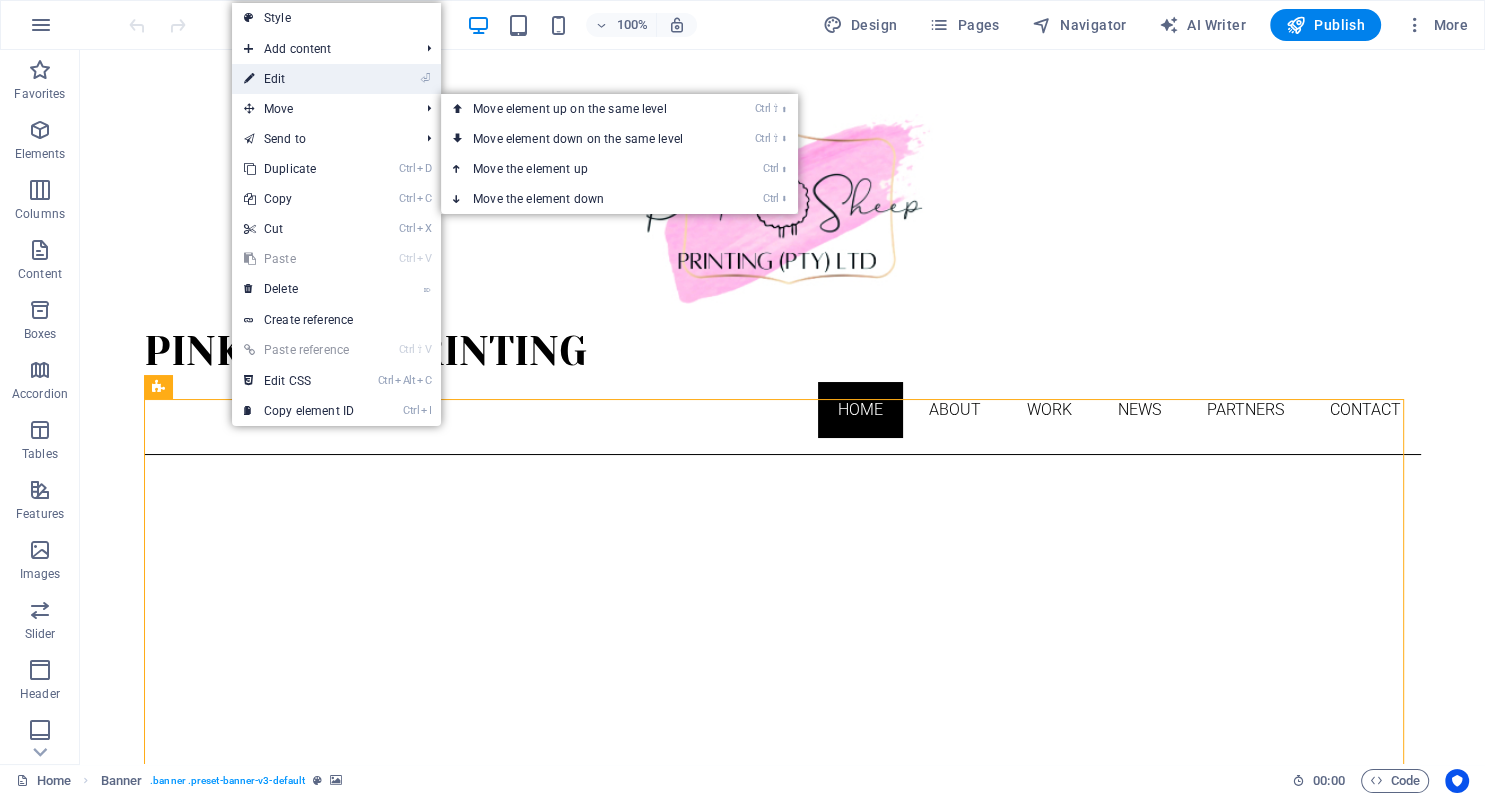 click on "⏎  Edit" at bounding box center (299, 79) 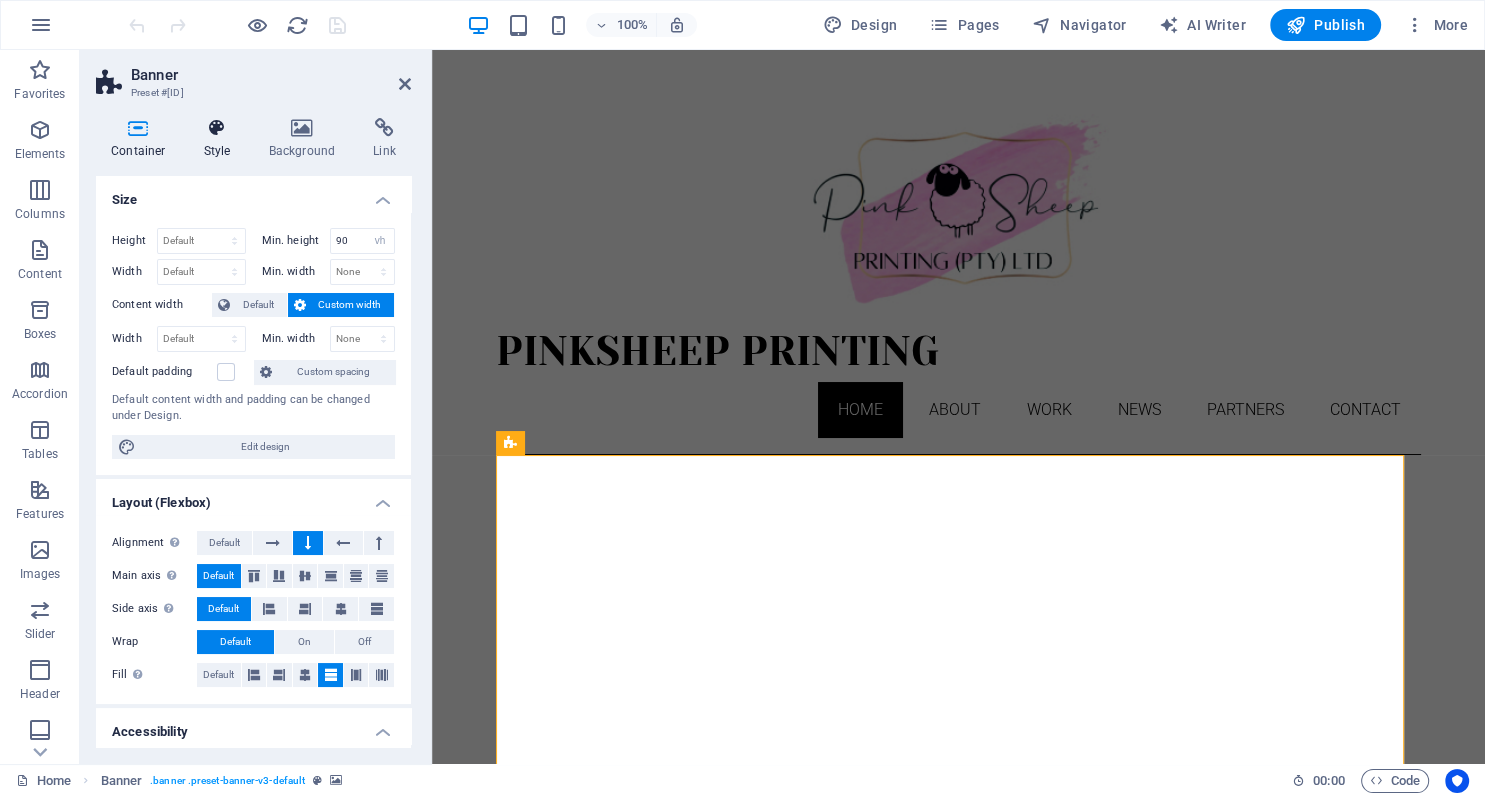 click on "Style" at bounding box center [221, 139] 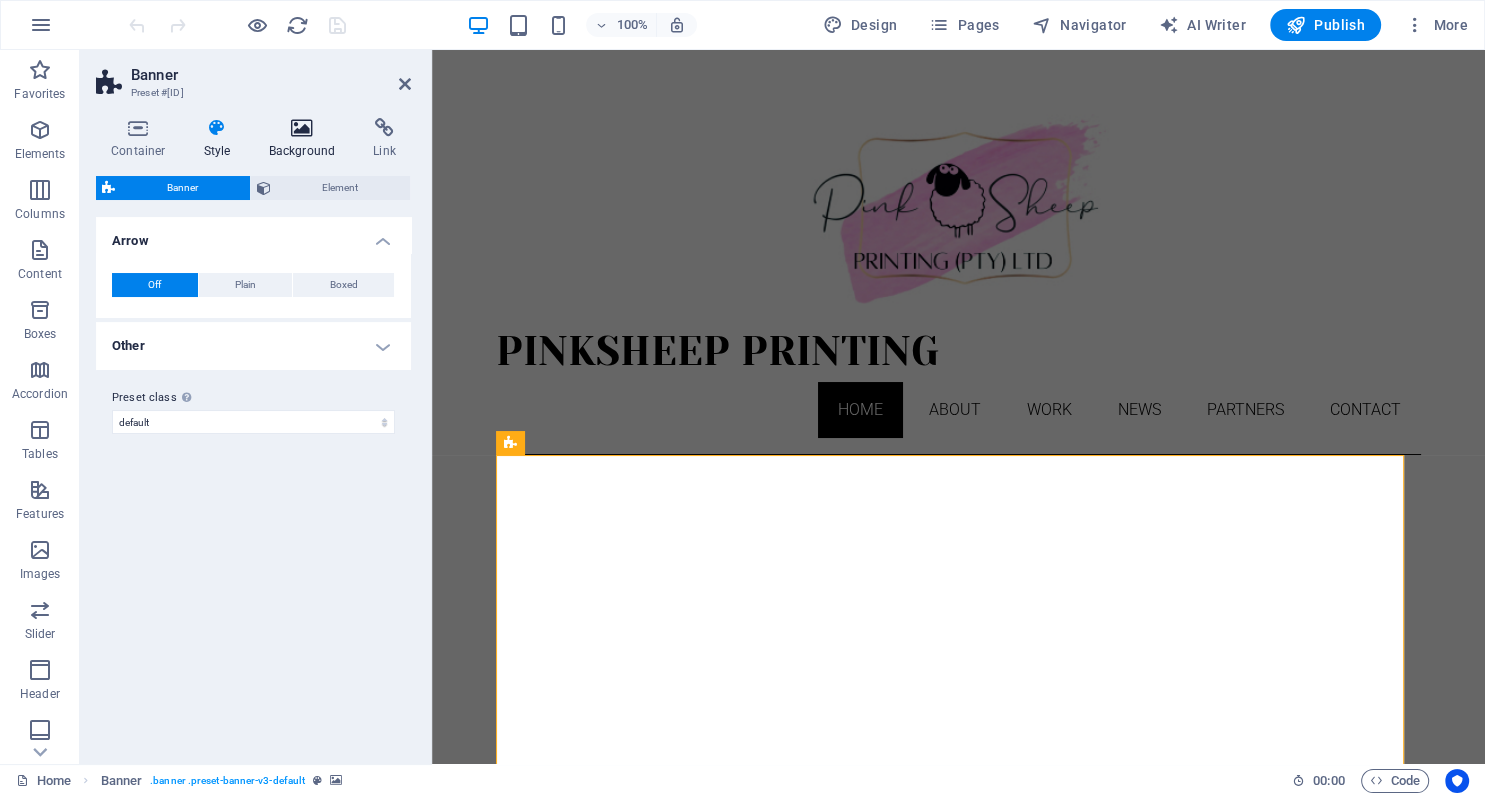 click at bounding box center [302, 128] 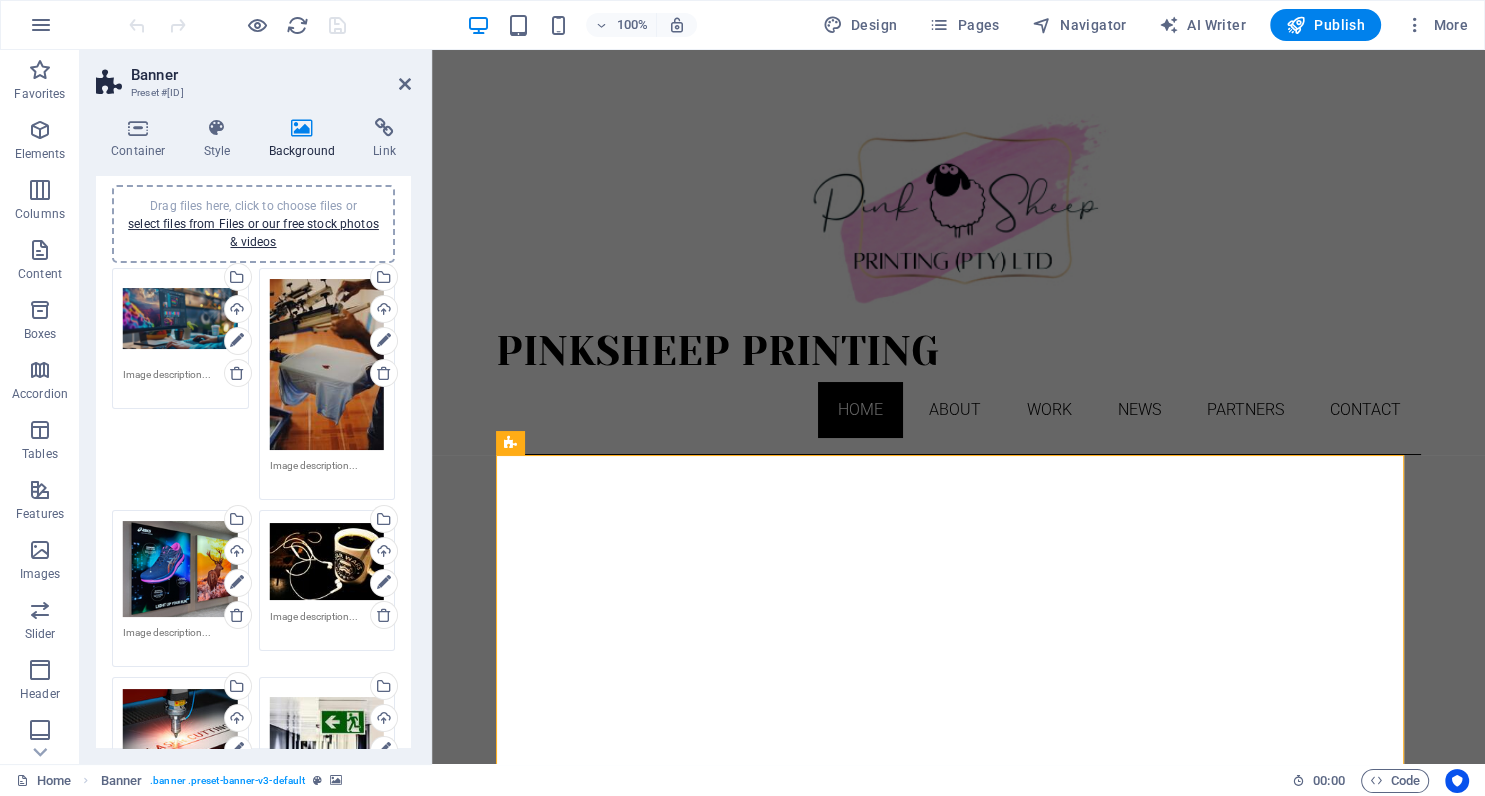 scroll, scrollTop: 182, scrollLeft: 0, axis: vertical 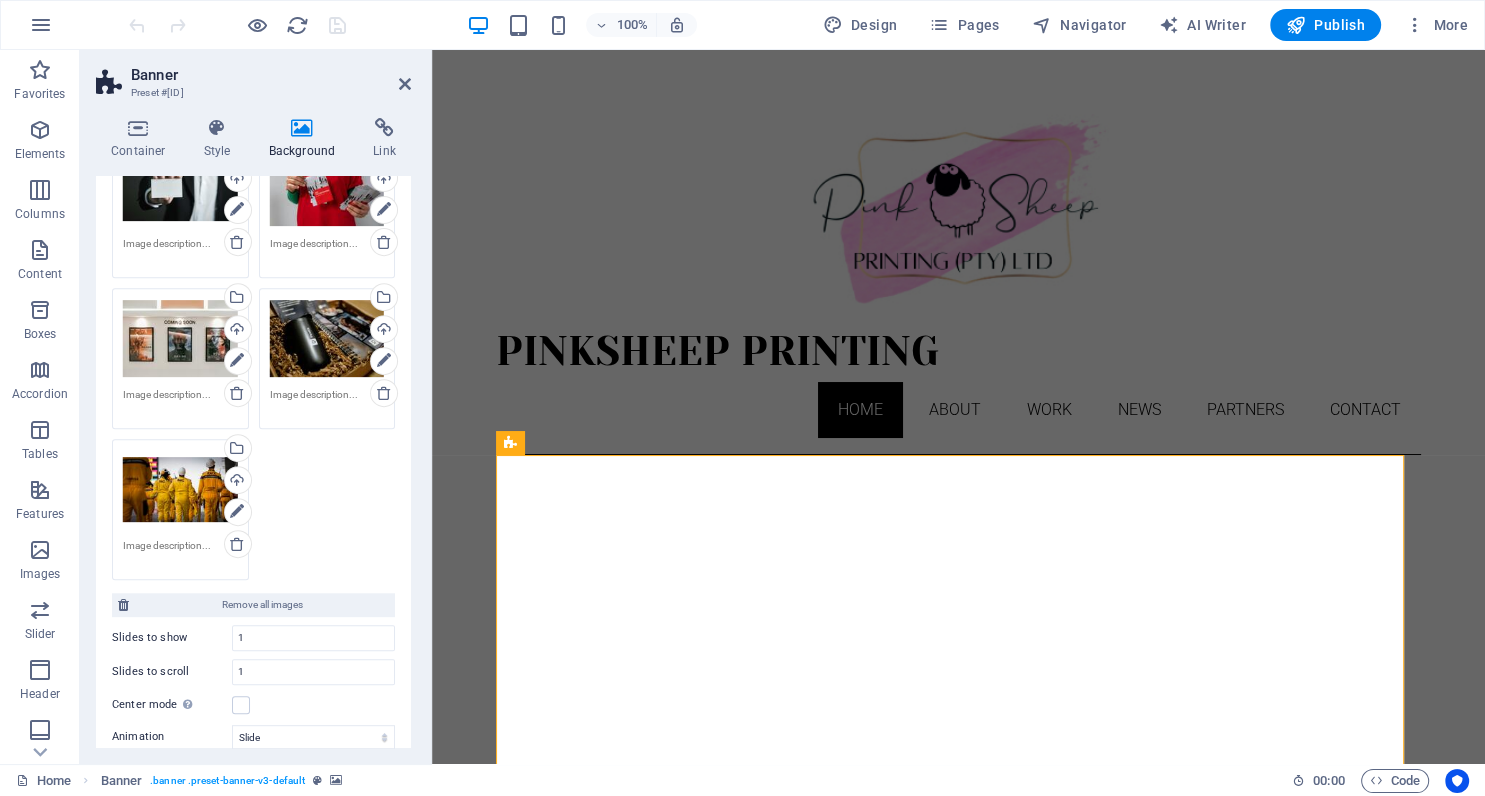 click on "Drag files here, click to choose files or select files from Files or our free stock photos & videos Select files from the file manager, stock photos, or upload file(s) Upload Drag files here, click to choose files or select files from Files or our free stock photos & videos Select files from the file manager, stock photos, or upload file(s) Upload Drag files here, click to choose files or select files from Files or our free stock photos & videos Select files from the file manager, stock photos, or upload file(s) Upload Drag files here, click to choose files or select files from Files or our free stock photos & videos Select files from the file manager, stock photos, or upload file(s) Upload Drag files here, click to choose files or select files from Files or our free stock photos & videos Select files from the file manager, stock photos, or upload file(s) Upload Drag files here, click to choose files or select files from Files or our free stock photos & videos Upload Drag files here, click to choose files or" at bounding box center (253, 78) 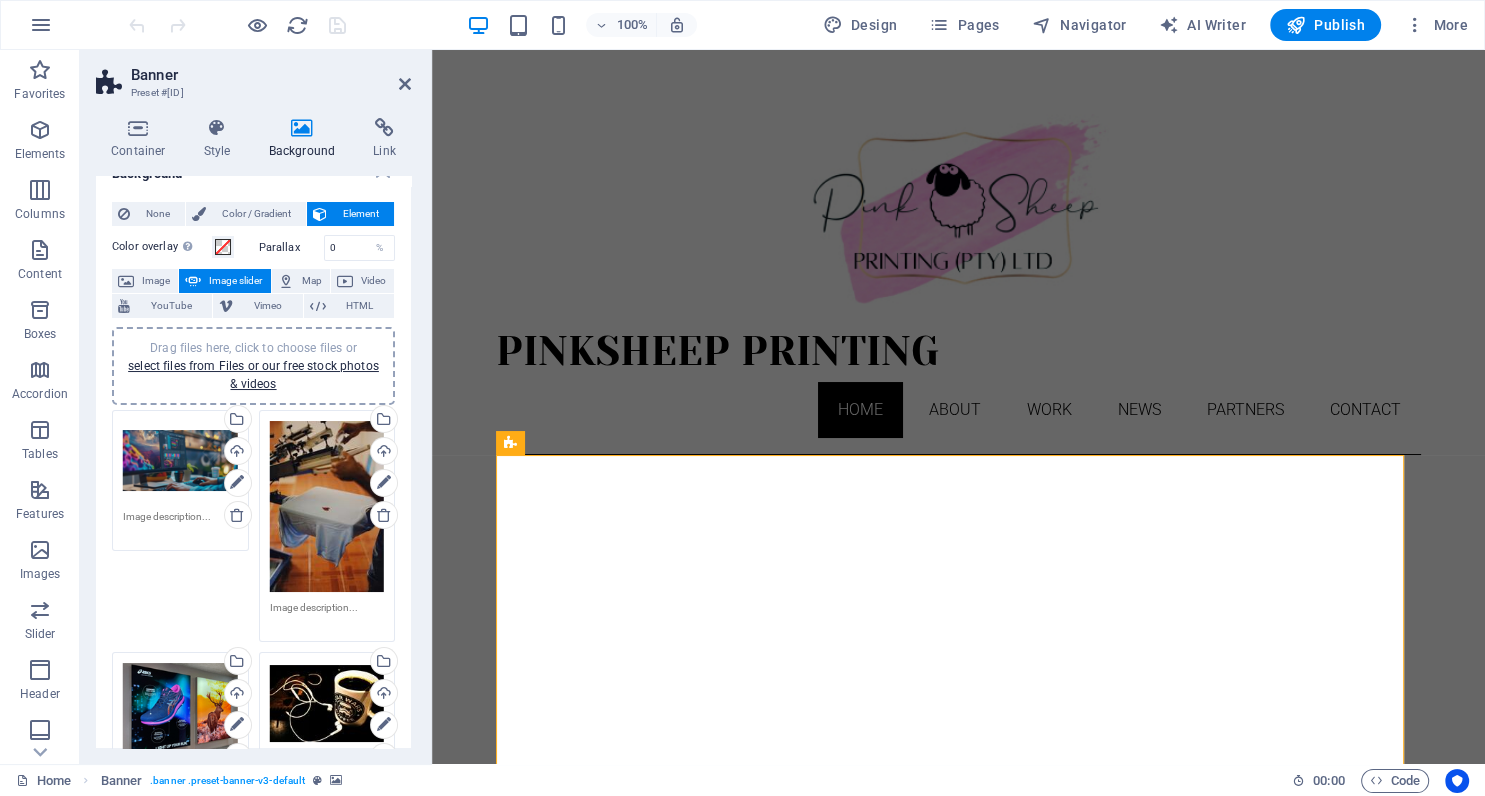 scroll, scrollTop: 0, scrollLeft: 0, axis: both 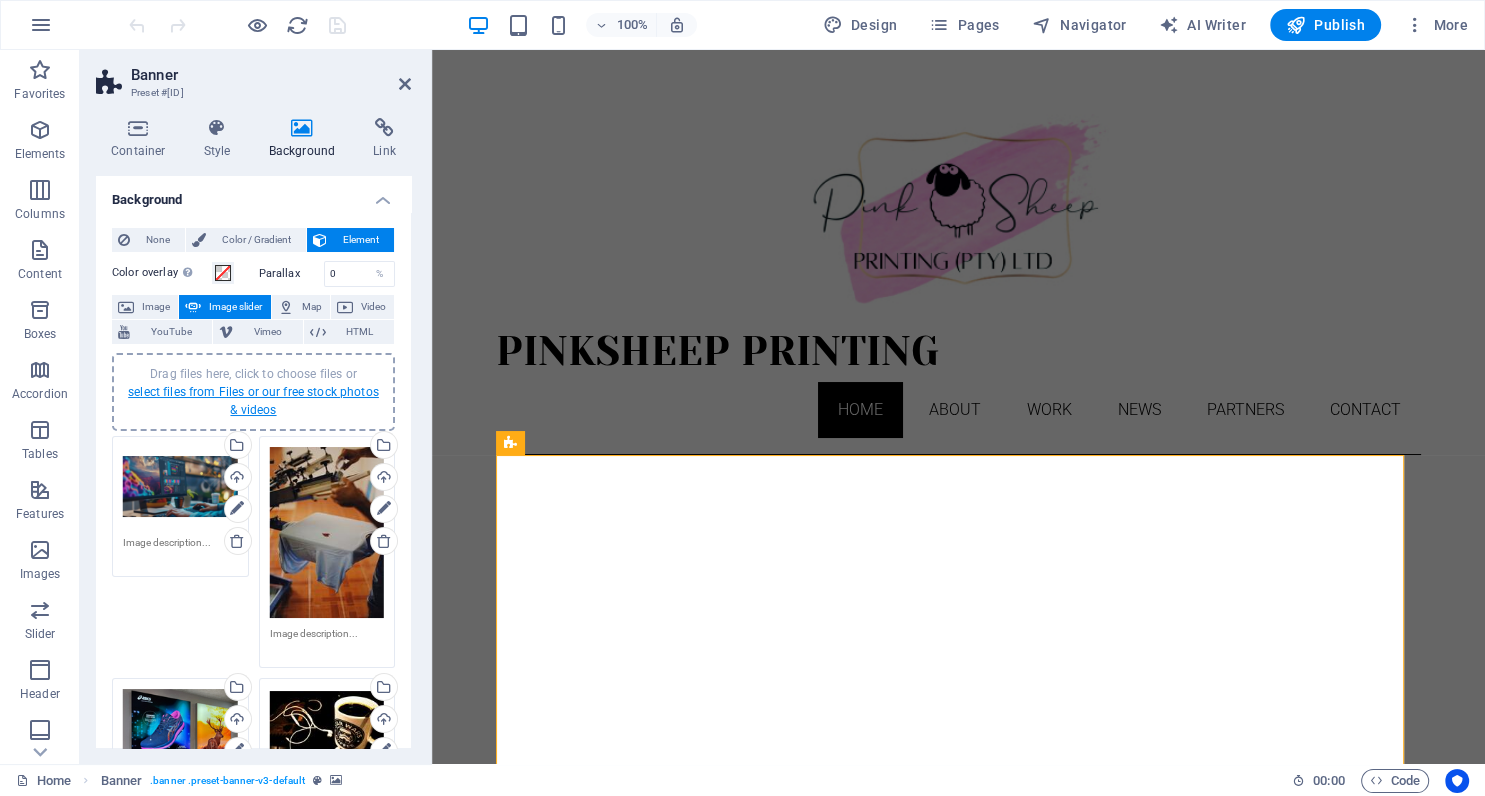 click on "select files from Files or our free stock photos & videos" at bounding box center [253, 401] 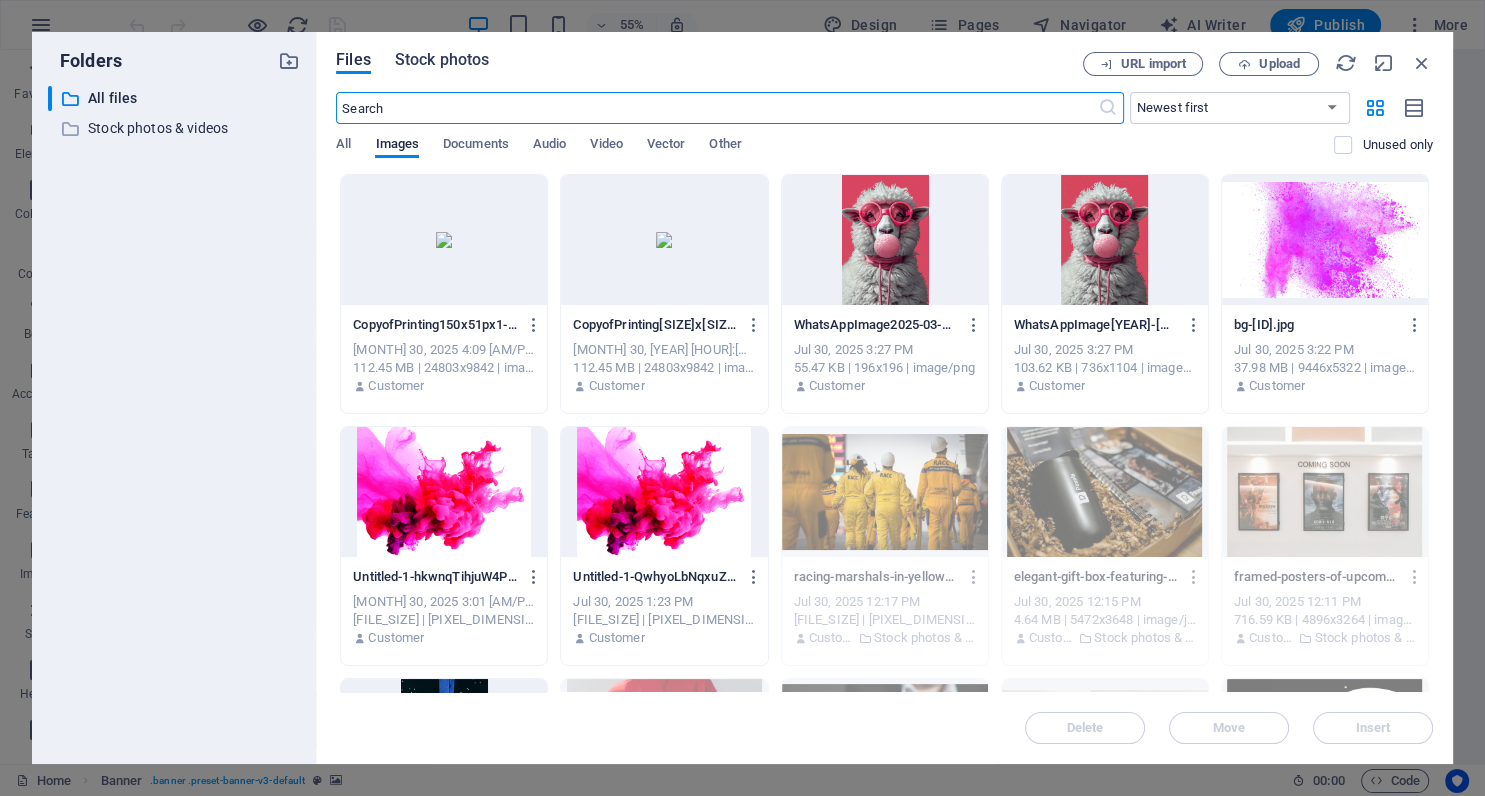 click on "Stock photos" at bounding box center (442, 60) 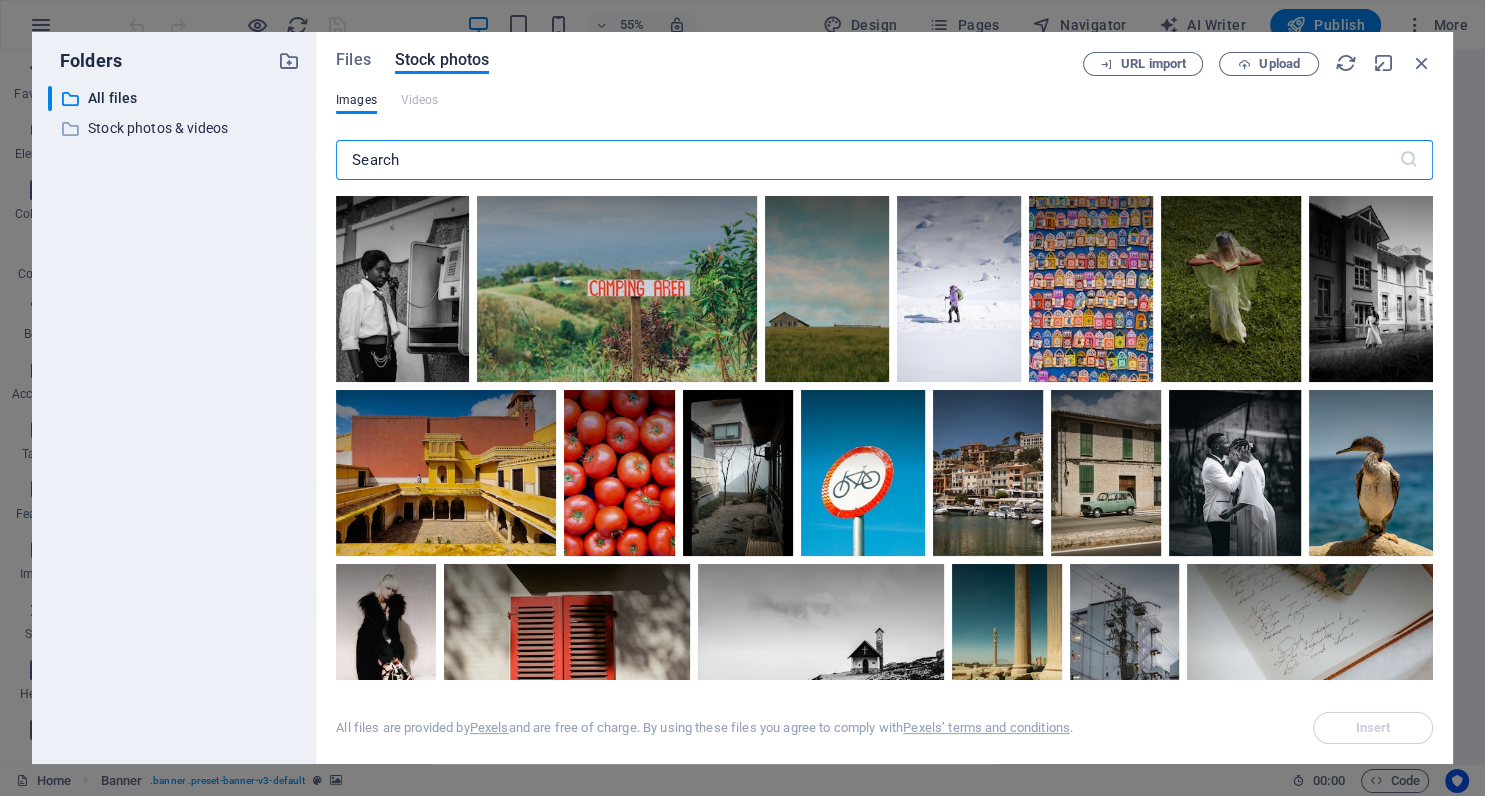 click at bounding box center (867, 160) 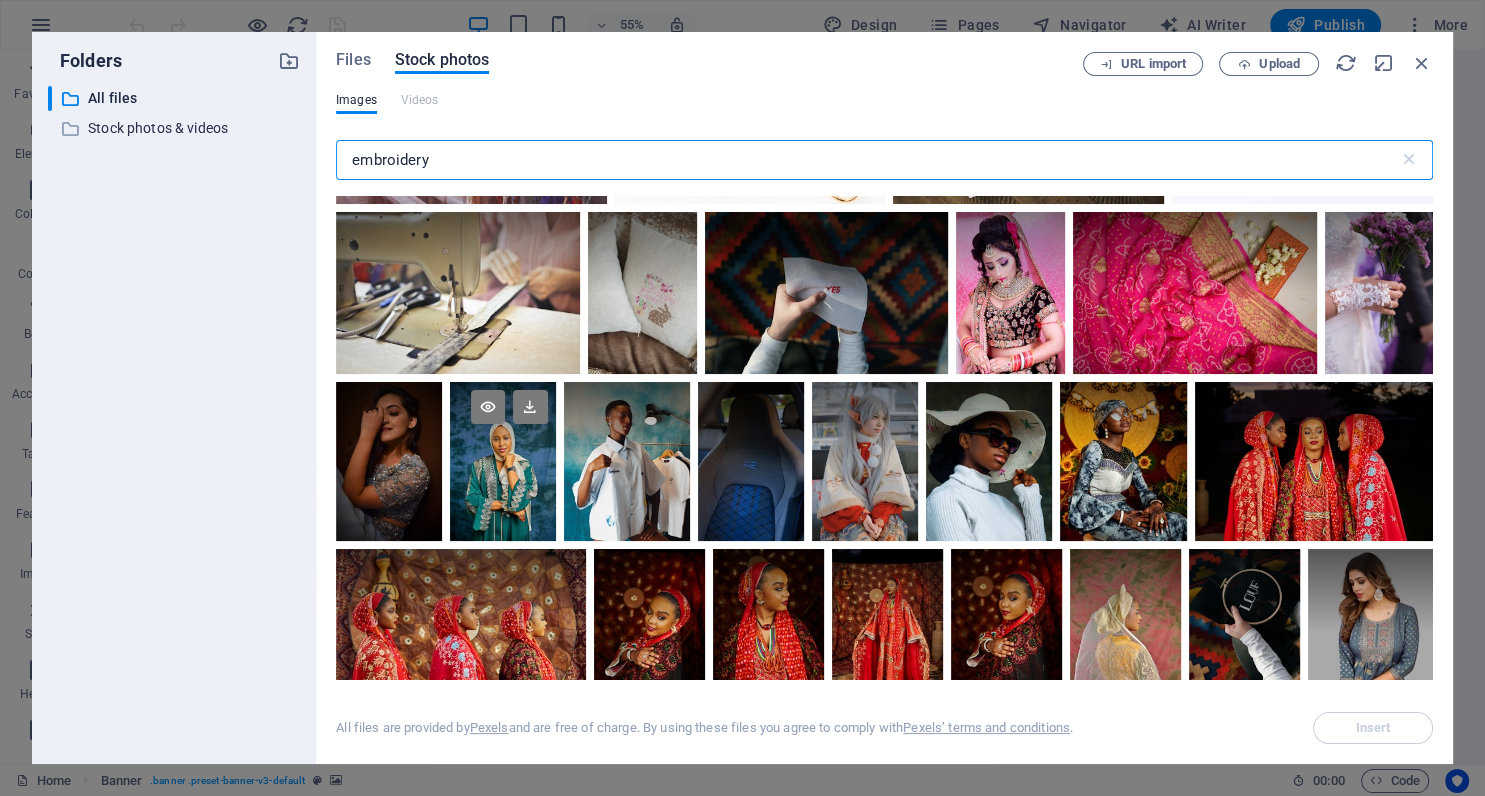 scroll, scrollTop: 638, scrollLeft: 0, axis: vertical 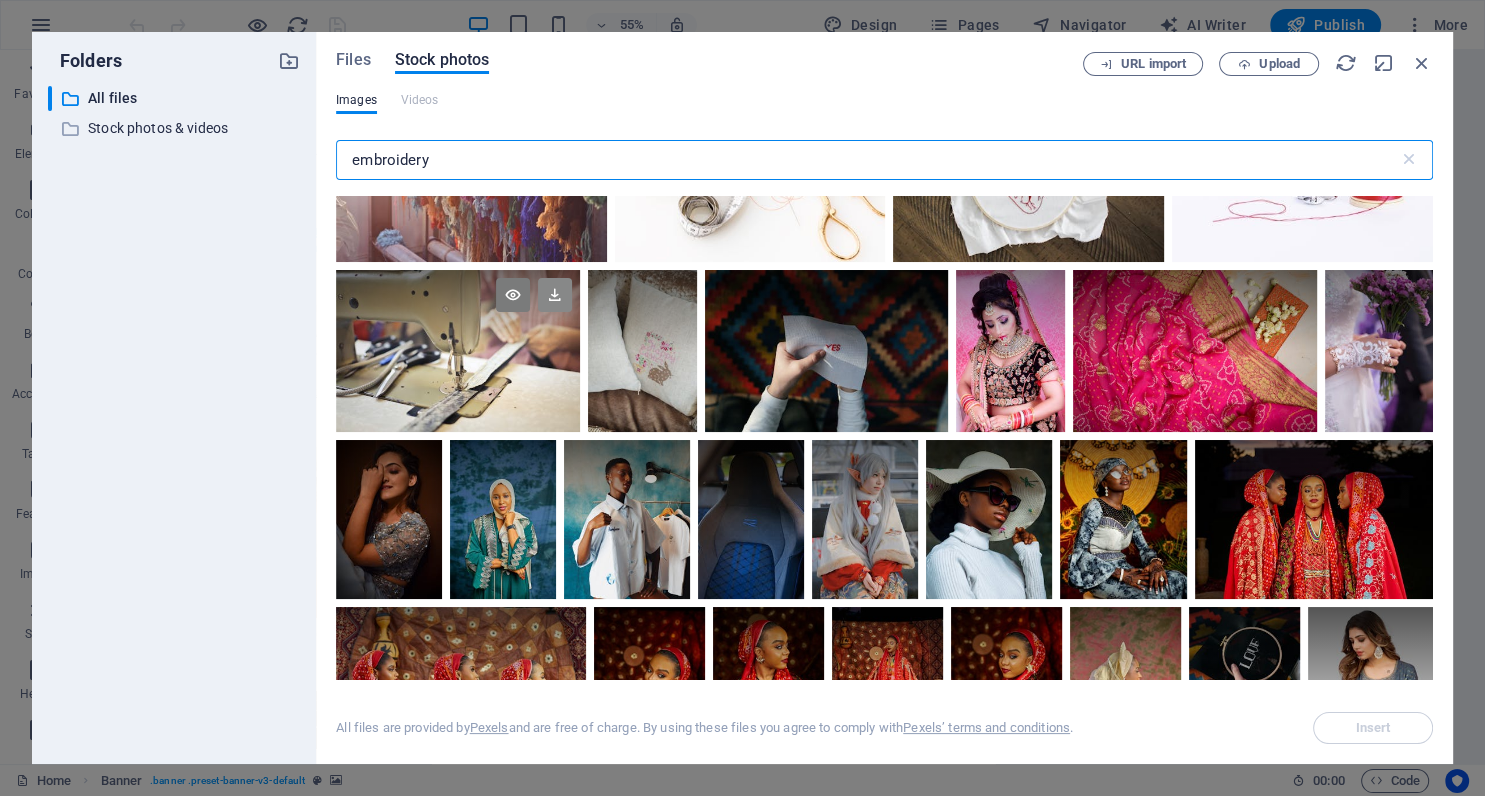 type on "embroidery" 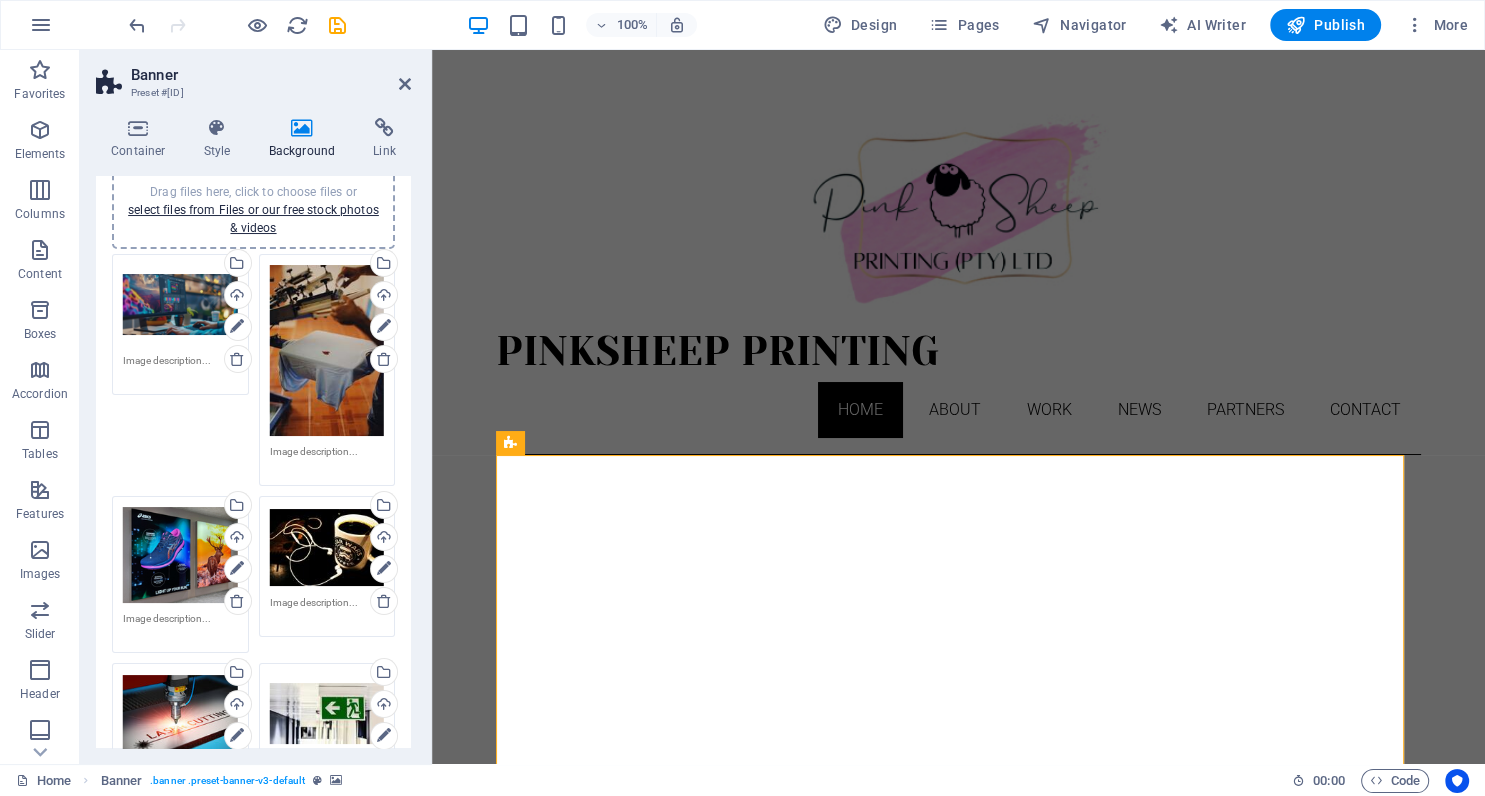 scroll, scrollTop: 0, scrollLeft: 0, axis: both 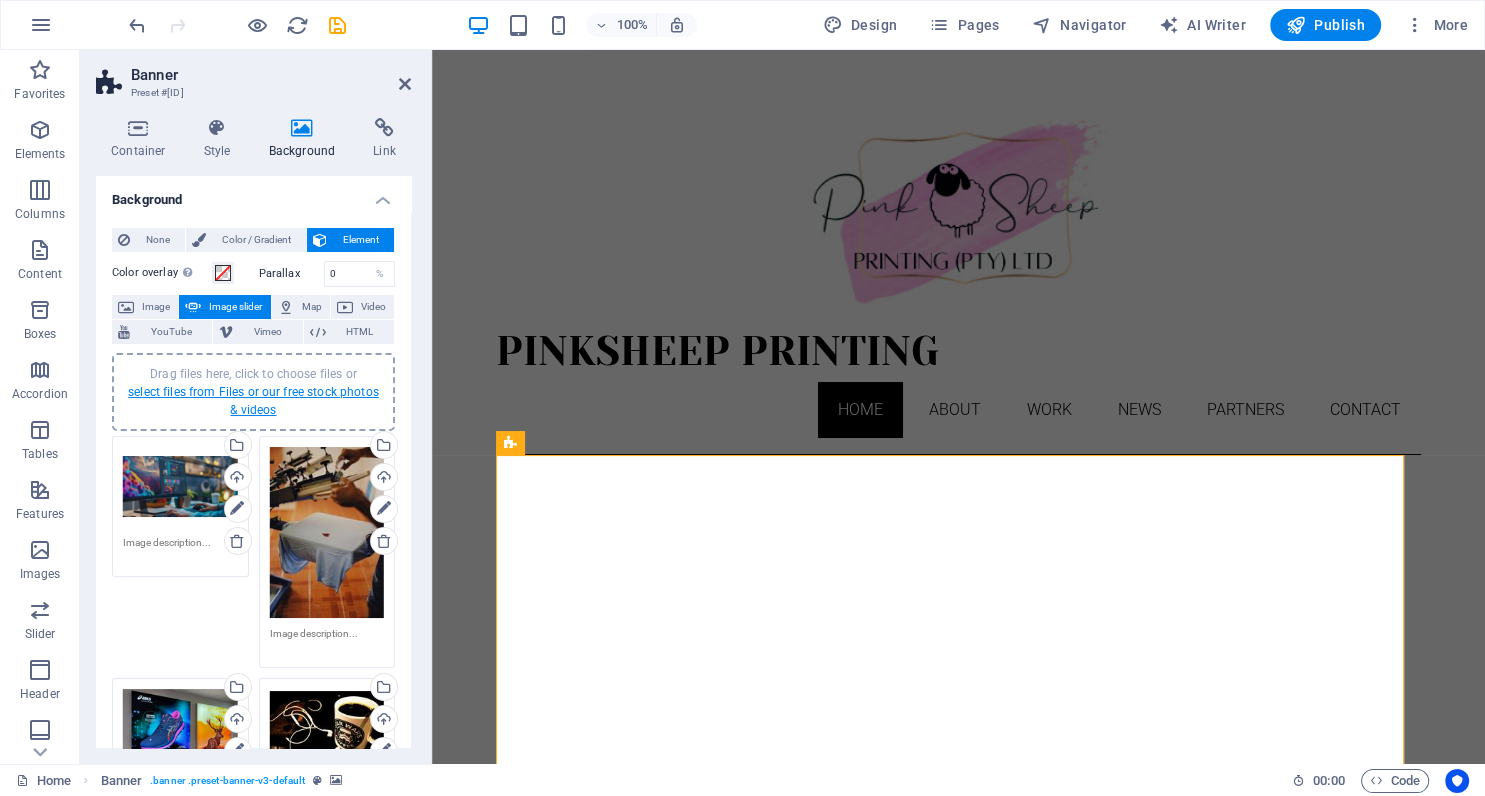 click on "select files from Files or our free stock photos & videos" at bounding box center (253, 401) 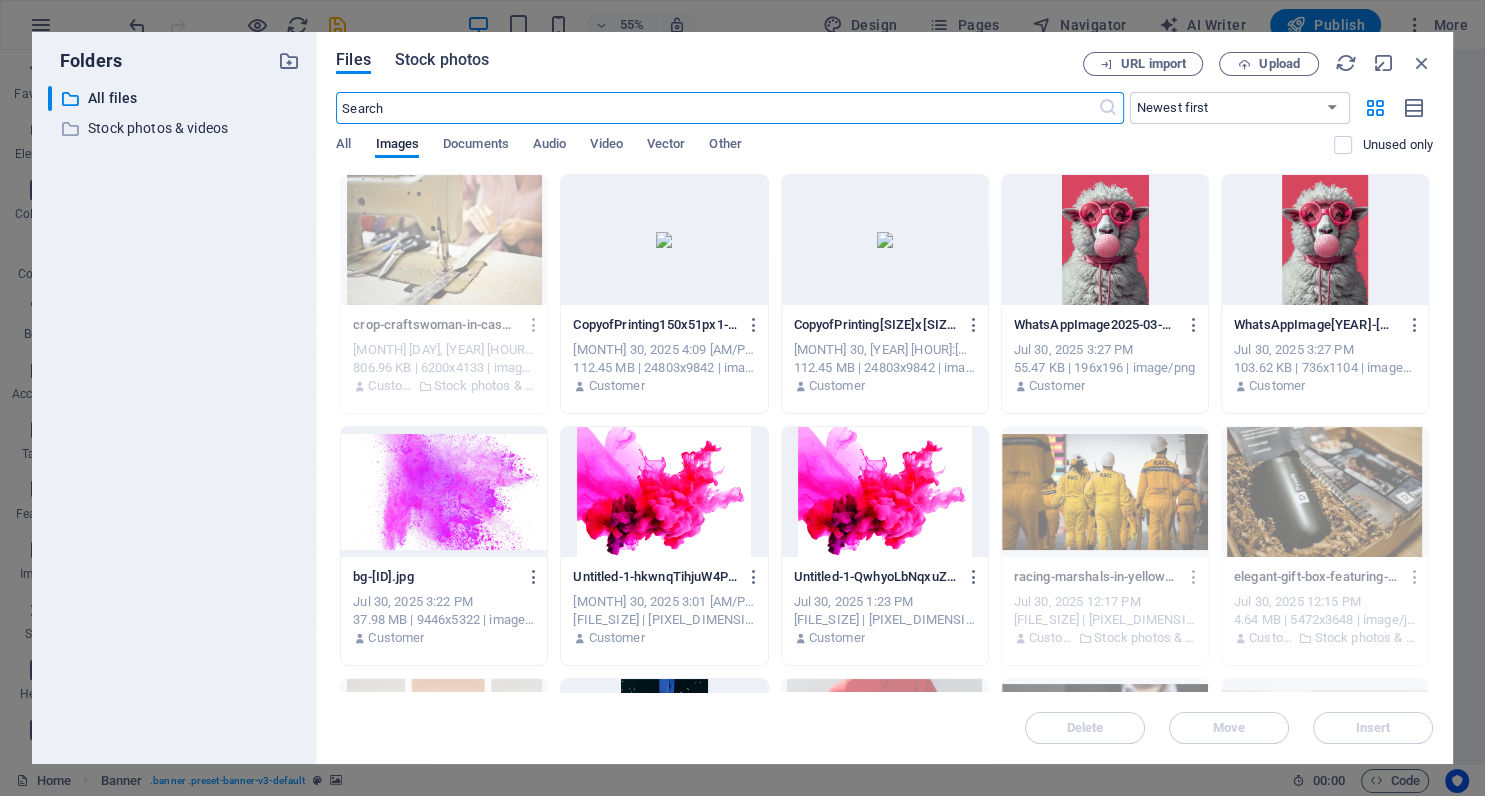 click on "Stock photos" at bounding box center (442, 60) 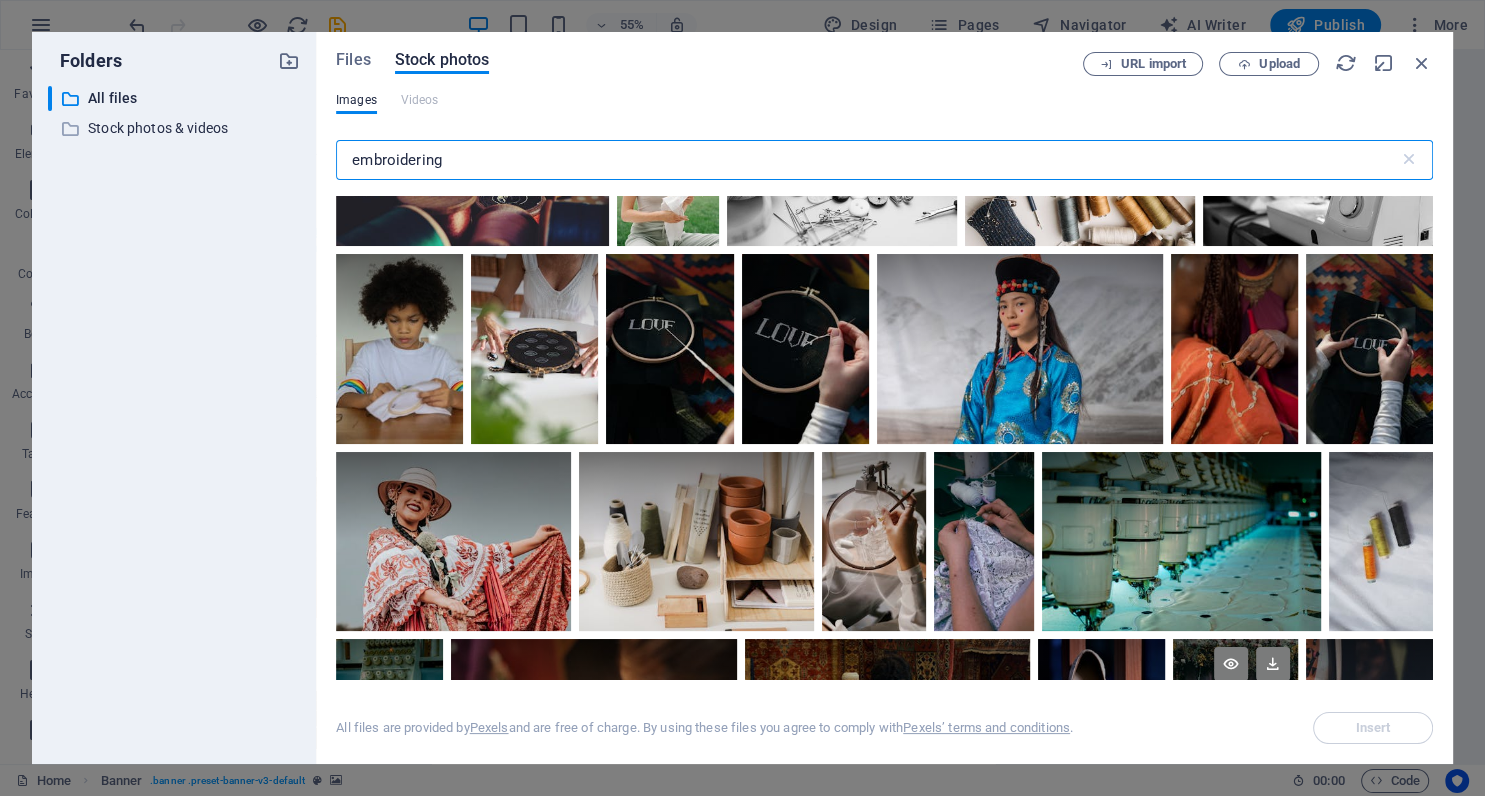 scroll, scrollTop: 182, scrollLeft: 0, axis: vertical 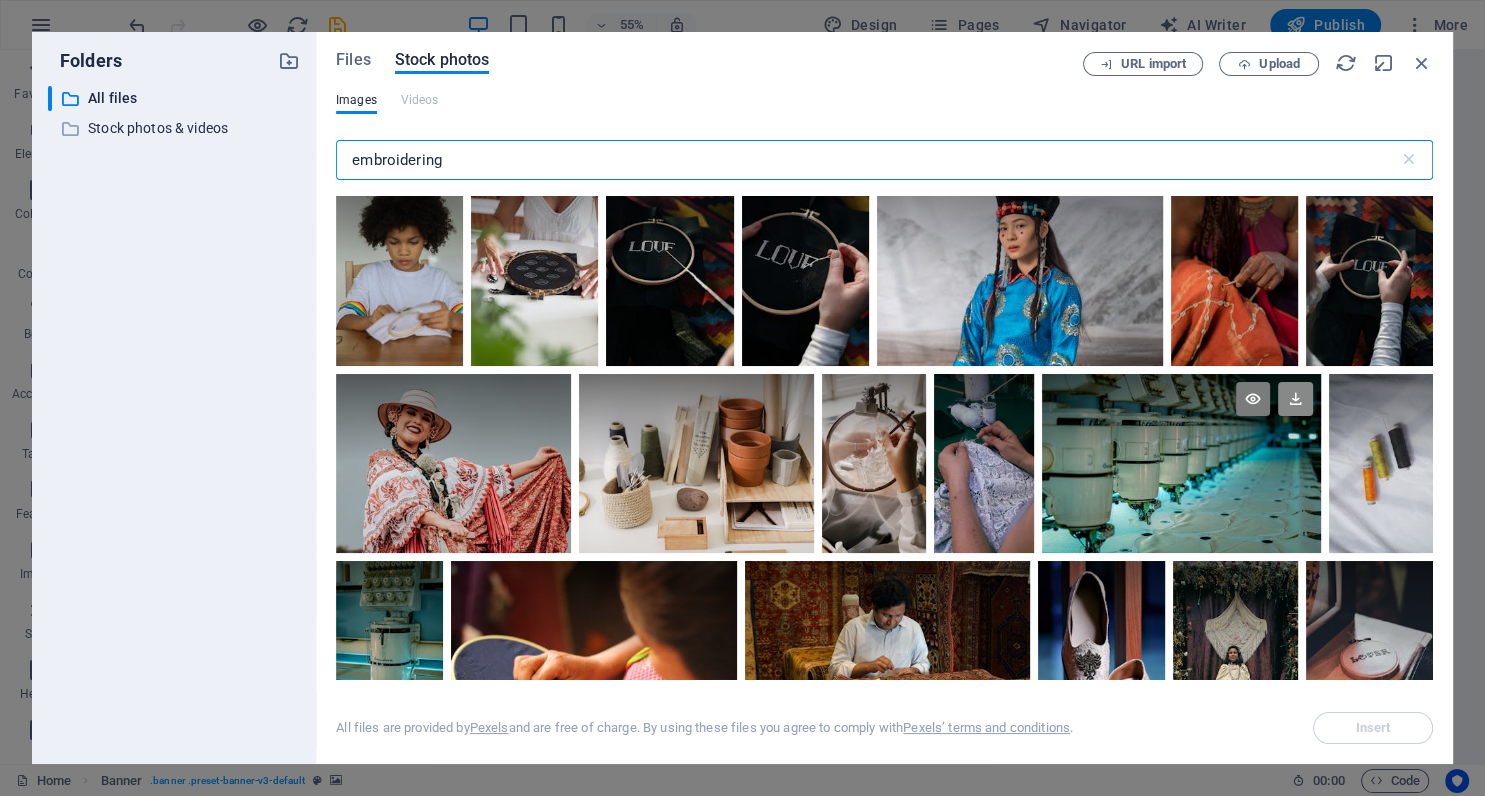 type on "embroidering" 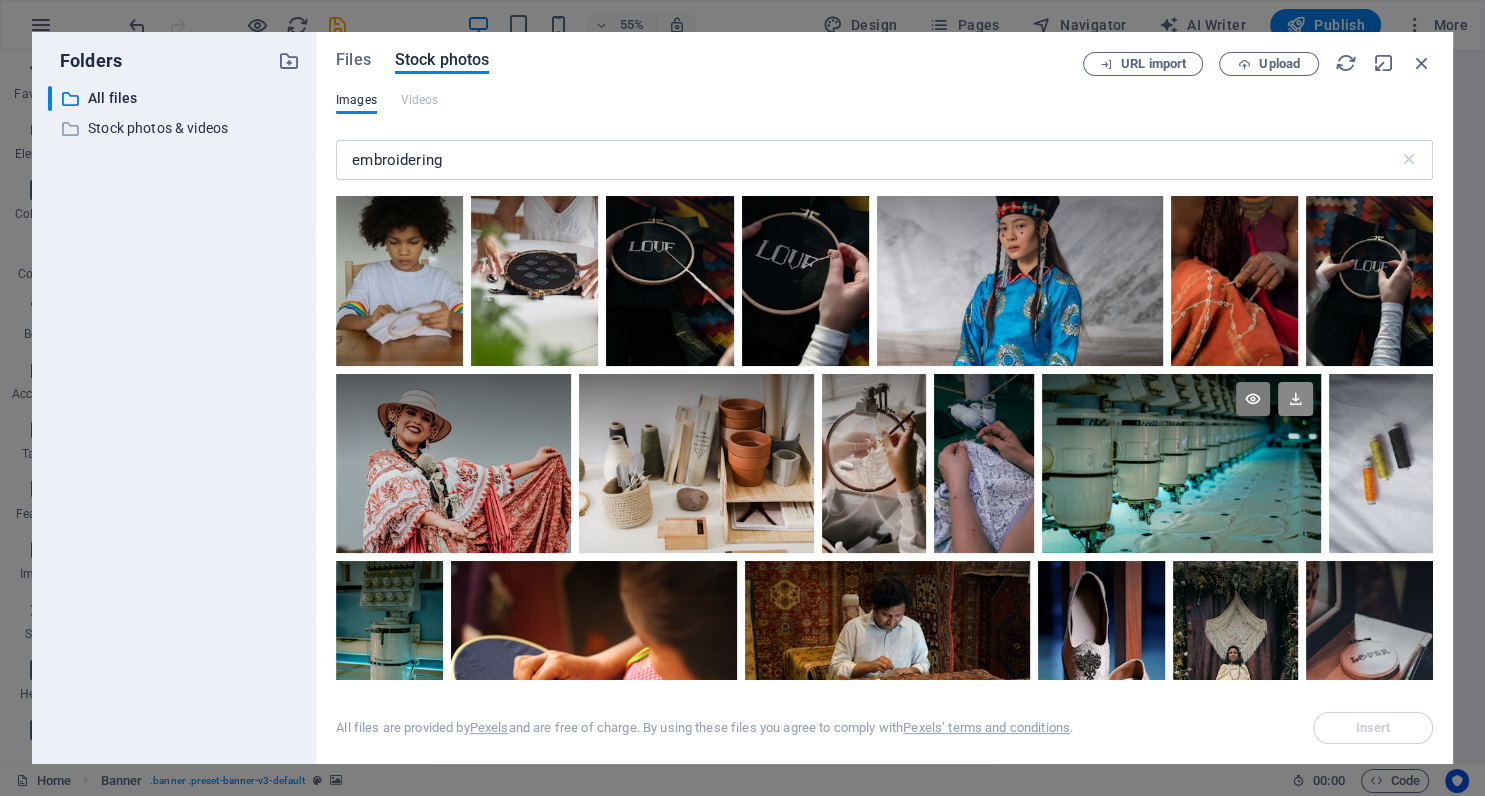 click at bounding box center [1295, 399] 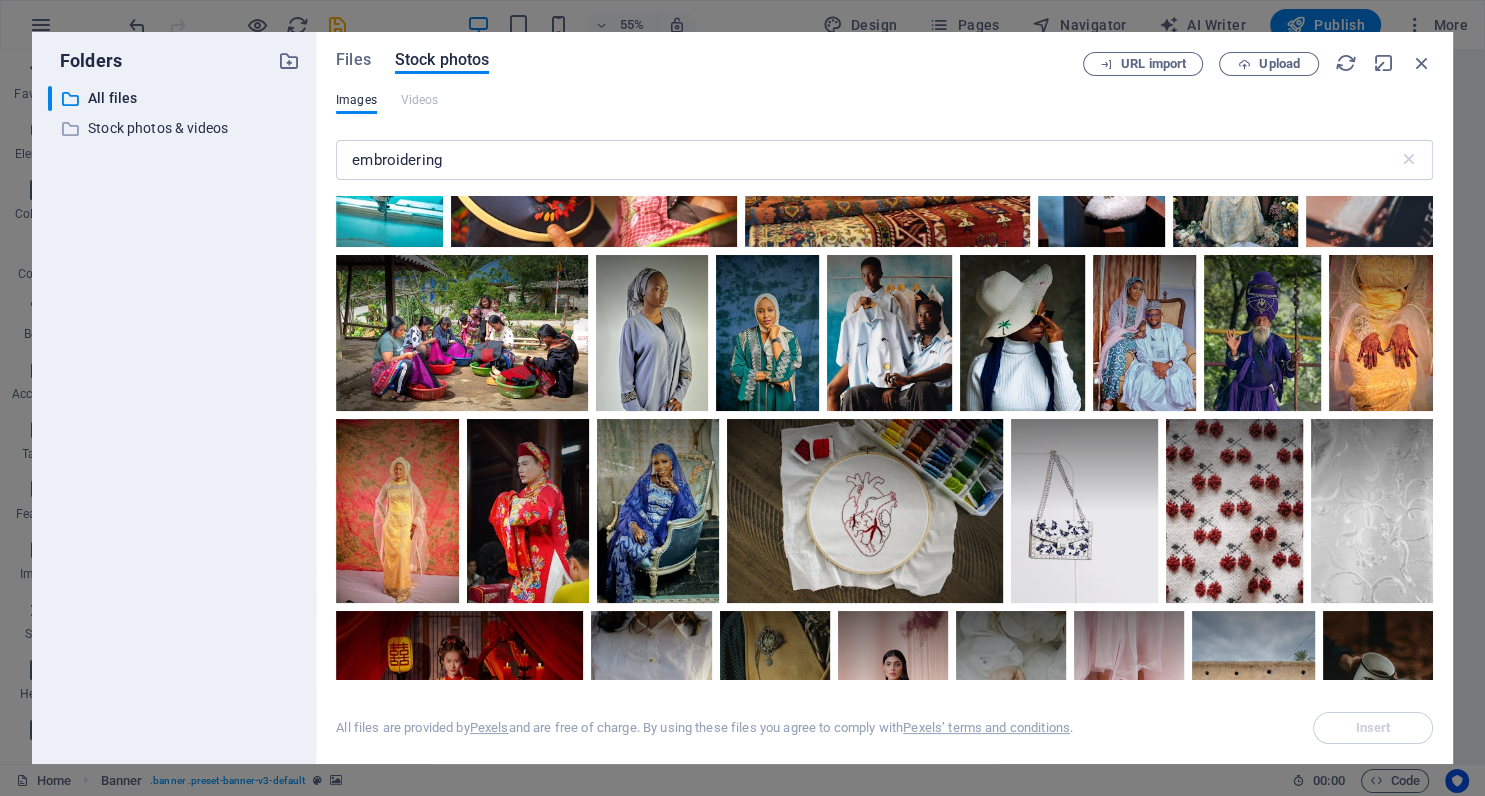 scroll, scrollTop: 729, scrollLeft: 0, axis: vertical 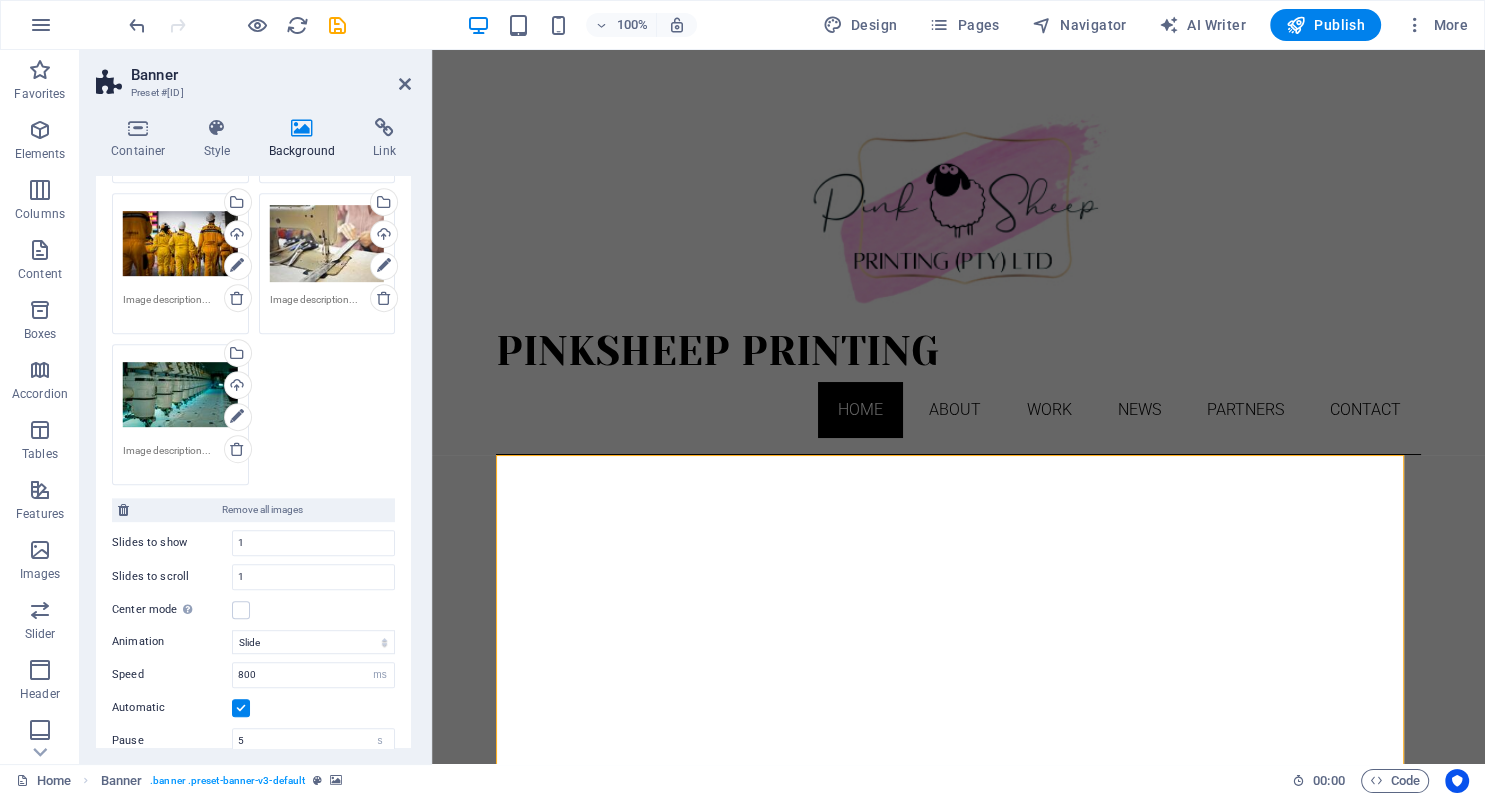 click on "Drag files here, click to choose files or select files from Files or our free stock photos & videos" at bounding box center (180, 395) 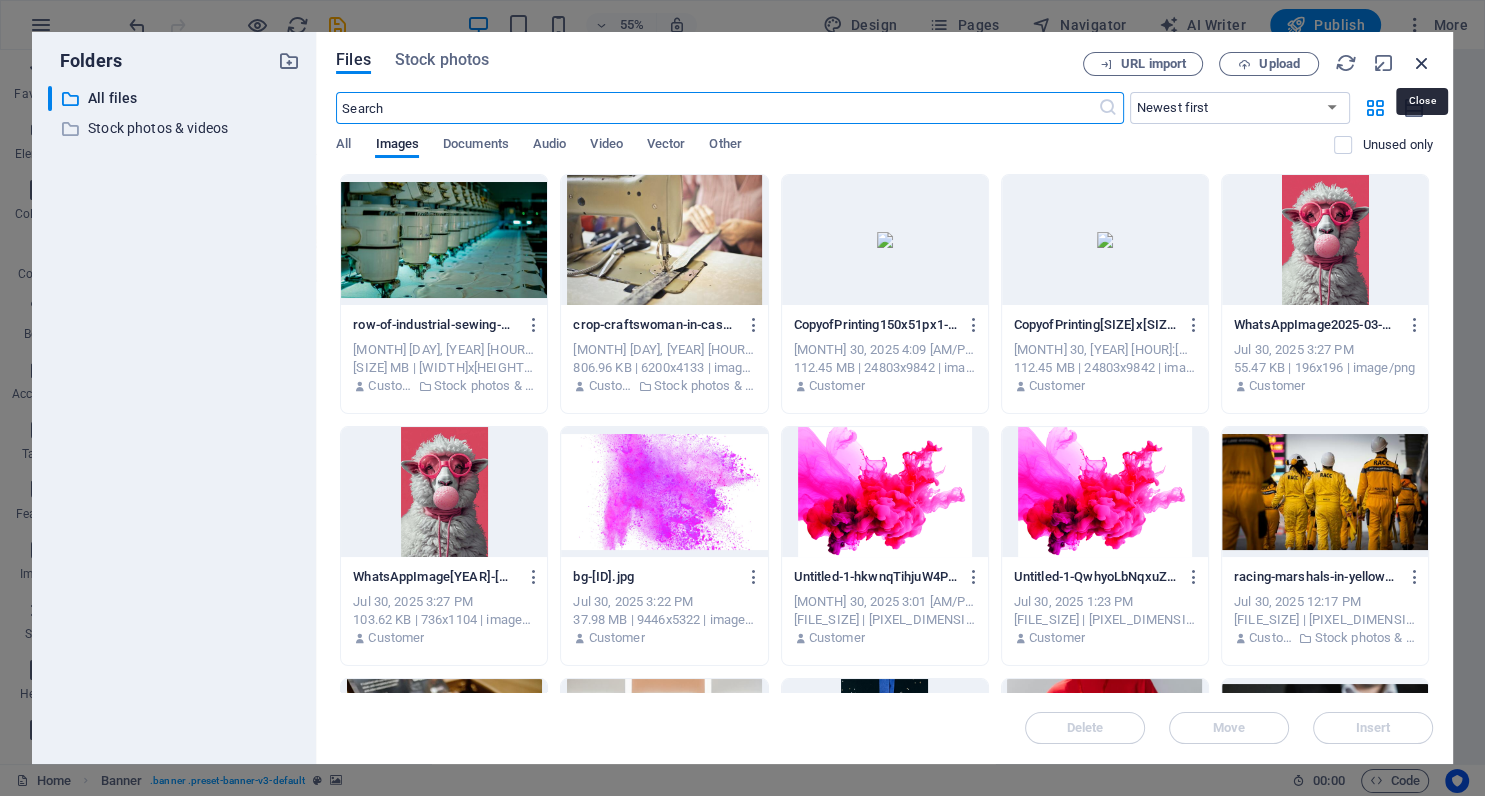click at bounding box center [1422, 63] 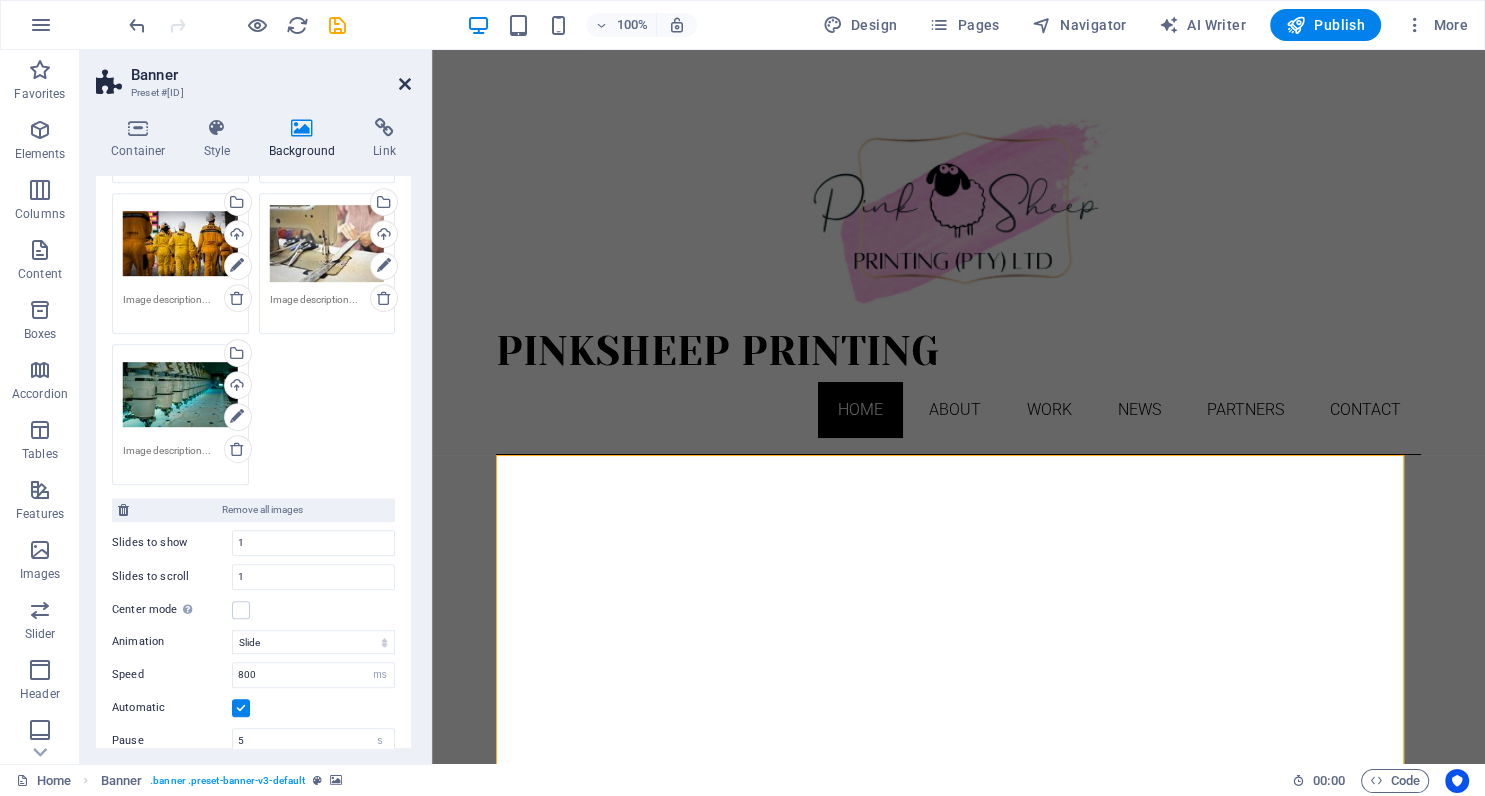 click at bounding box center (405, 84) 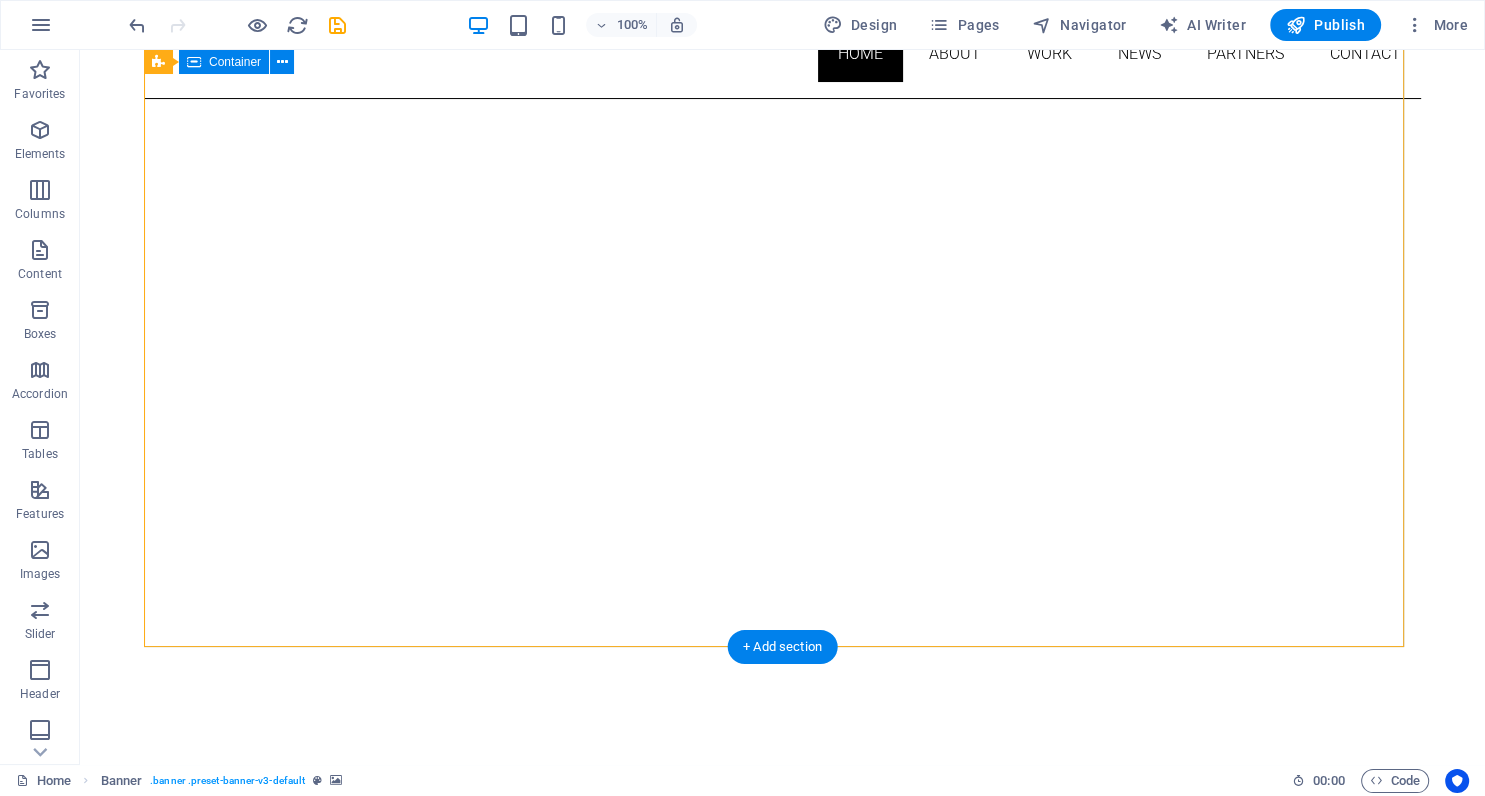 scroll, scrollTop: 316, scrollLeft: 0, axis: vertical 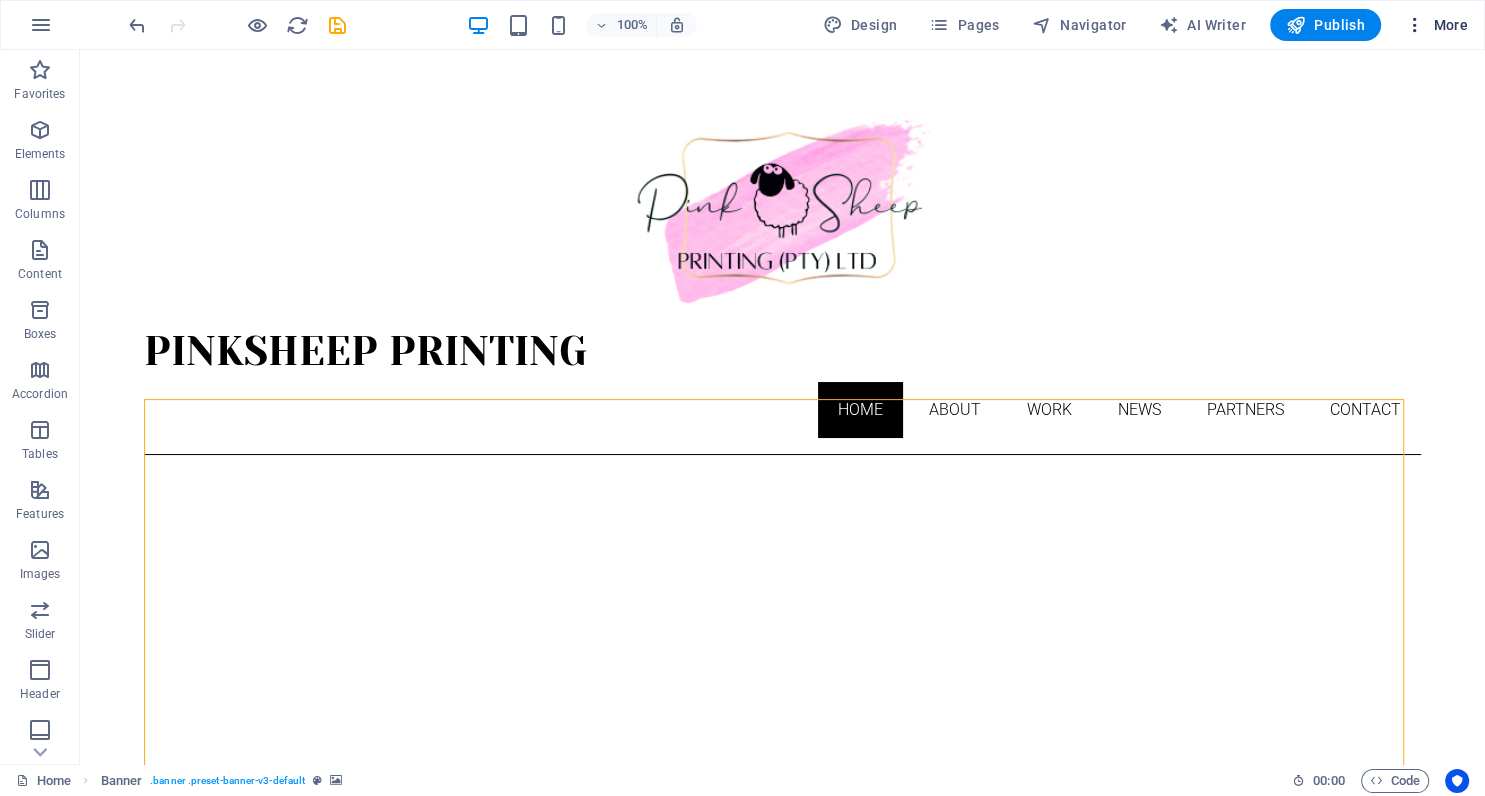 click on "More" at bounding box center (1436, 25) 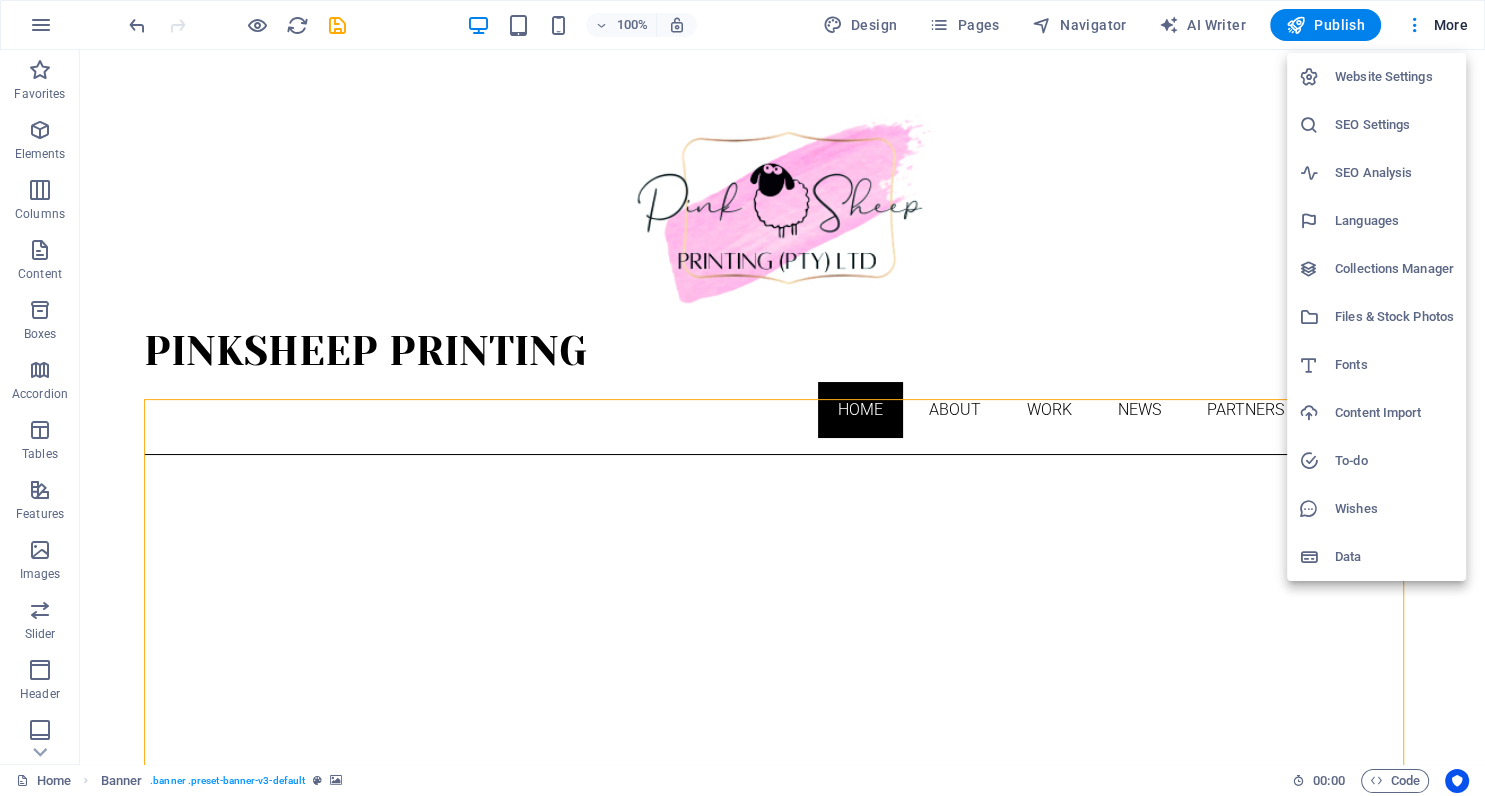 click on "Website Settings" at bounding box center (1394, 77) 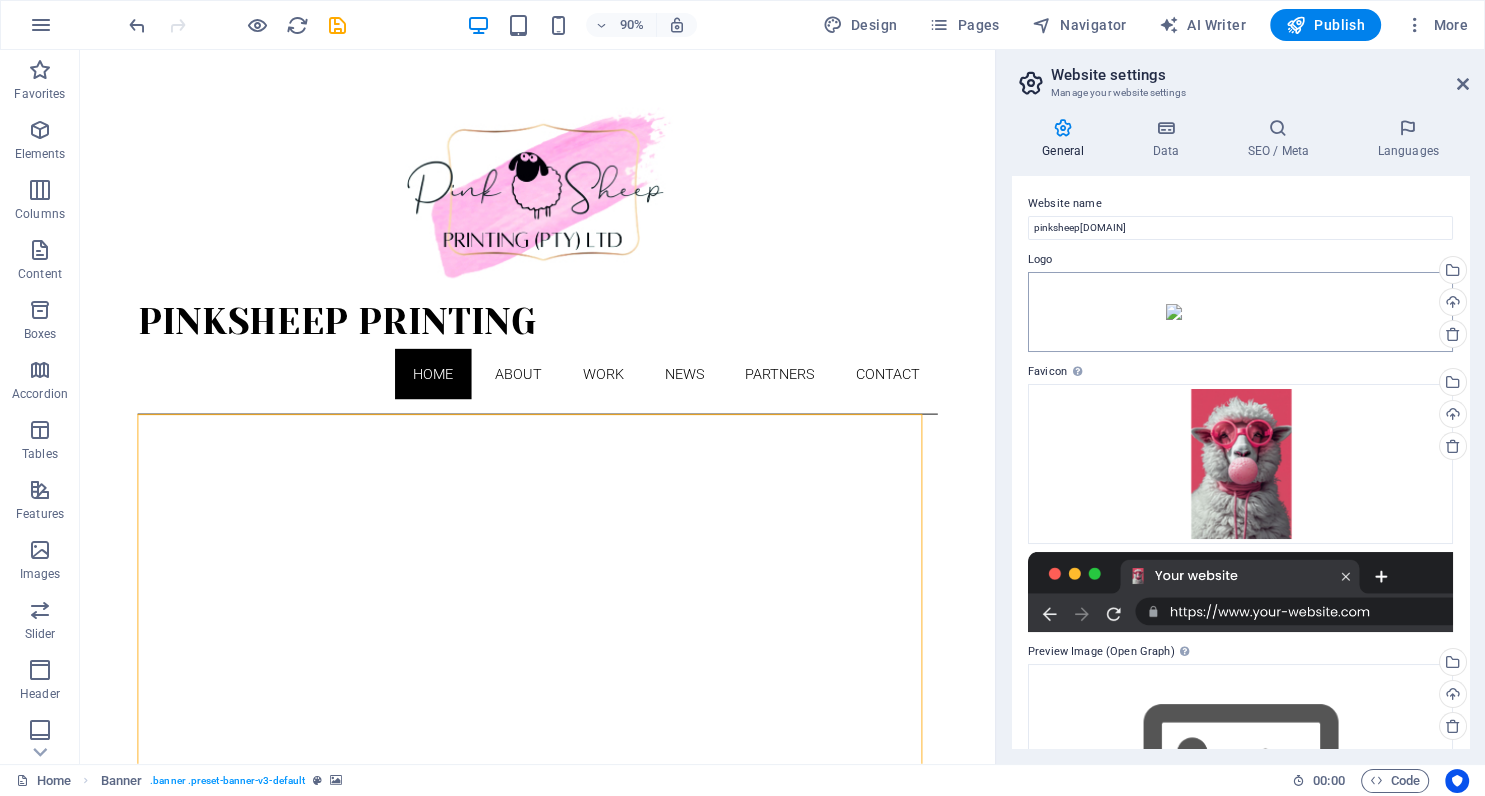scroll, scrollTop: 91, scrollLeft: 0, axis: vertical 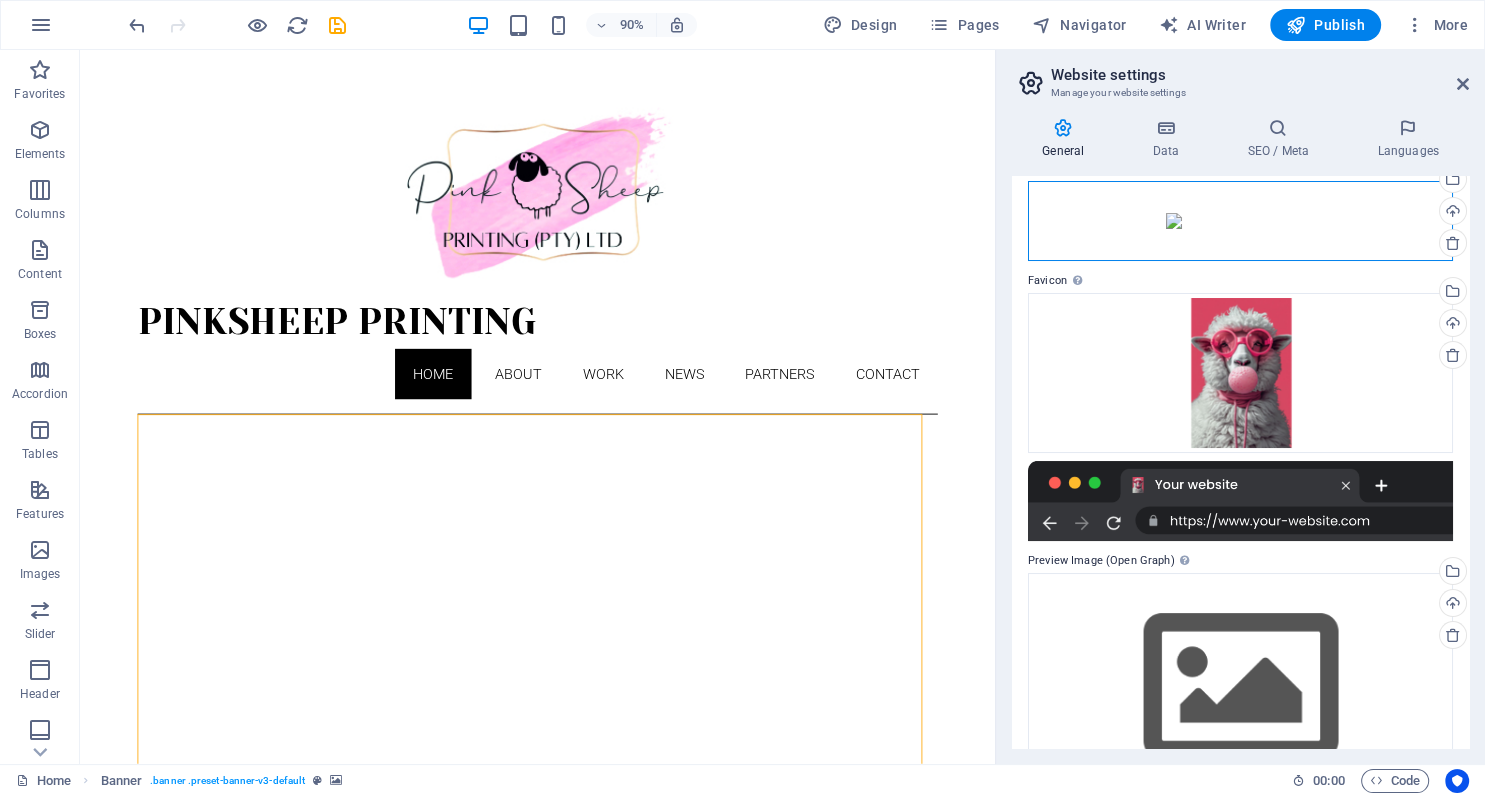 click on "Drag files here, click to choose files or select files from Files or our free stock photos & videos" at bounding box center (1240, 221) 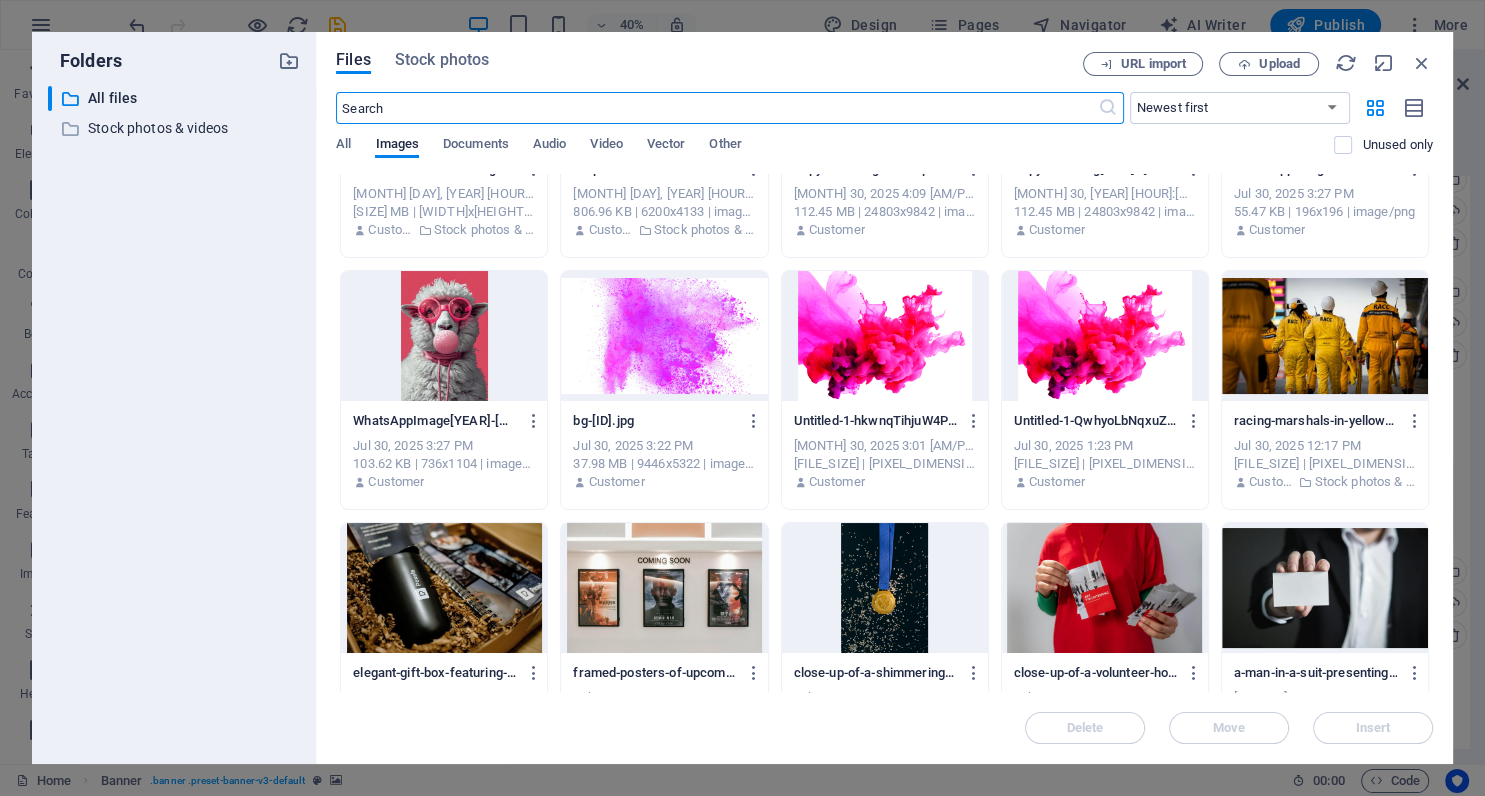 scroll, scrollTop: 0, scrollLeft: 0, axis: both 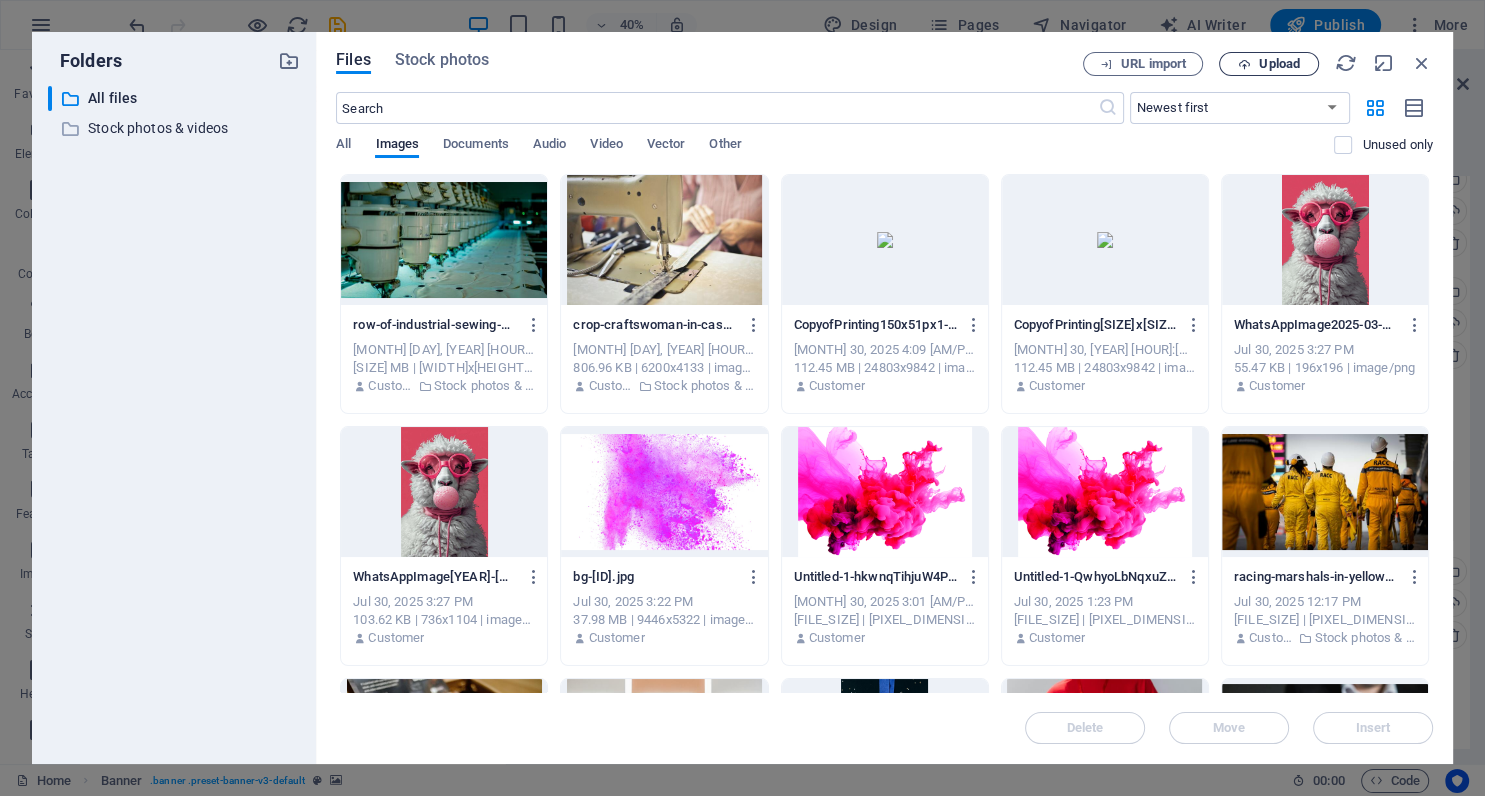 click at bounding box center (1244, 64) 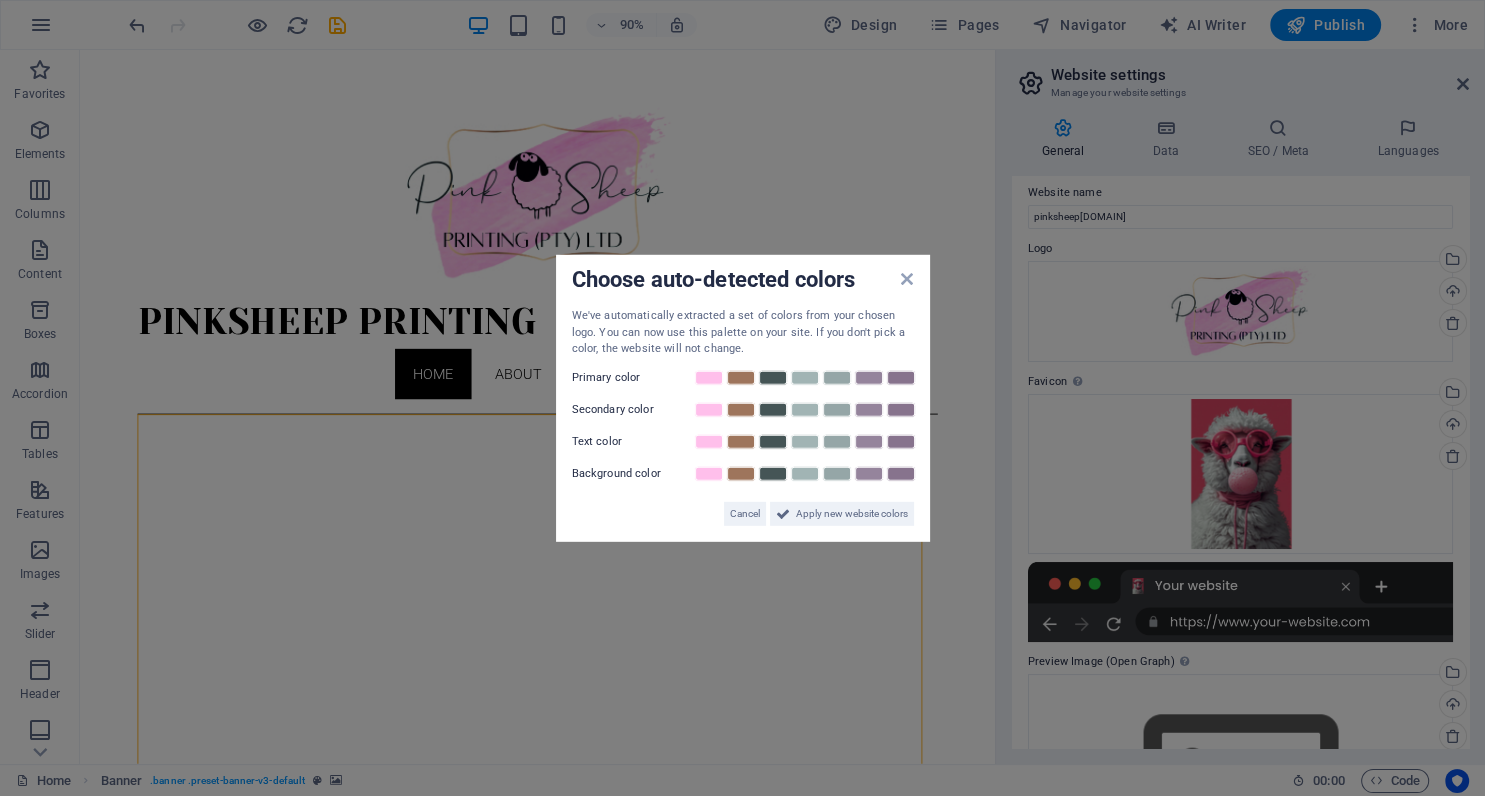 scroll, scrollTop: 33, scrollLeft: 0, axis: vertical 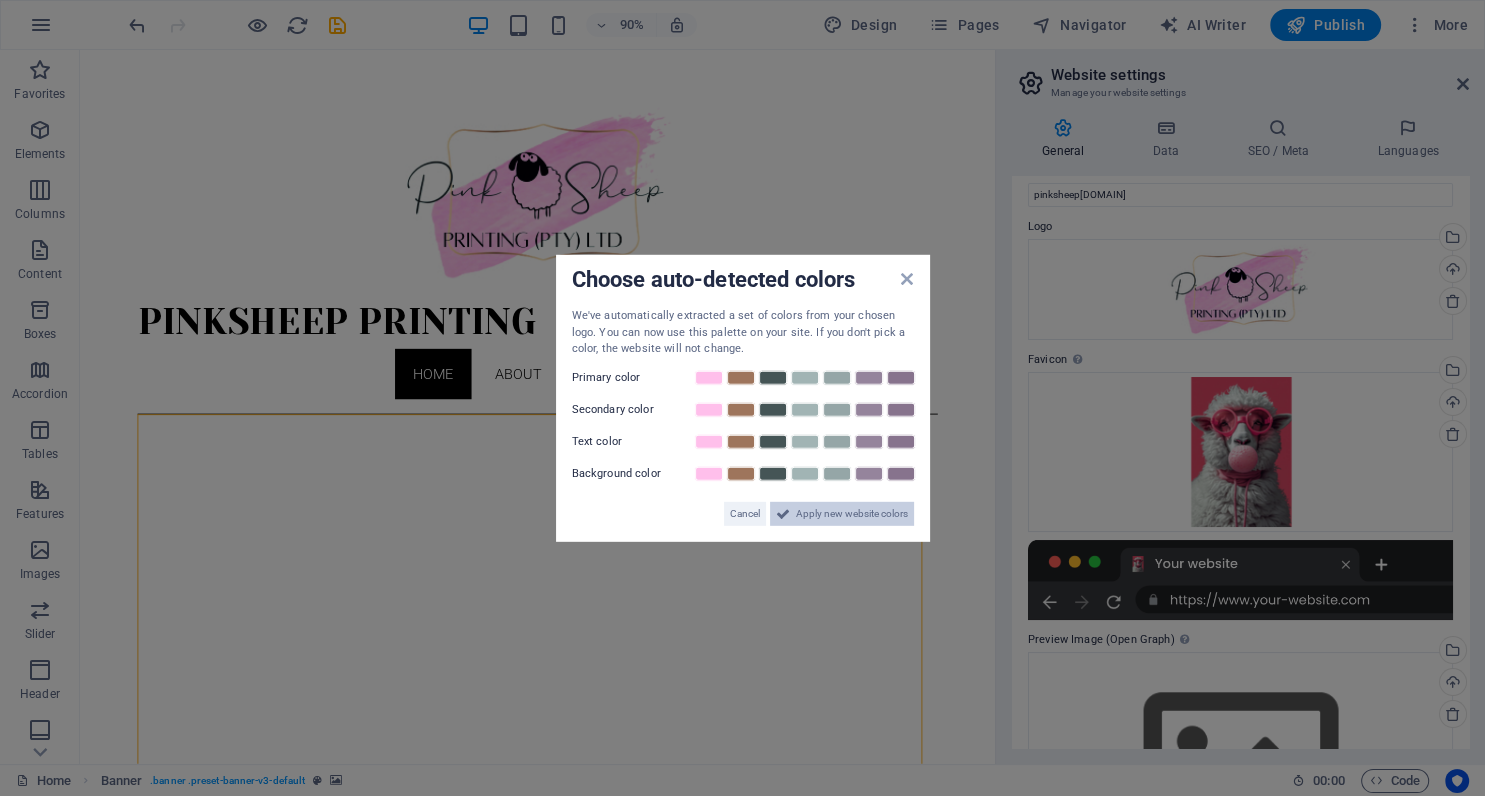 click on "Apply new website colors" at bounding box center [852, 513] 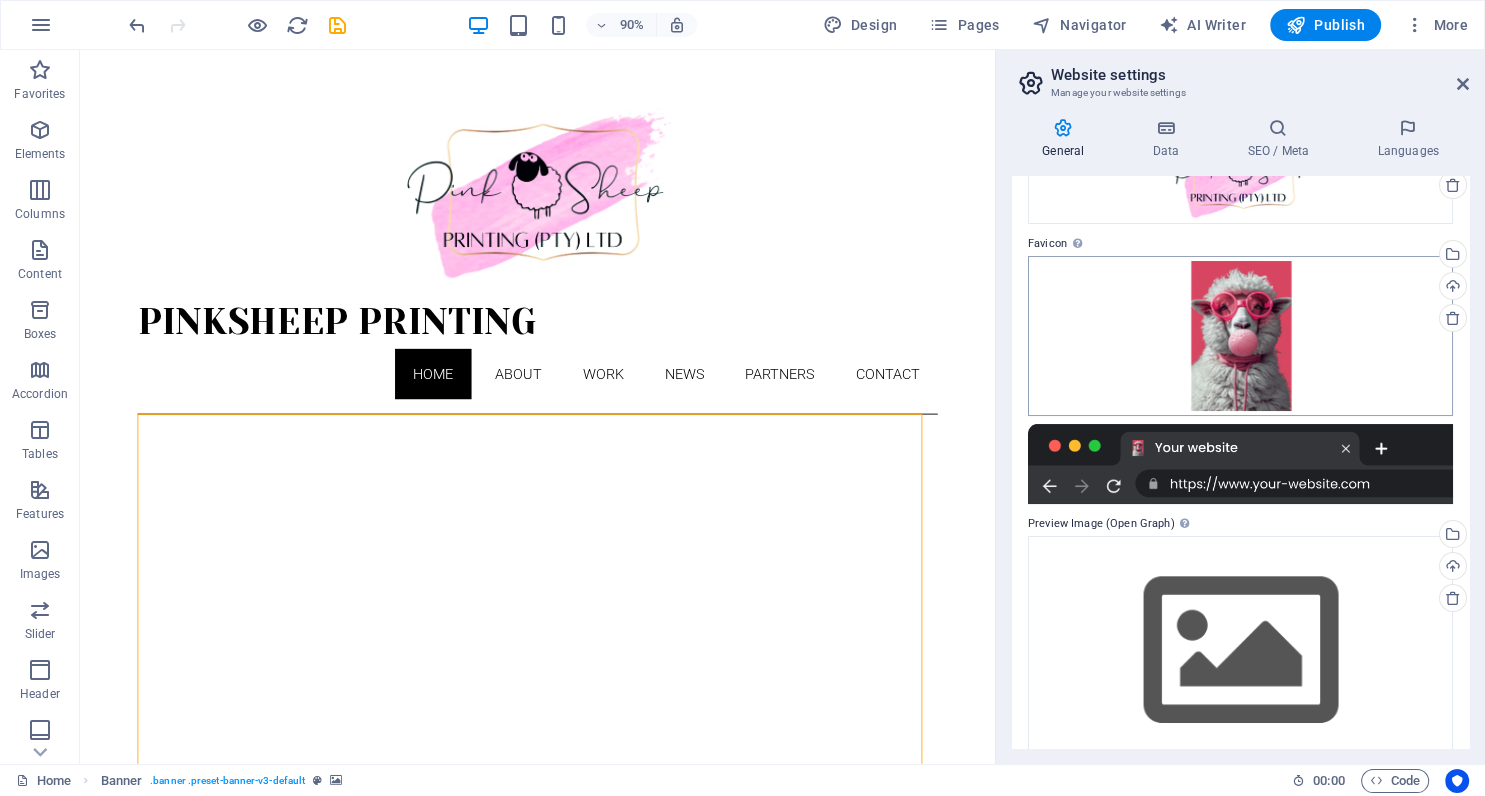scroll, scrollTop: 183, scrollLeft: 0, axis: vertical 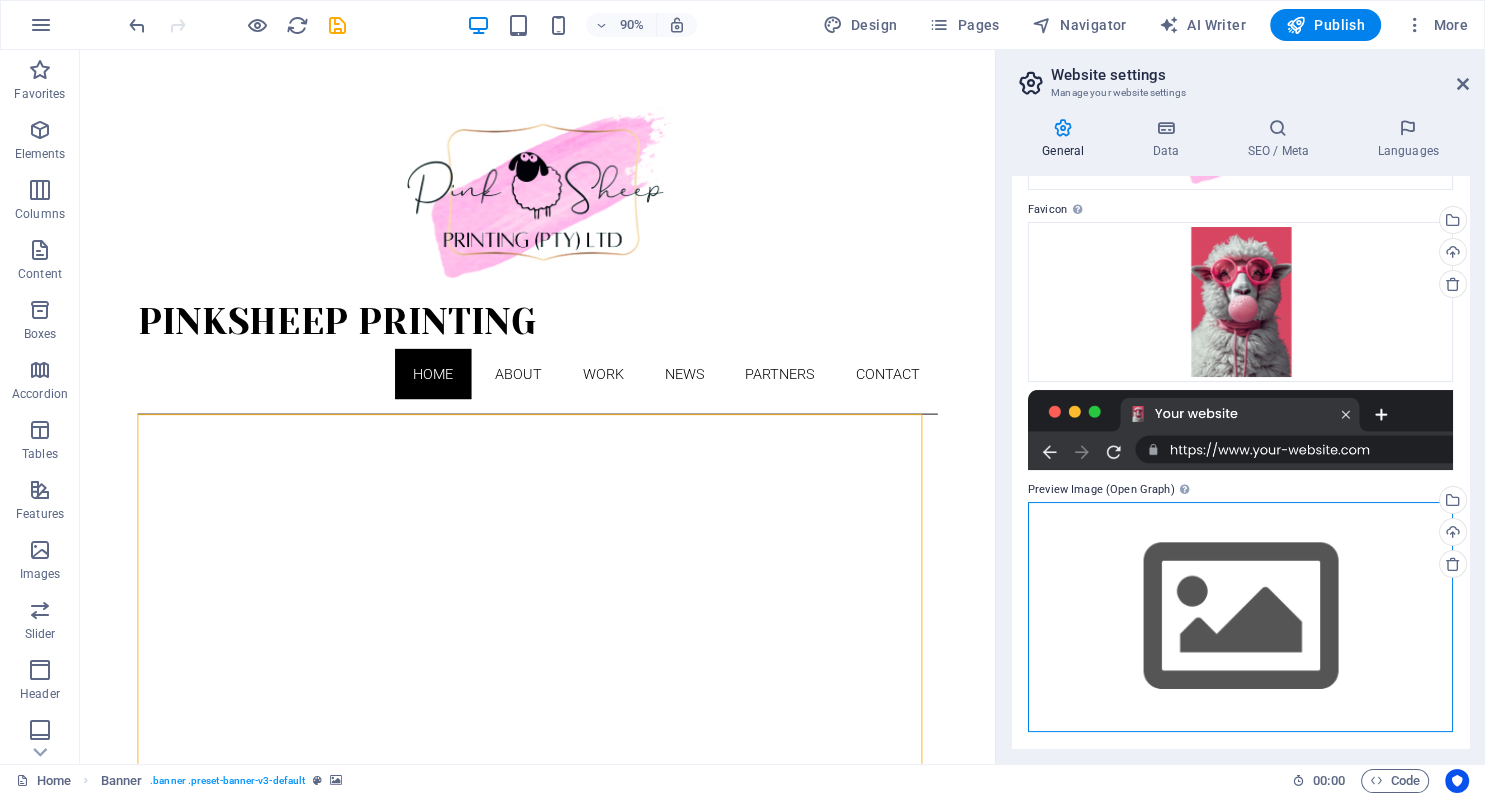 click on "Drag files here, click to choose files or select files from Files or our free stock photos & videos" at bounding box center (1240, 616) 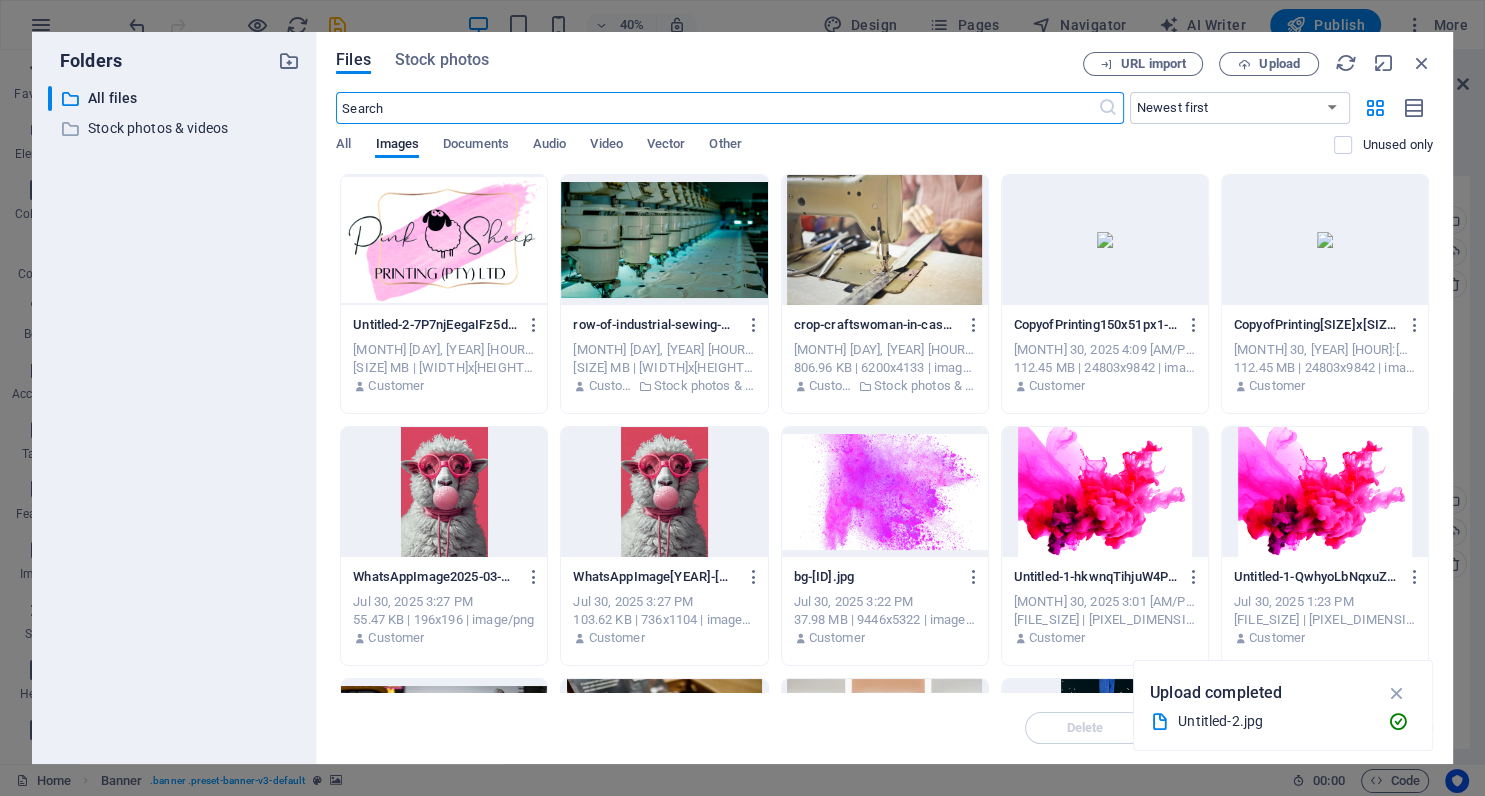 click at bounding box center (444, 240) 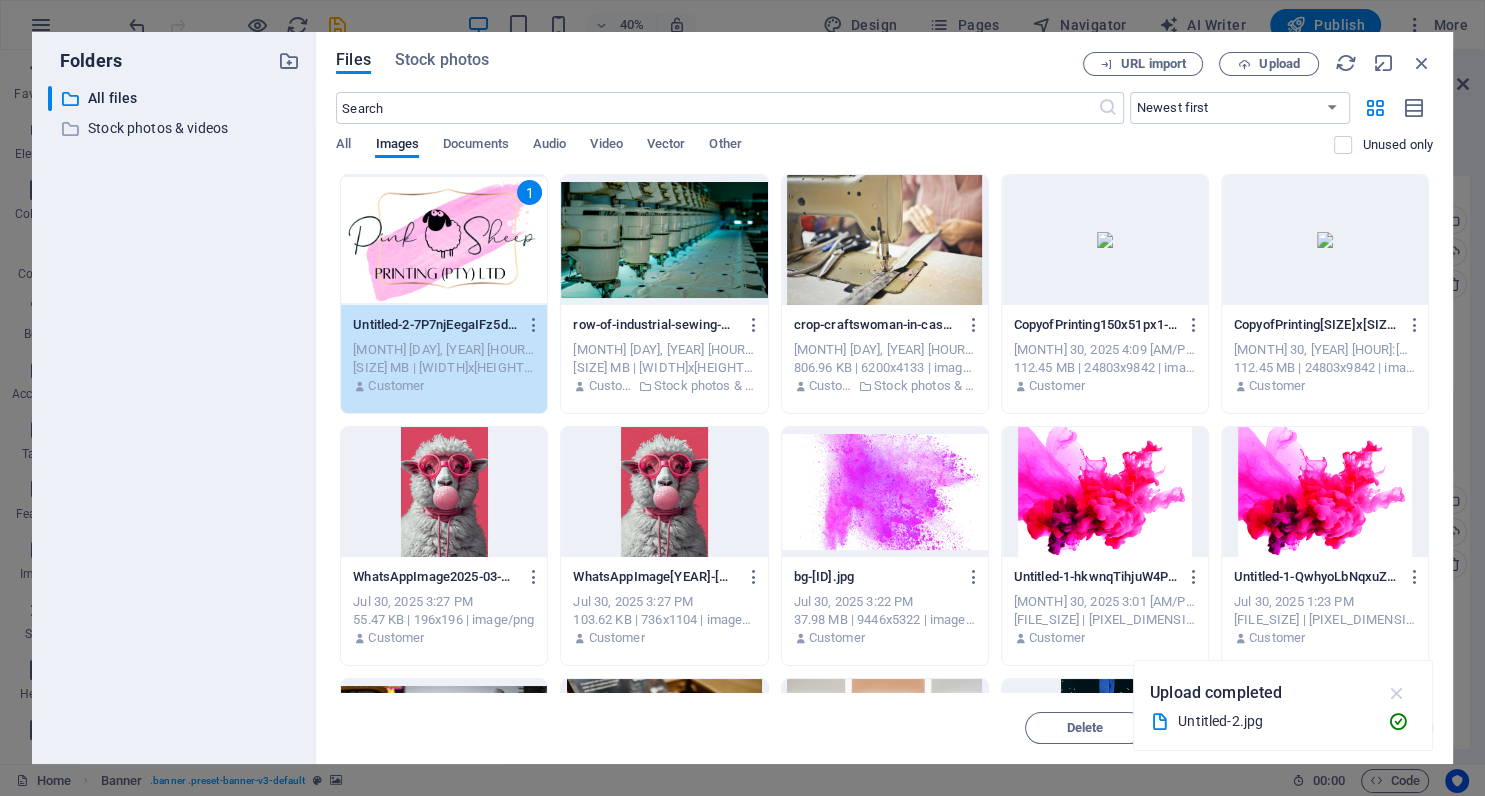 click at bounding box center [1396, 693] 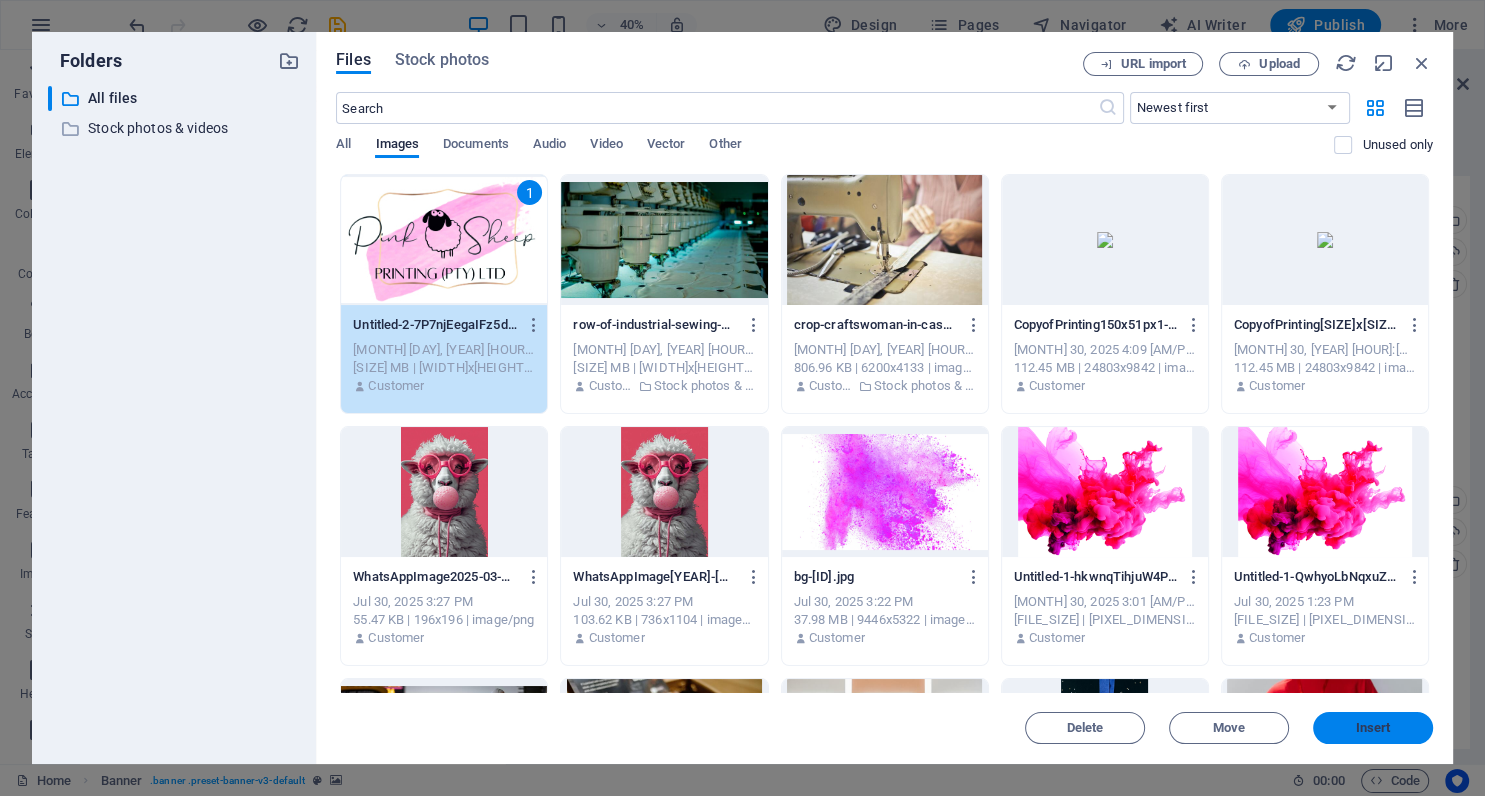 click on "Insert" at bounding box center (1373, 728) 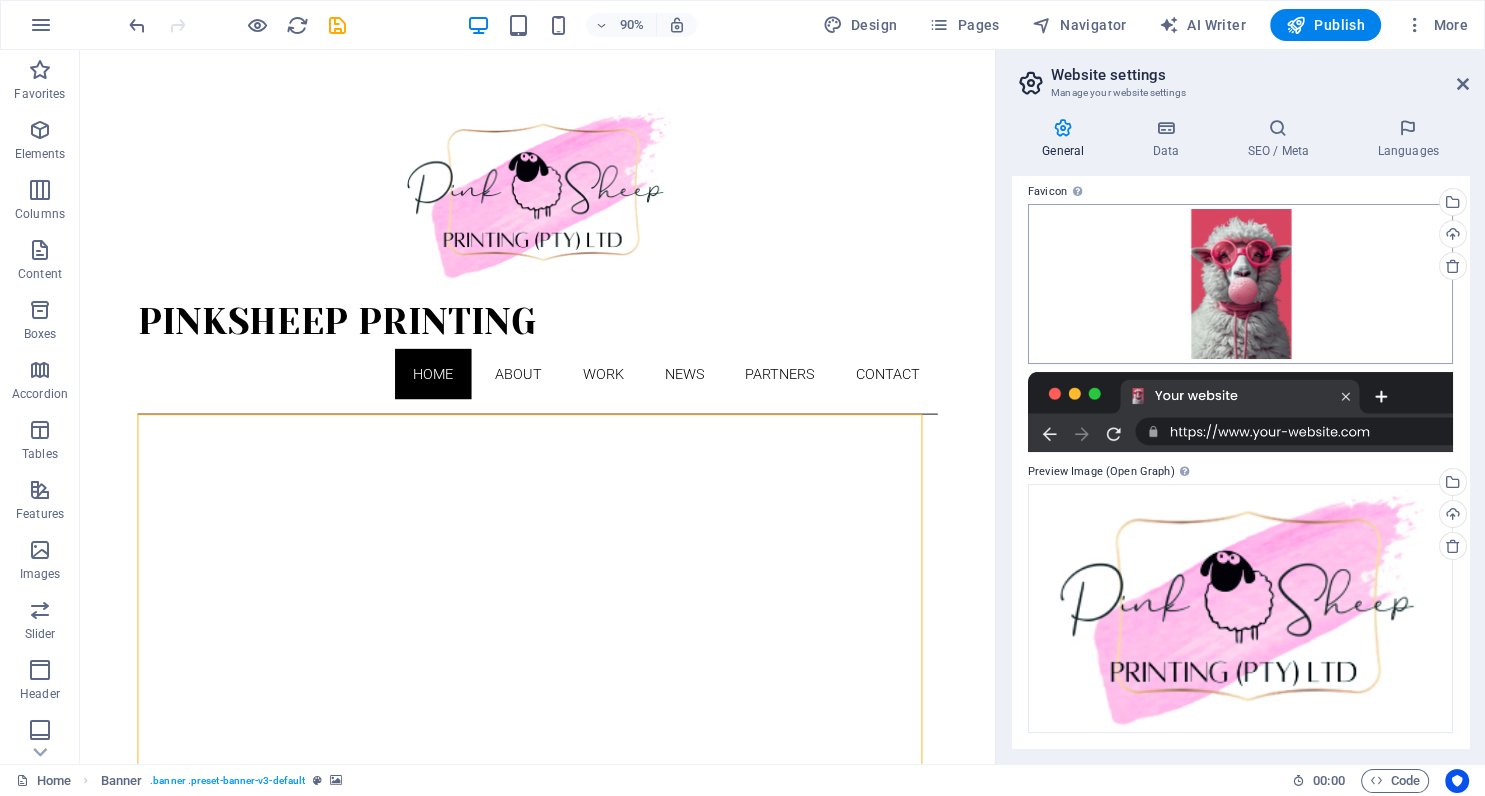 scroll, scrollTop: 0, scrollLeft: 0, axis: both 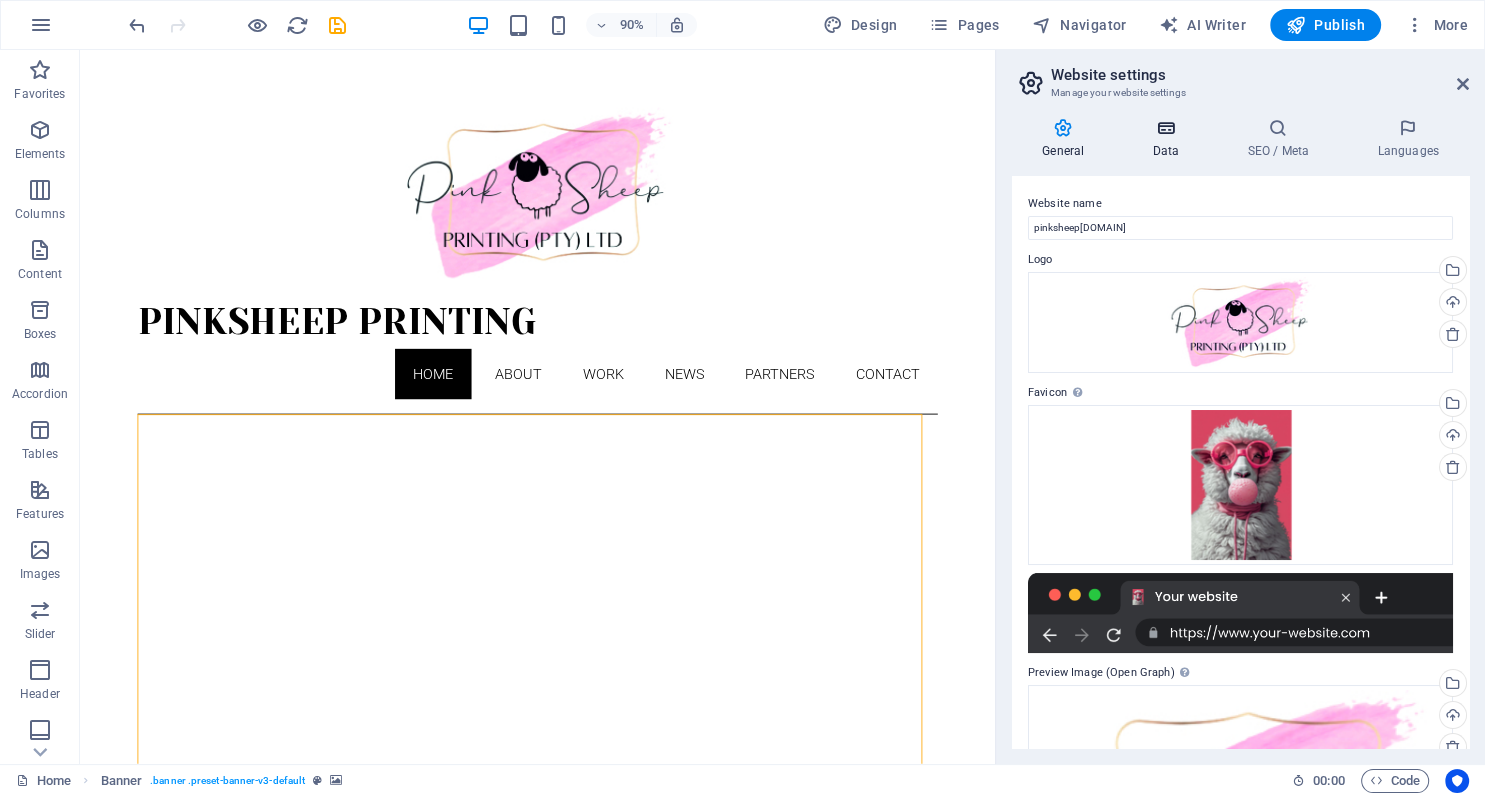 click on "Data" at bounding box center (1169, 139) 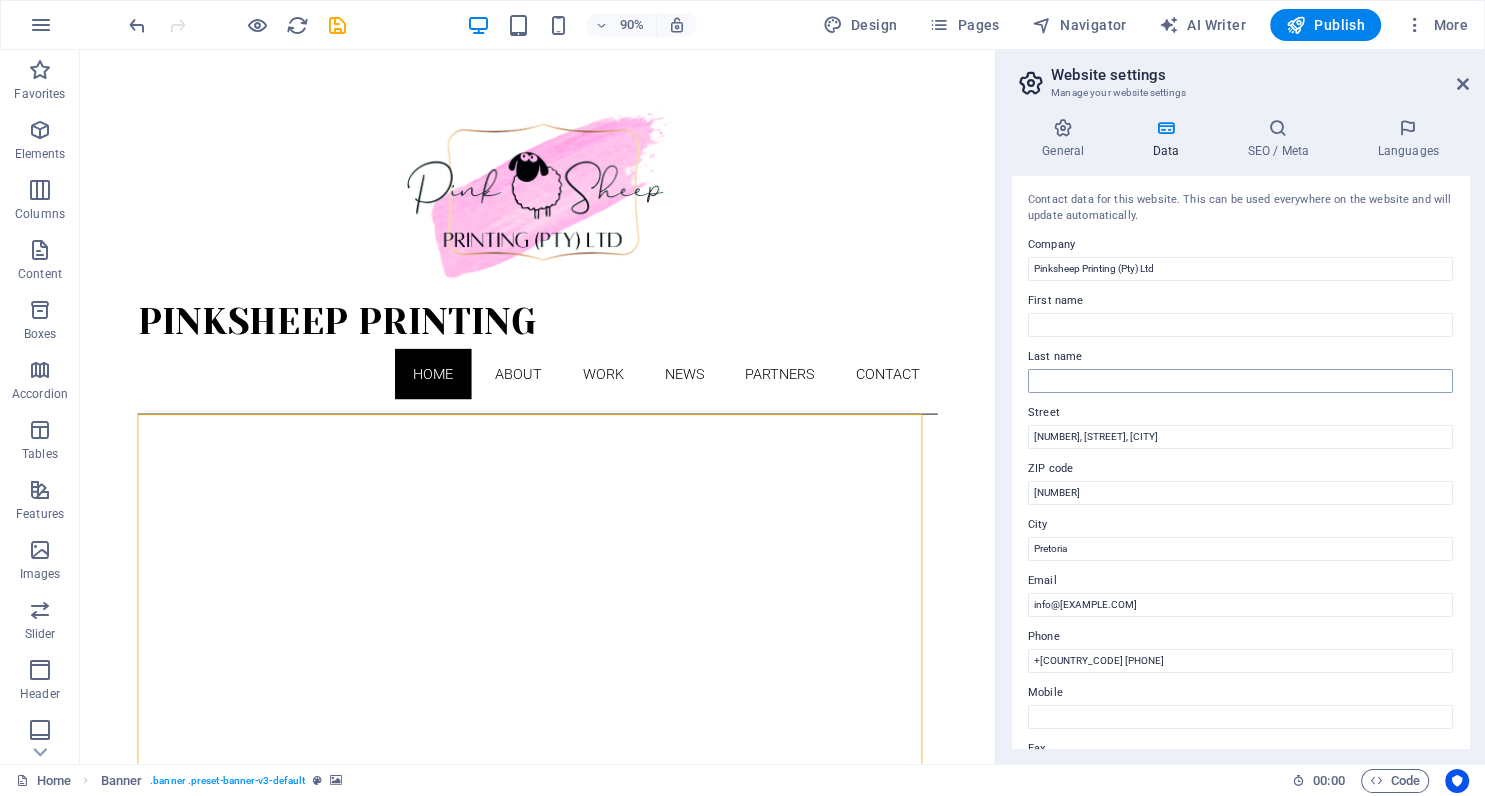 scroll, scrollTop: 0, scrollLeft: 0, axis: both 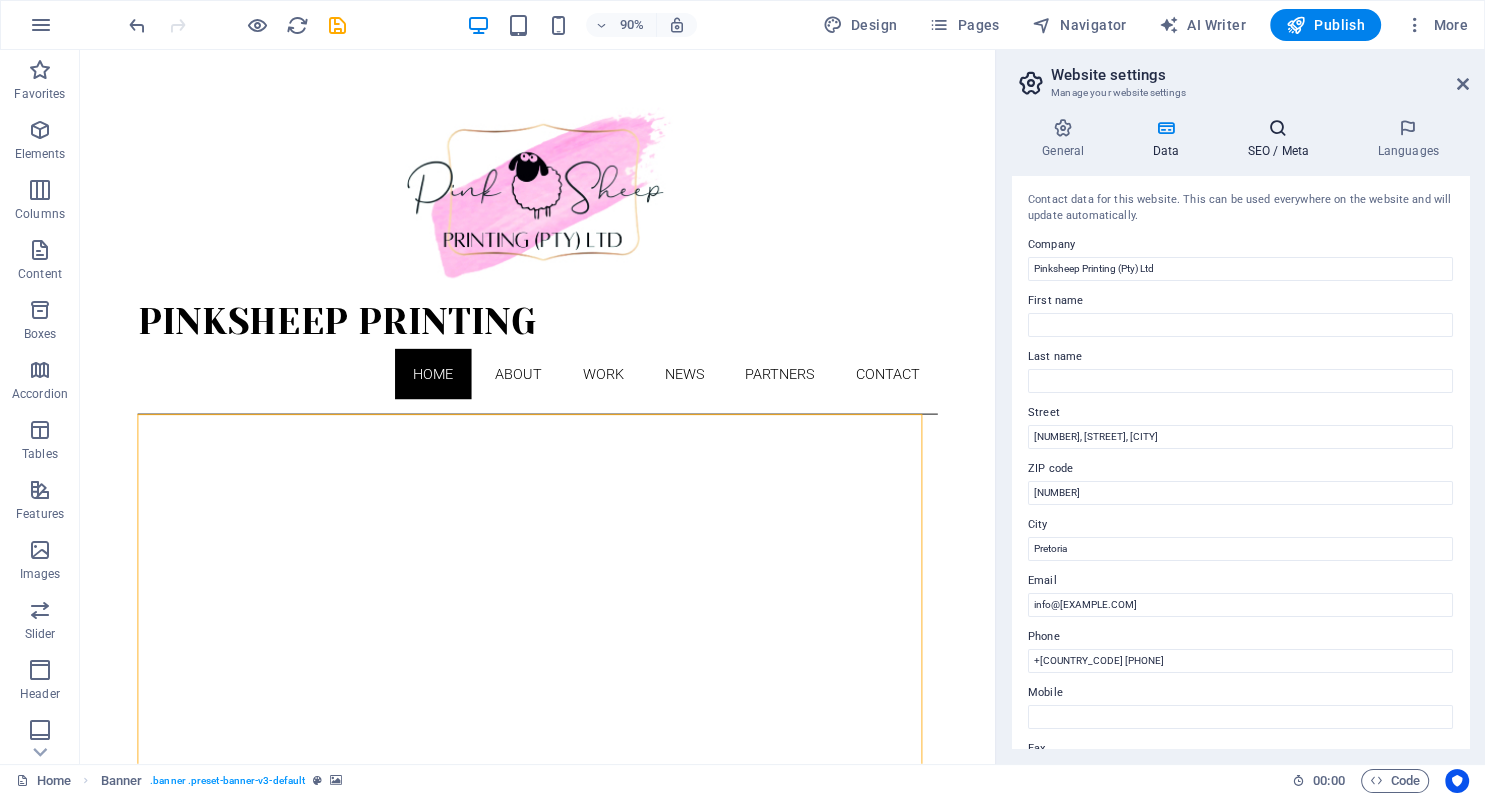 click at bounding box center [1278, 128] 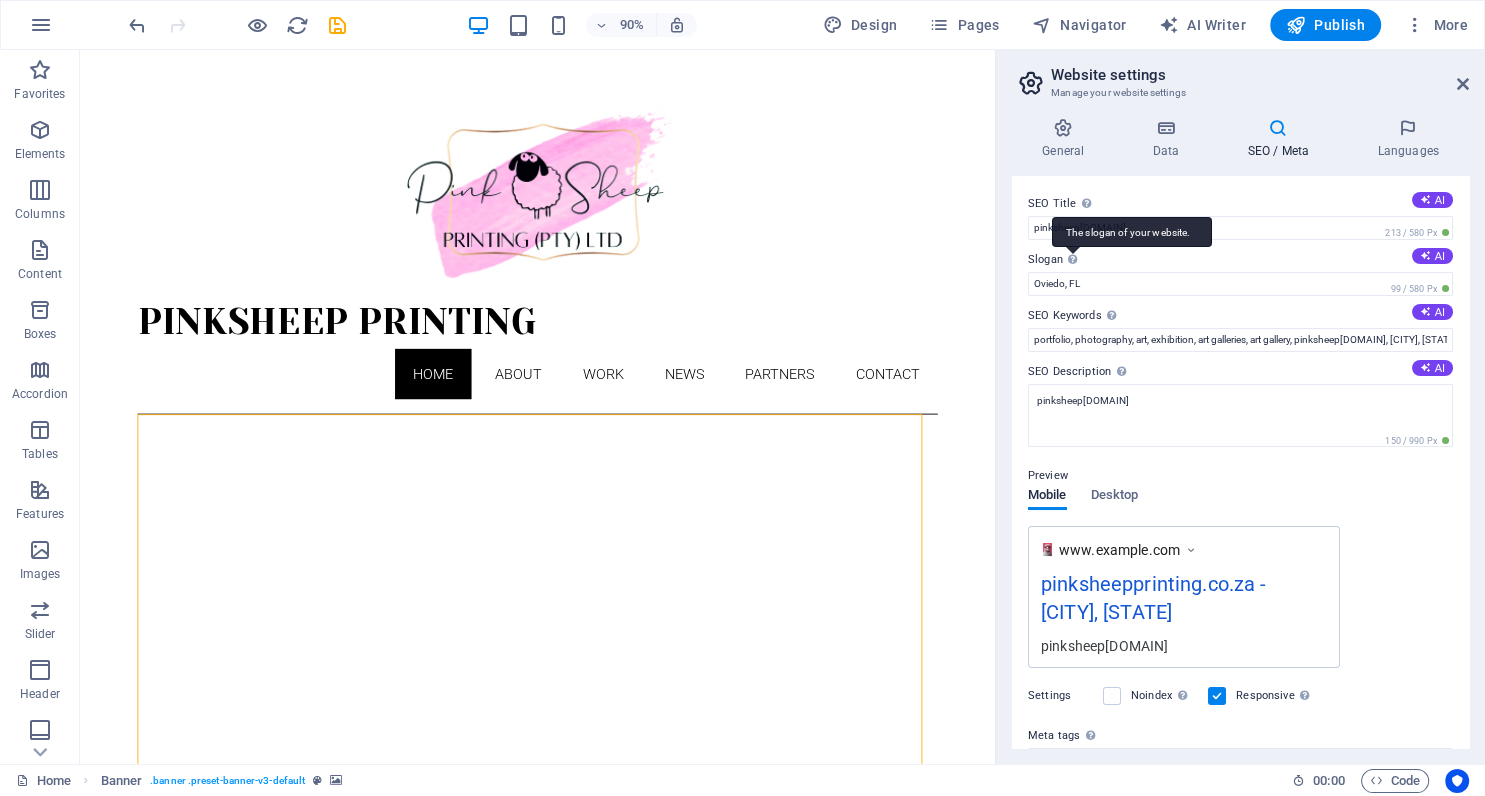 click at bounding box center (1072, 259) 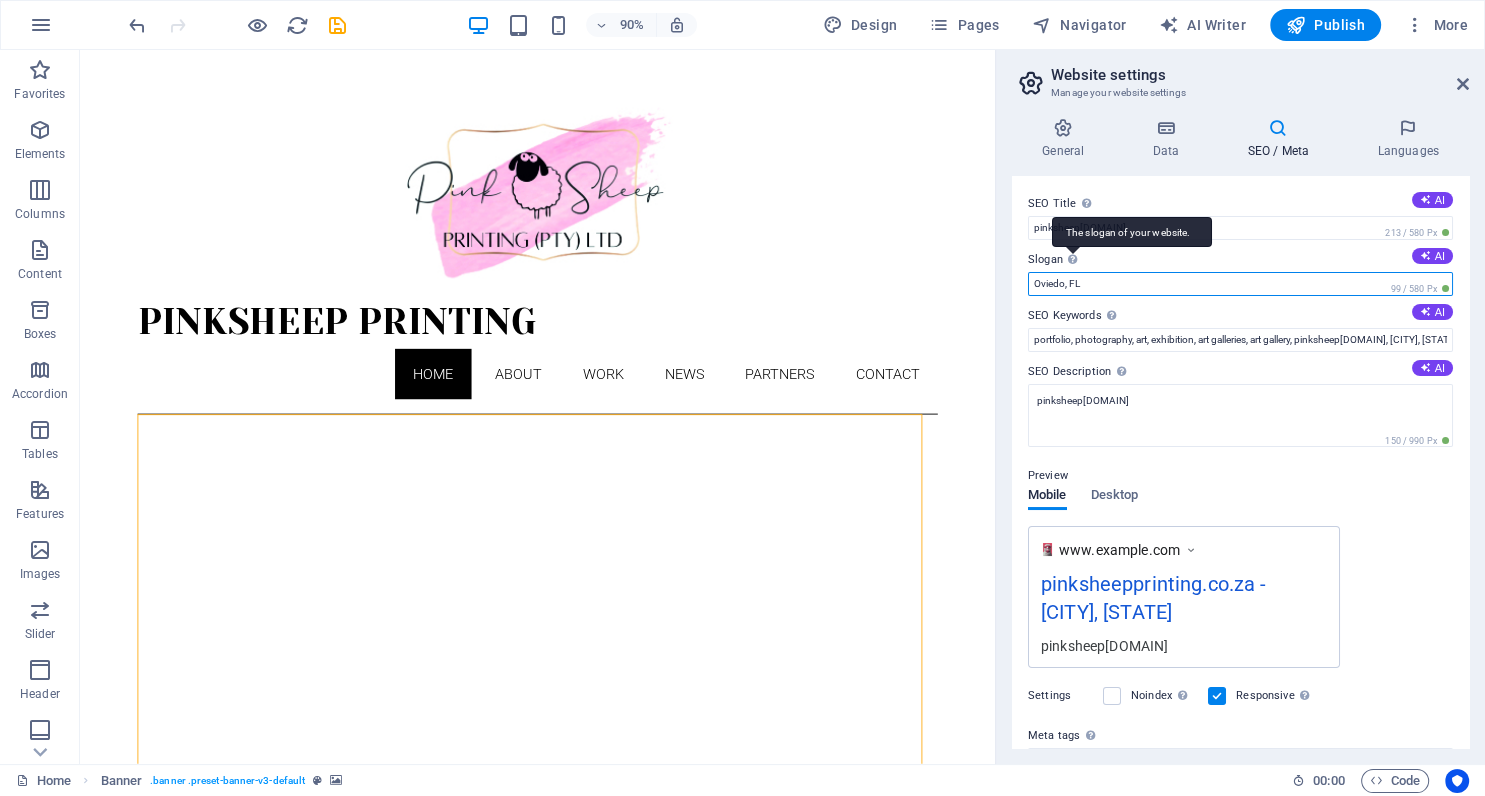 click on "Oviedo, FL" at bounding box center (1240, 284) 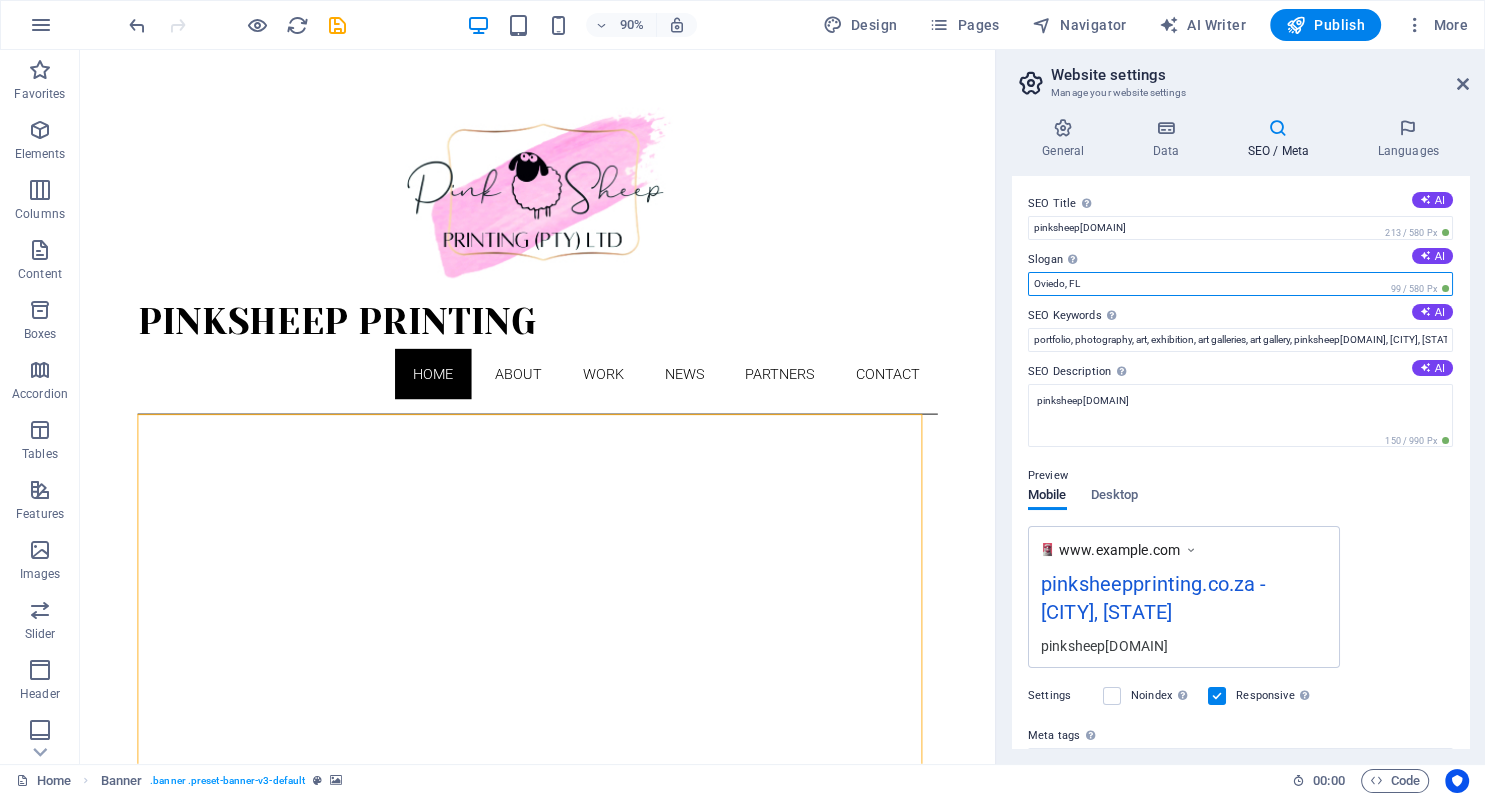 click on "Oviedo, FL" at bounding box center [1240, 284] 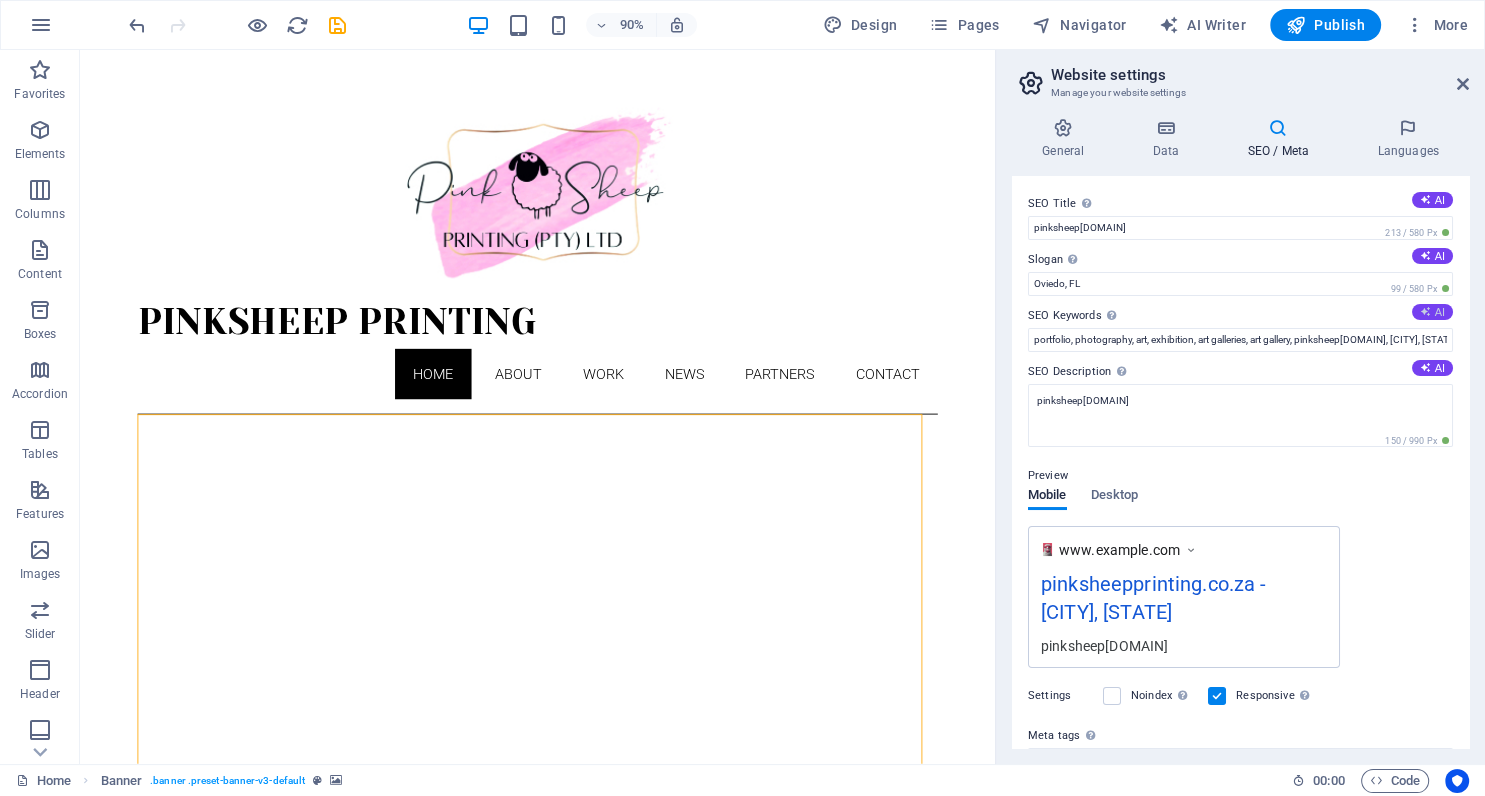 click on "AI" at bounding box center [1432, 312] 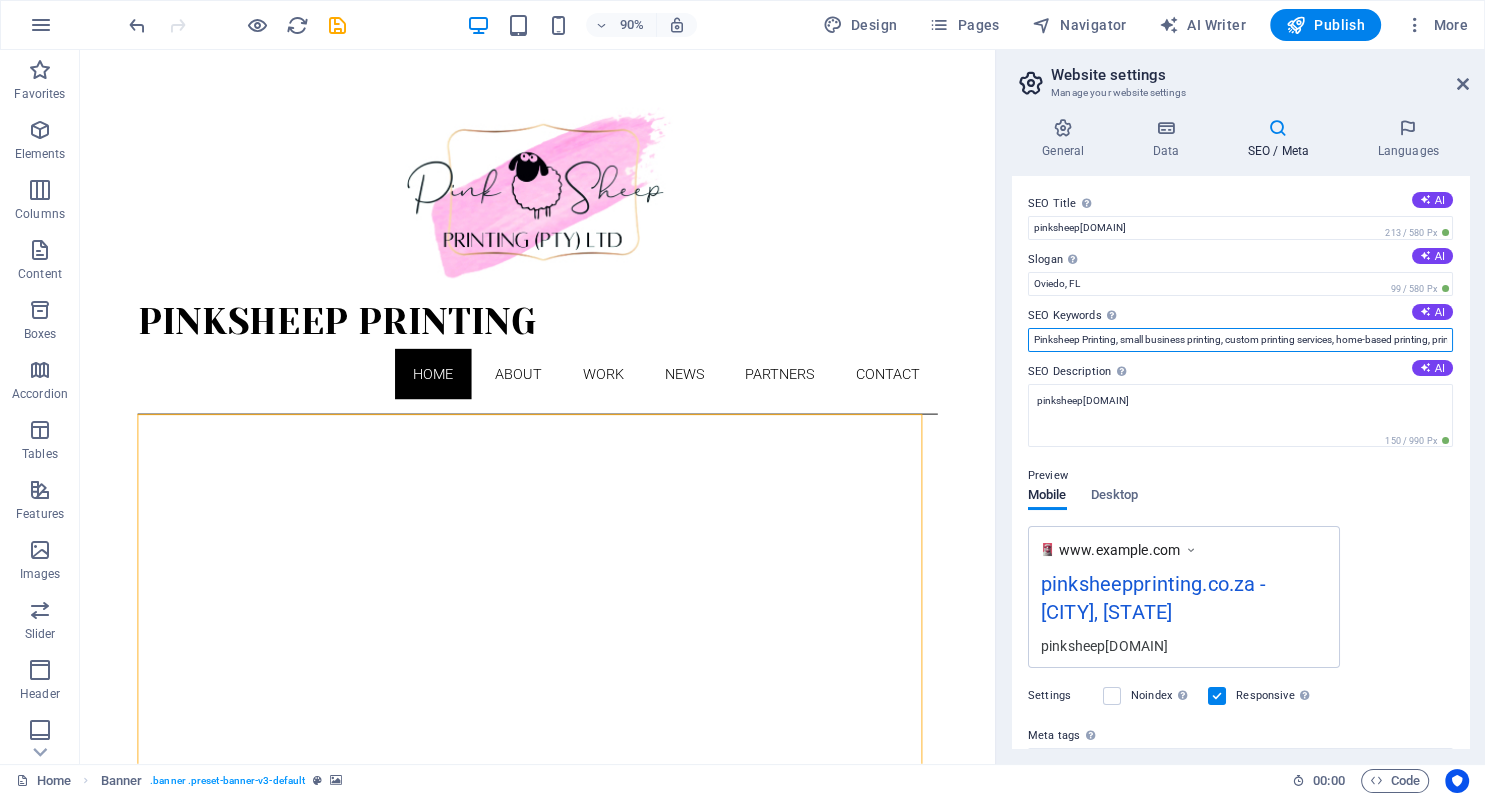 click on "Pinksheep Printing, small business printing, custom printing services, home-based printing, printing starter kit, professional printing solutions" at bounding box center [1240, 340] 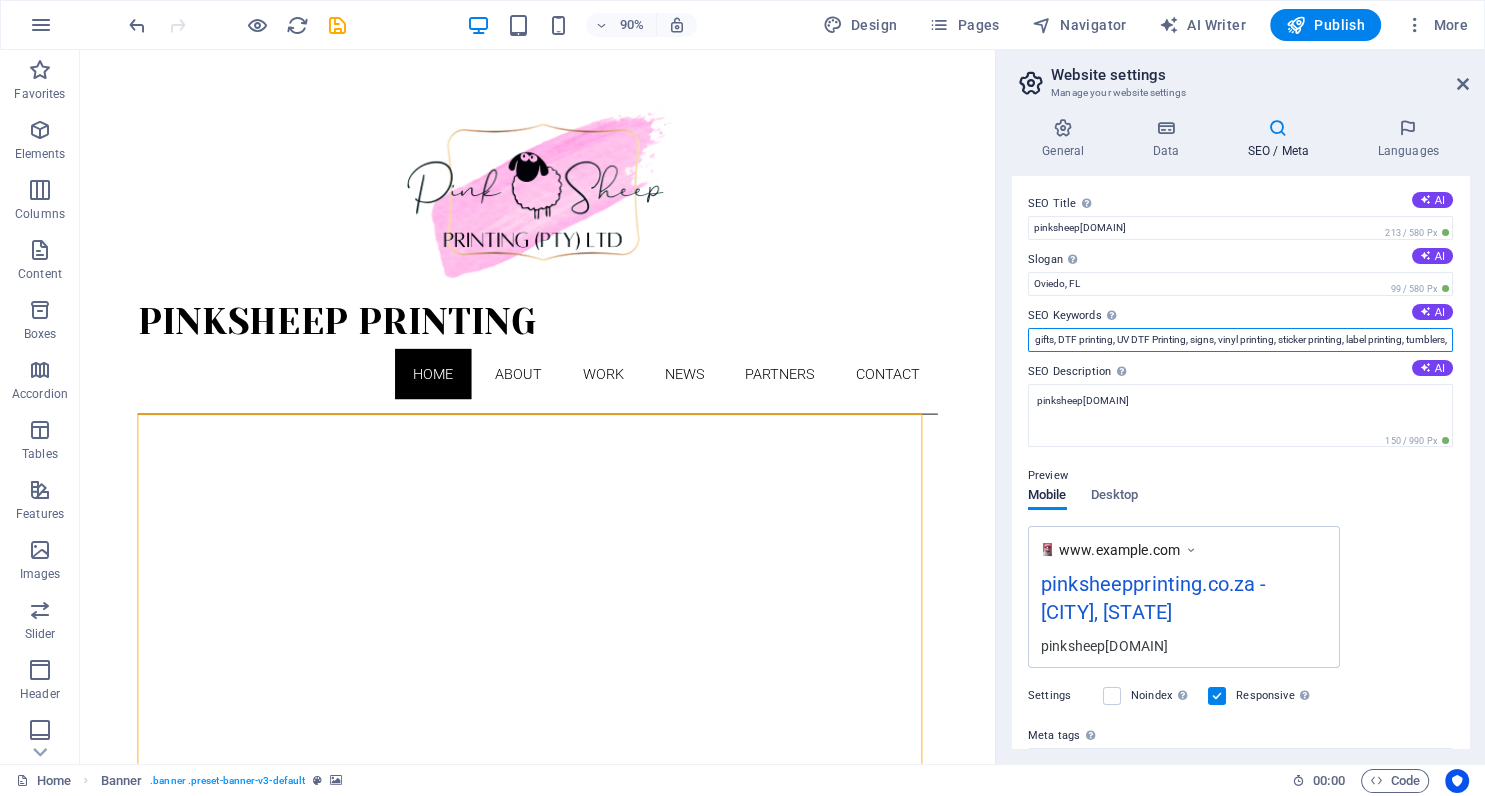 scroll, scrollTop: 0, scrollLeft: 1139, axis: horizontal 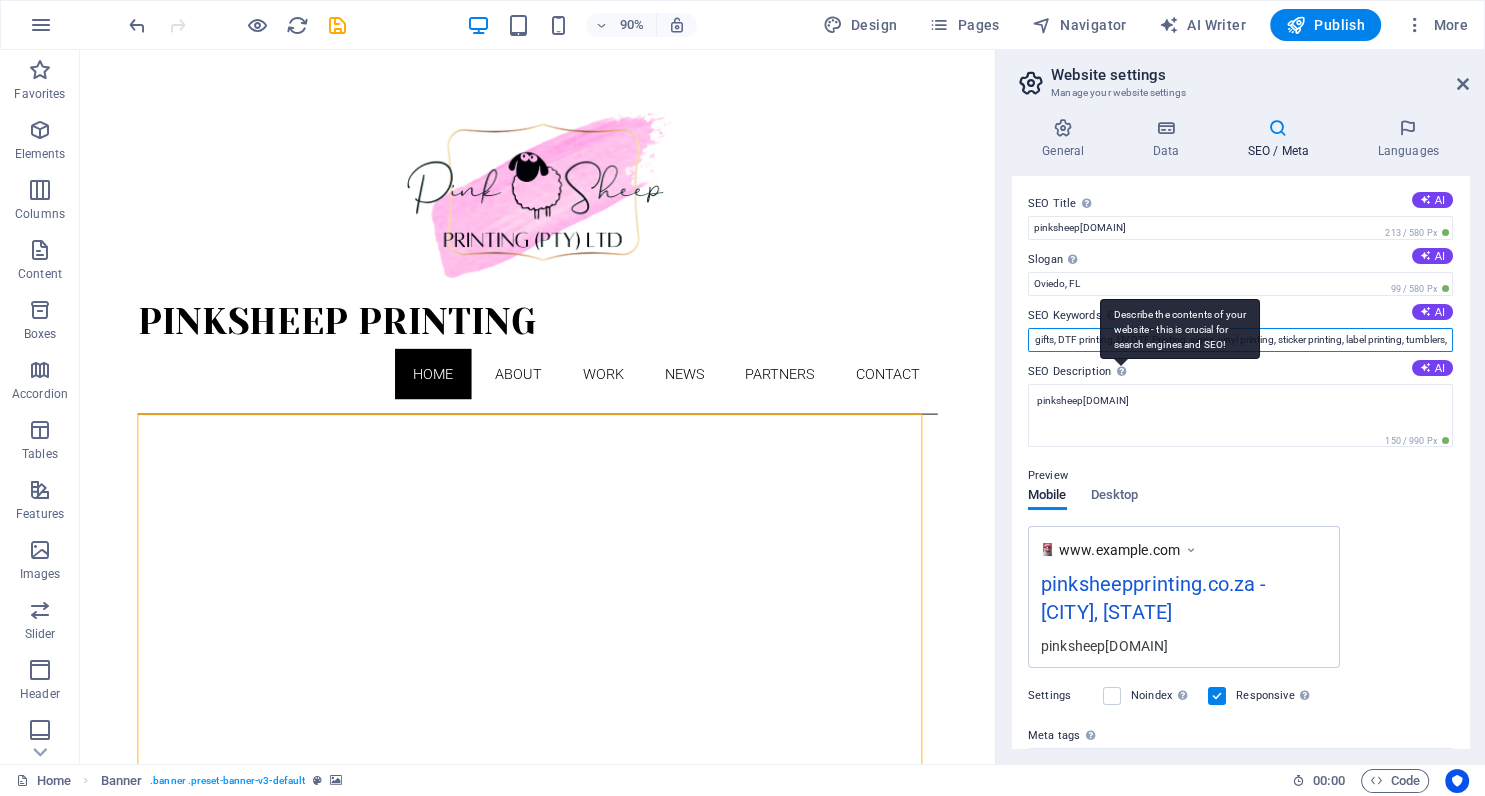 type on "Pinksheep Printing, small business printing, custom printing services, professional printing solutions, business cards, banner printing, chromadek signs, flyer printing, t-shirt printing, sublimation, PPE cloting, corporate clothing, laser engraving, corporate gifts, DTF printing, UV DTF Printing, signs, vinyl printing, sticker printing, label printing, tumblers," 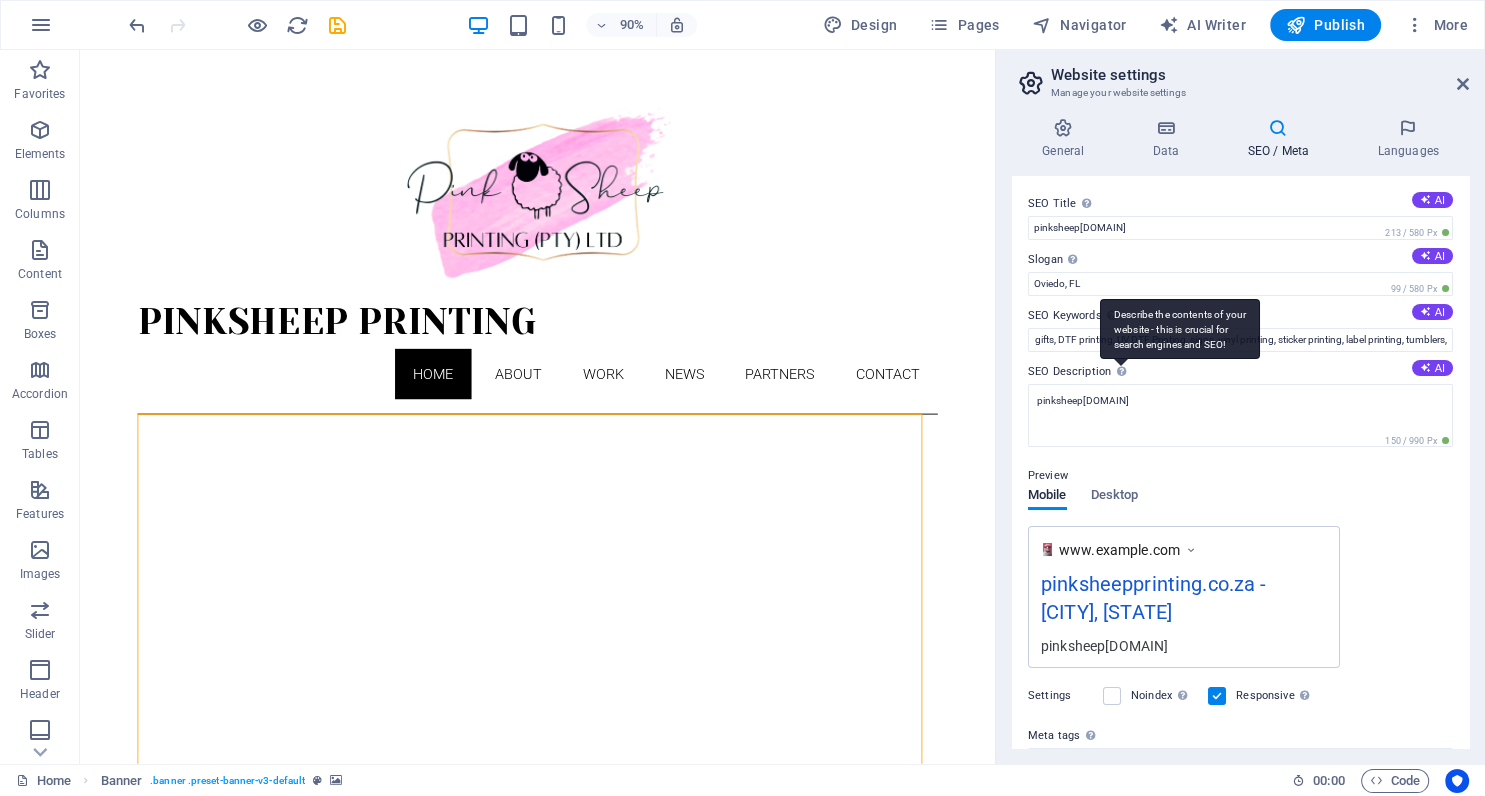 click on "Describe the contents of your website - this is crucial for search engines and SEO!" at bounding box center (1180, 329) 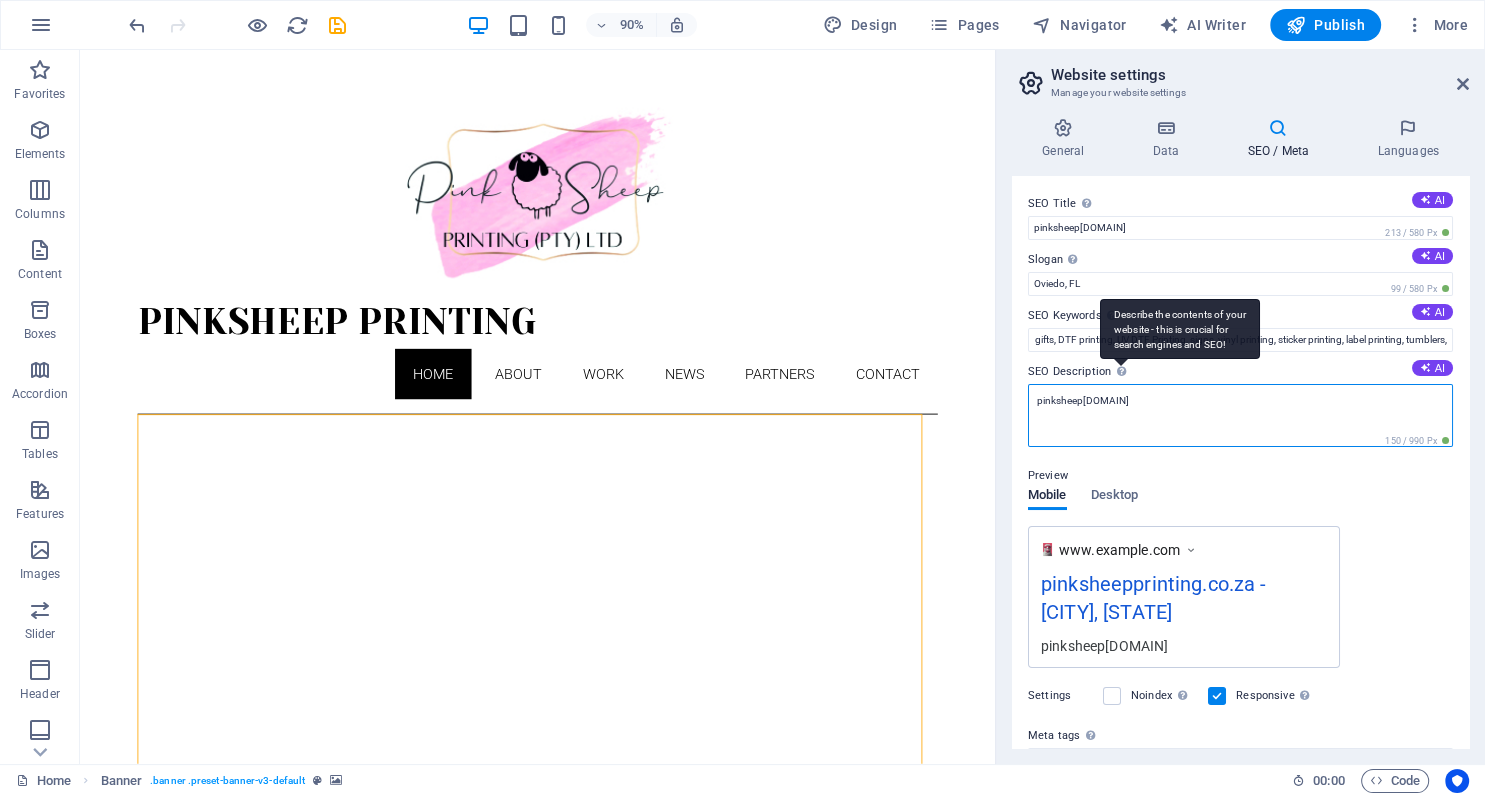 click on "pinksheep[DOMAIN]" at bounding box center (1240, 415) 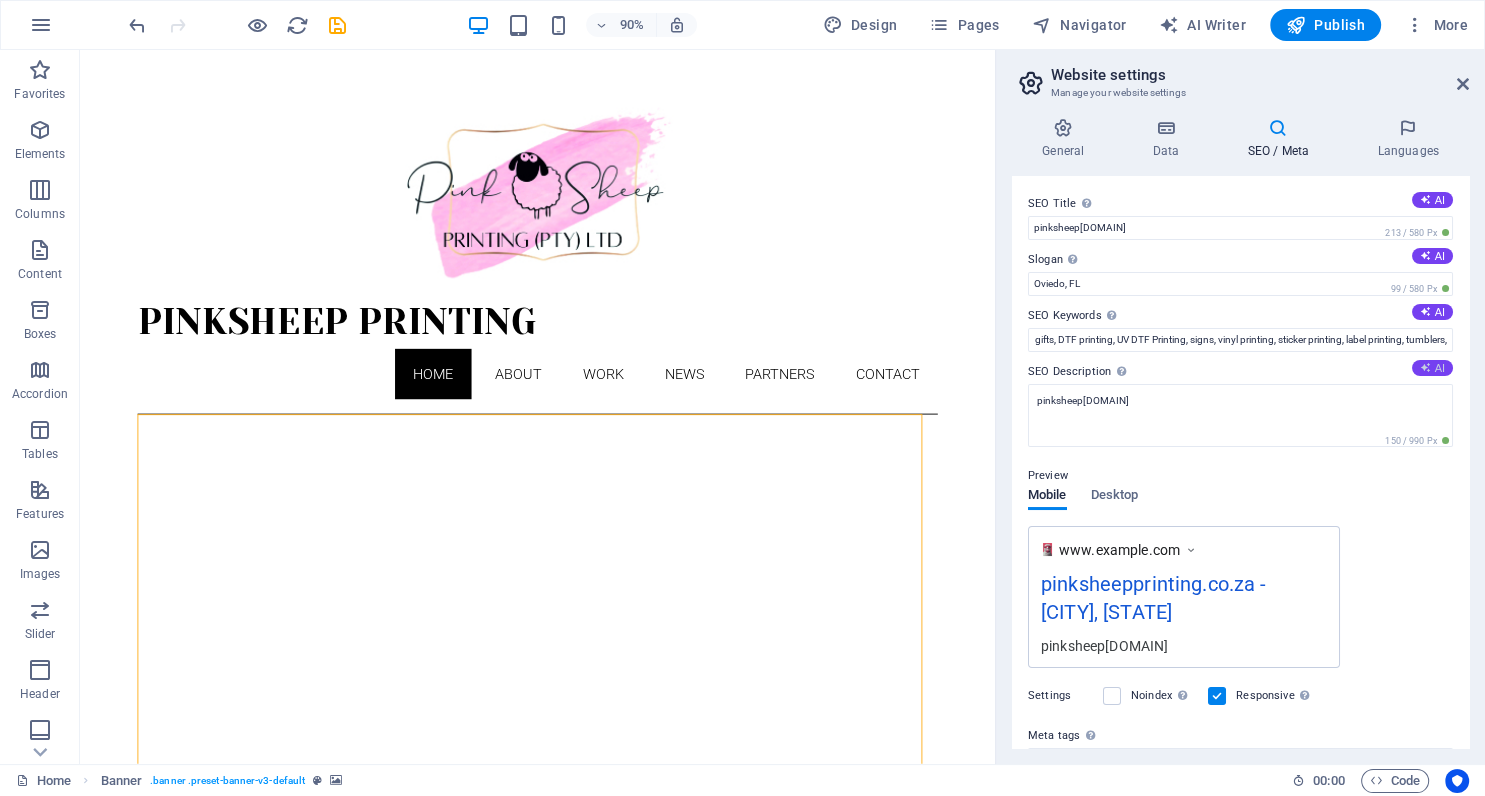 click on "AI" at bounding box center [1432, 368] 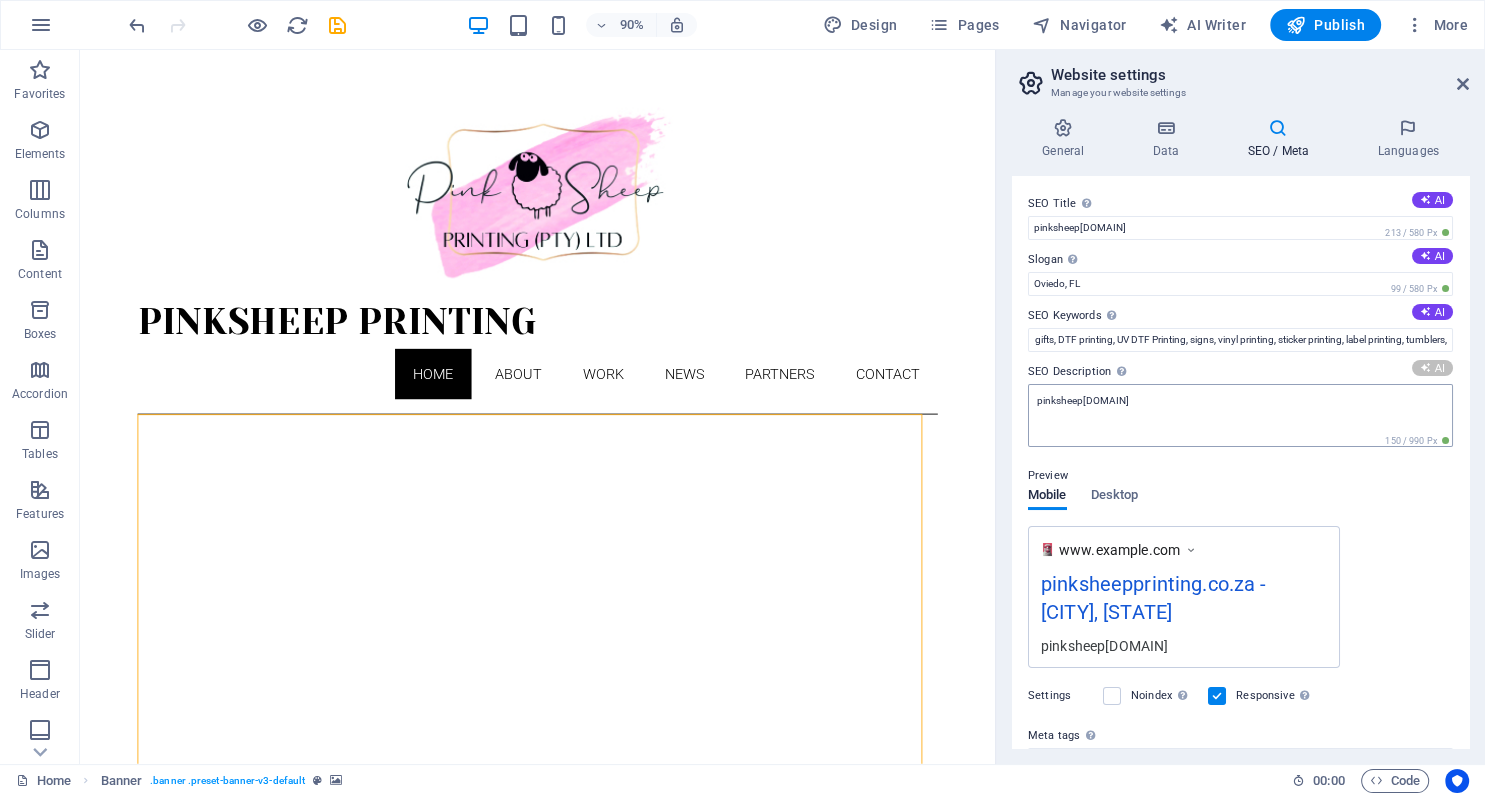 type on "Discover Pinksheep Printing, your go-to source for quality printing since [YEAR]. Contact us today for expert services!" 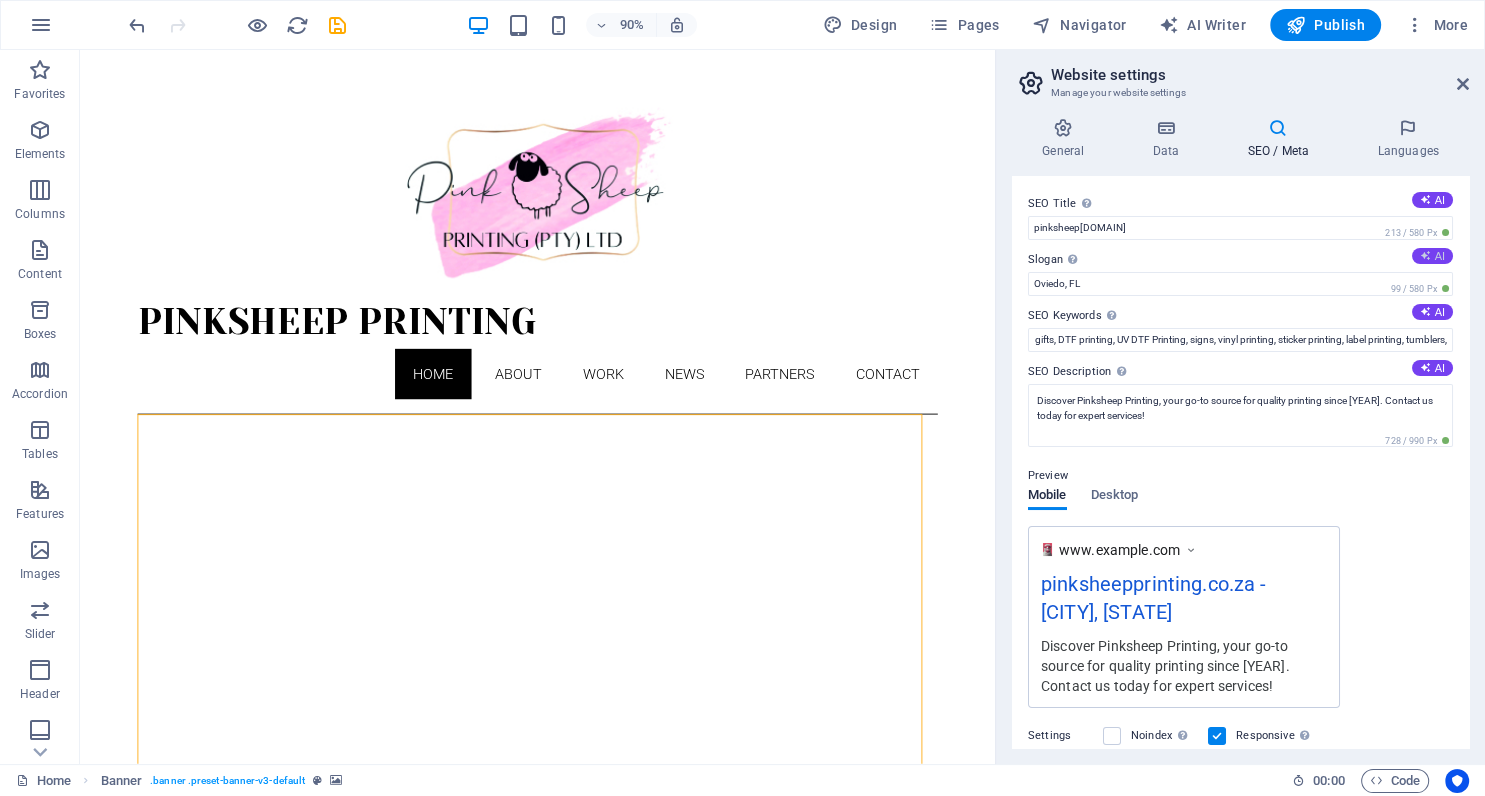 click at bounding box center [1425, 255] 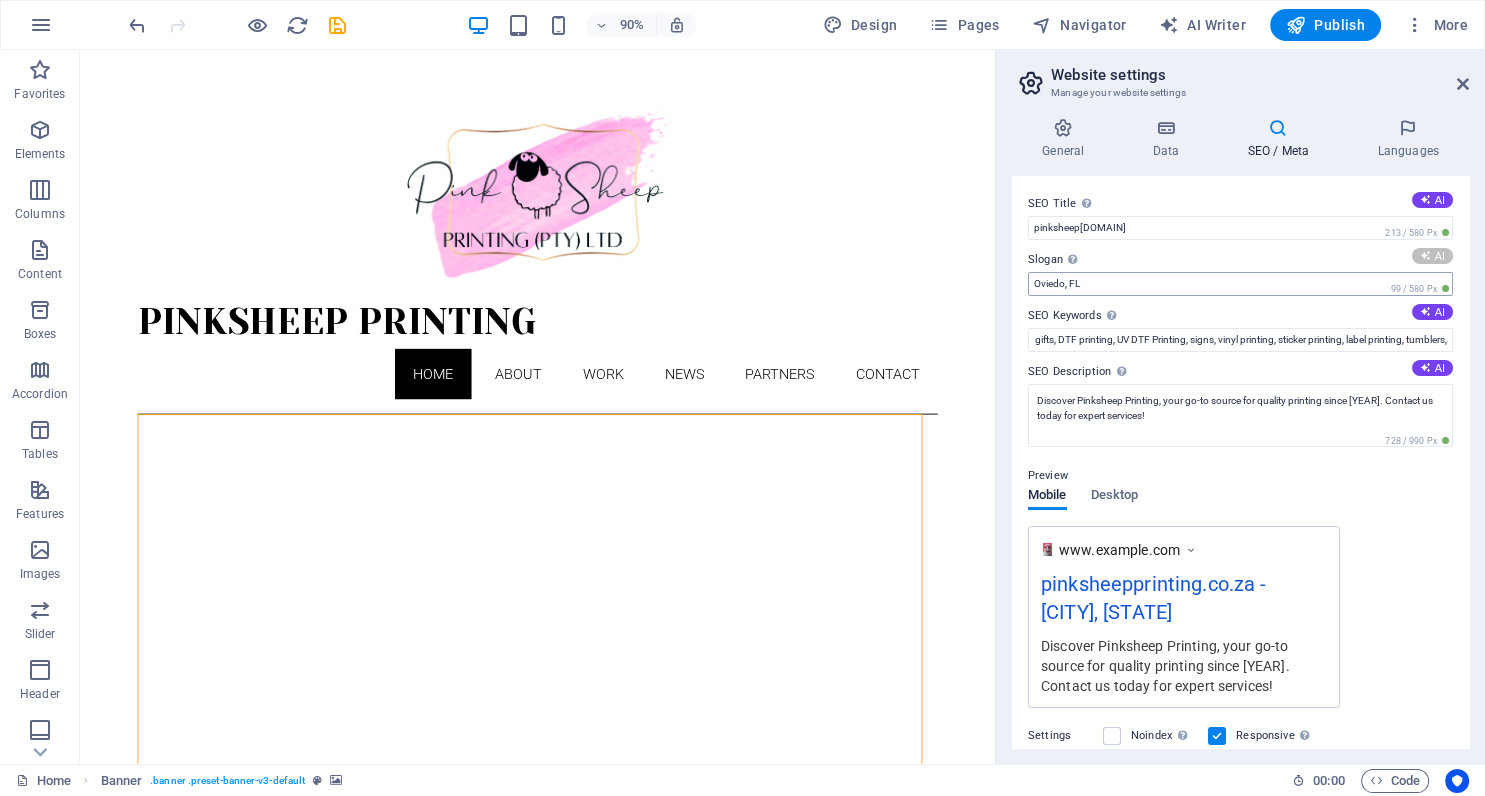 type on "Quality Printing Solutions at Your Fingertips" 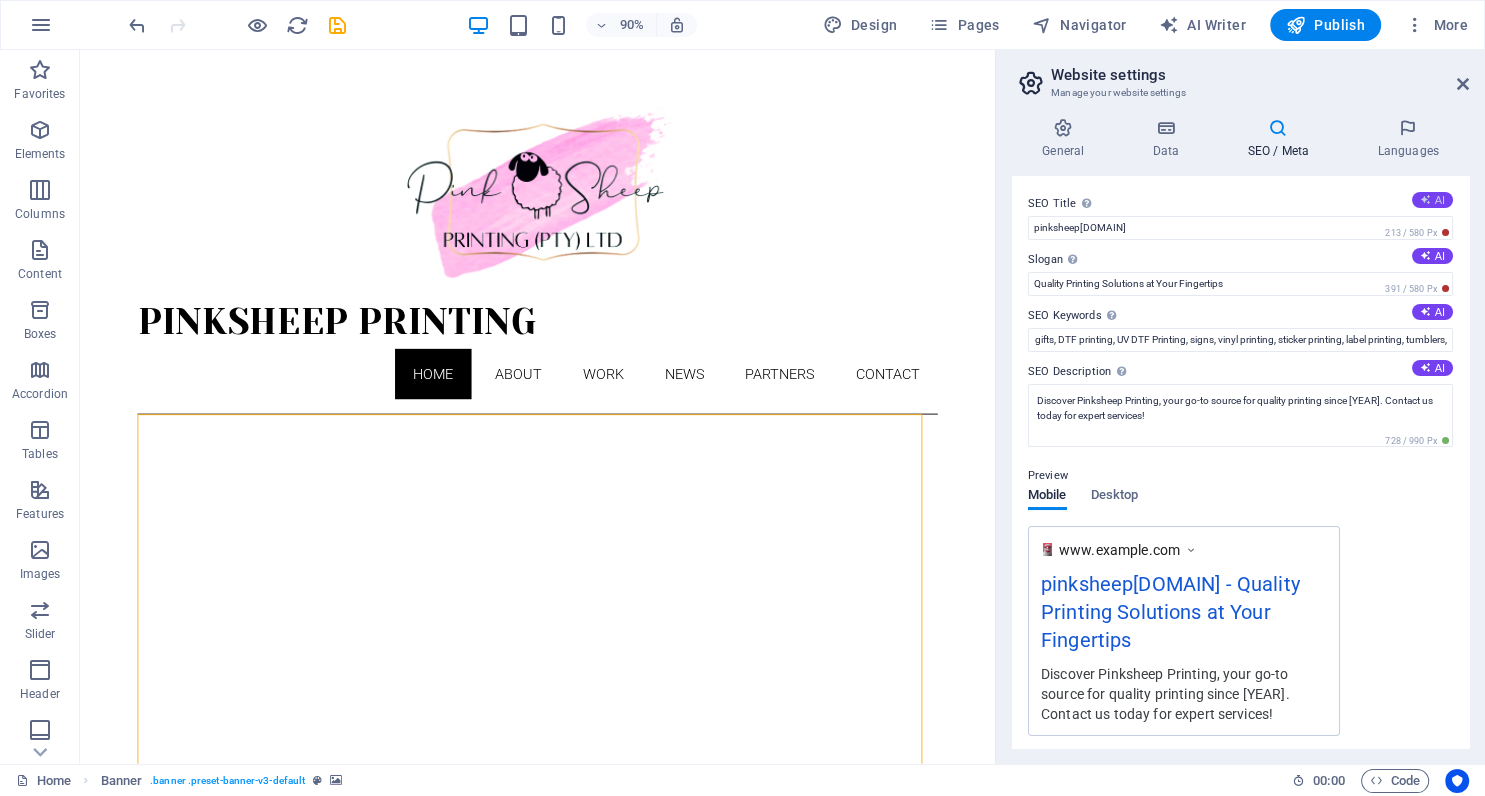 click on "AI" at bounding box center [1432, 200] 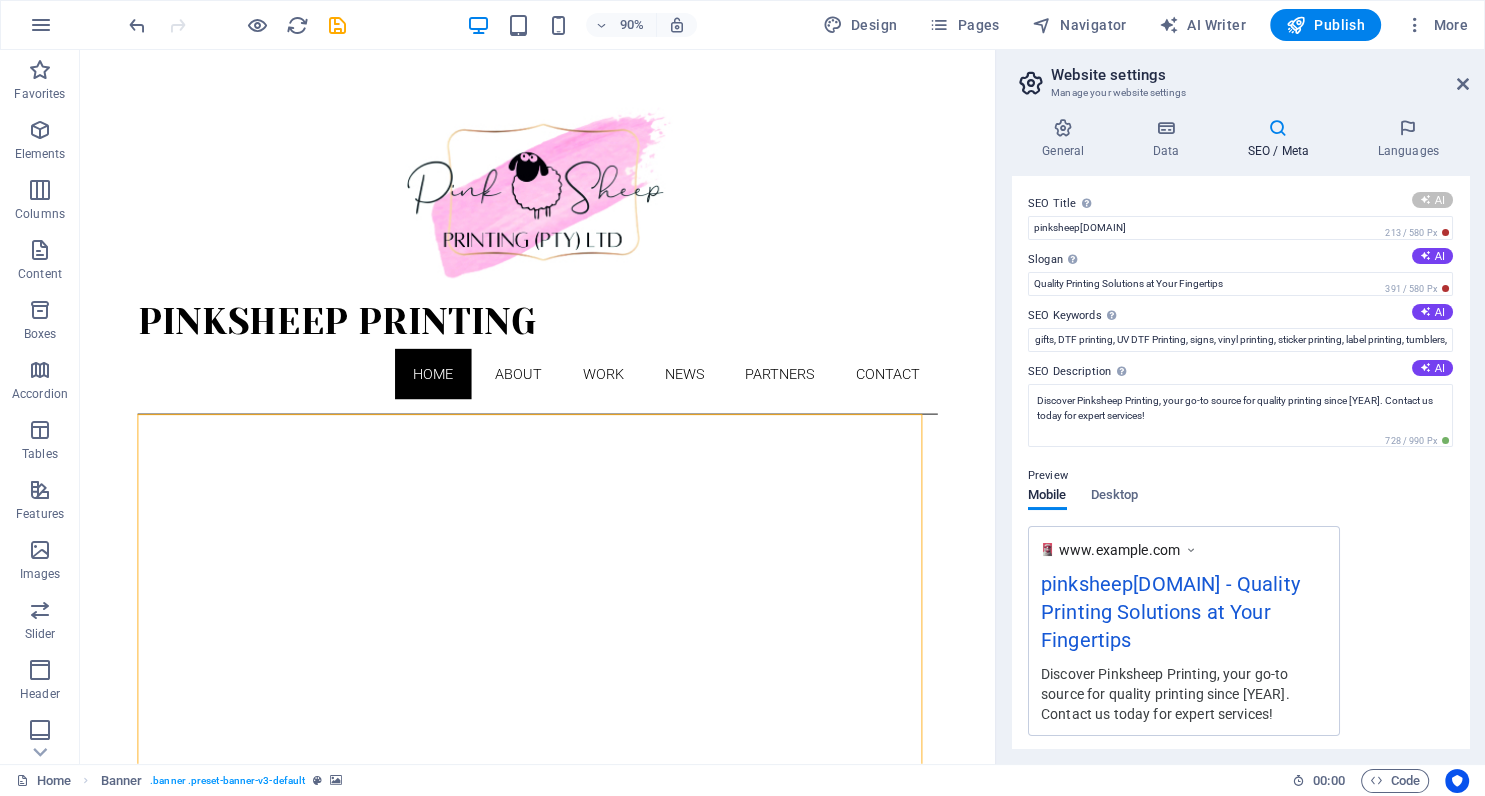 type on "Discover Pinksheep Printing" 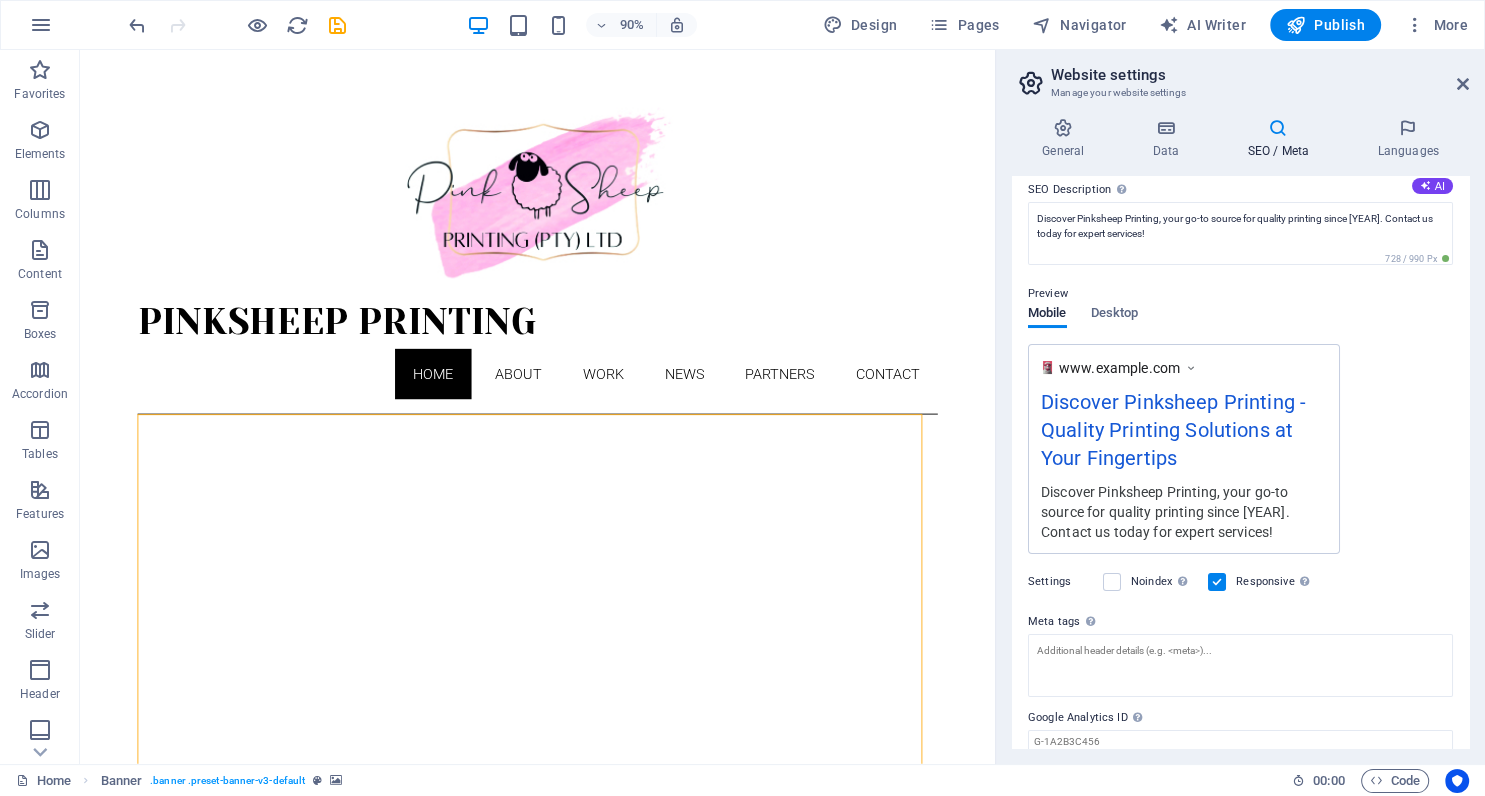 scroll, scrollTop: 258, scrollLeft: 0, axis: vertical 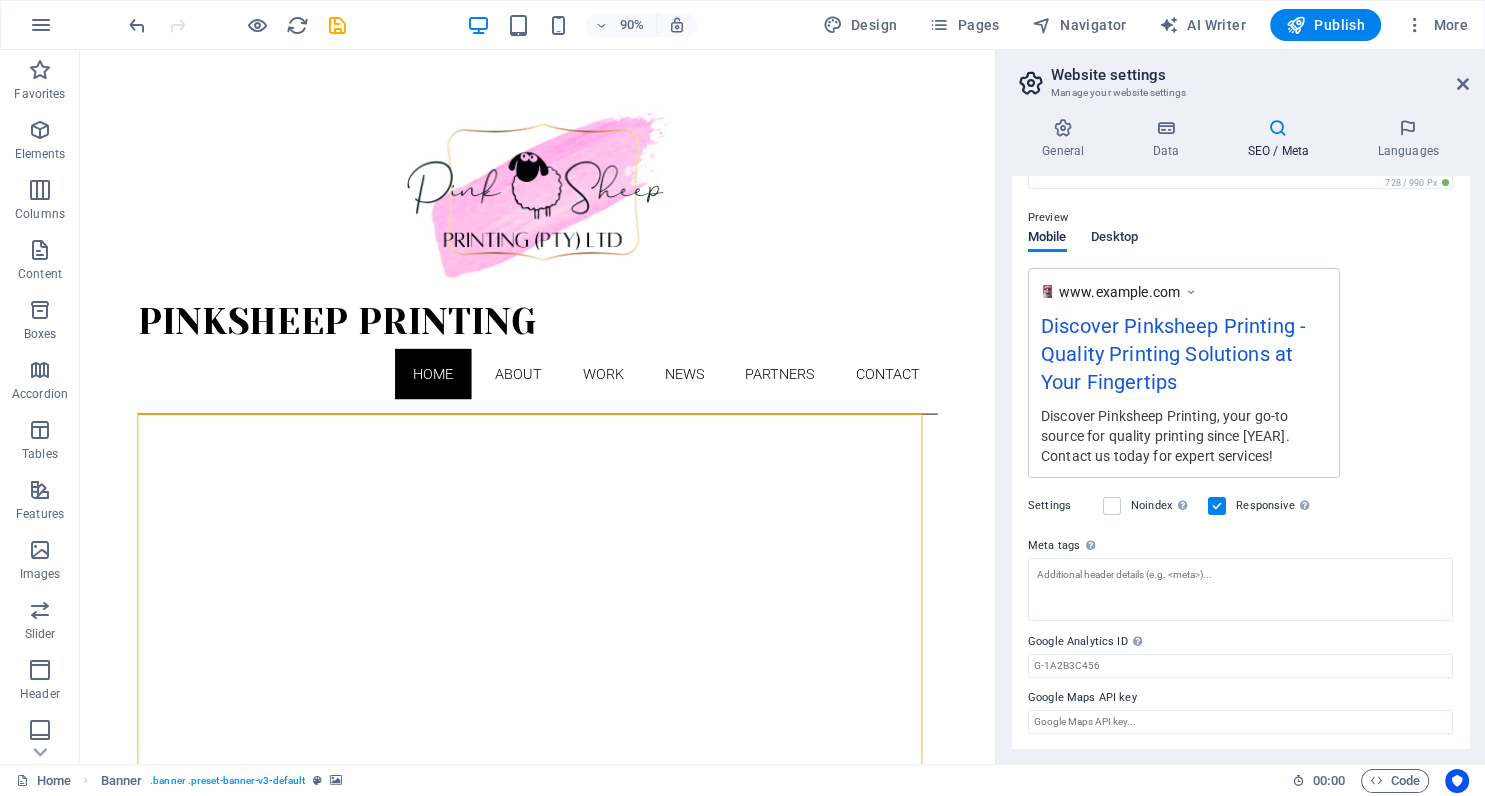 click on "Desktop" at bounding box center [1115, 239] 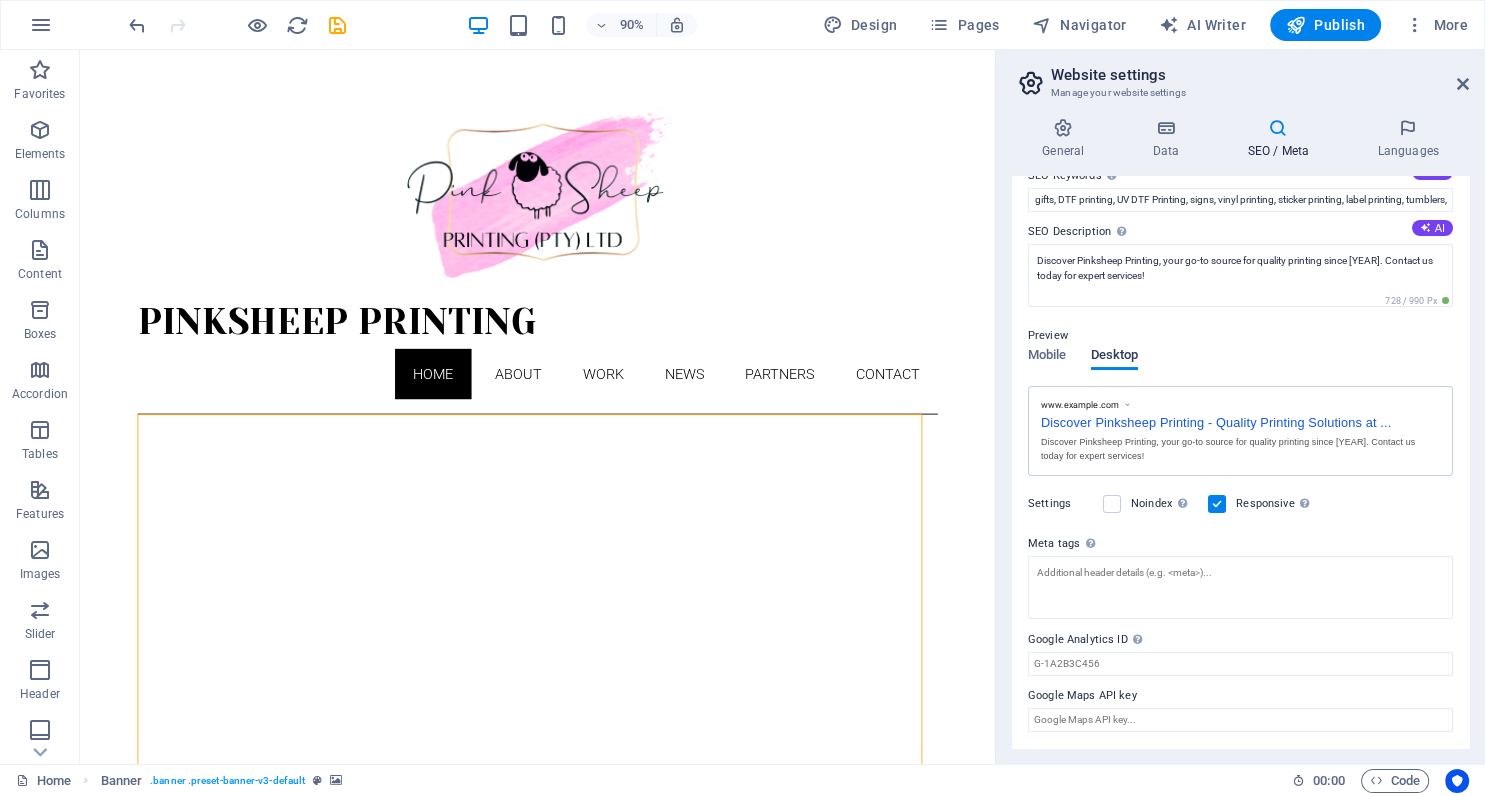 scroll, scrollTop: 139, scrollLeft: 0, axis: vertical 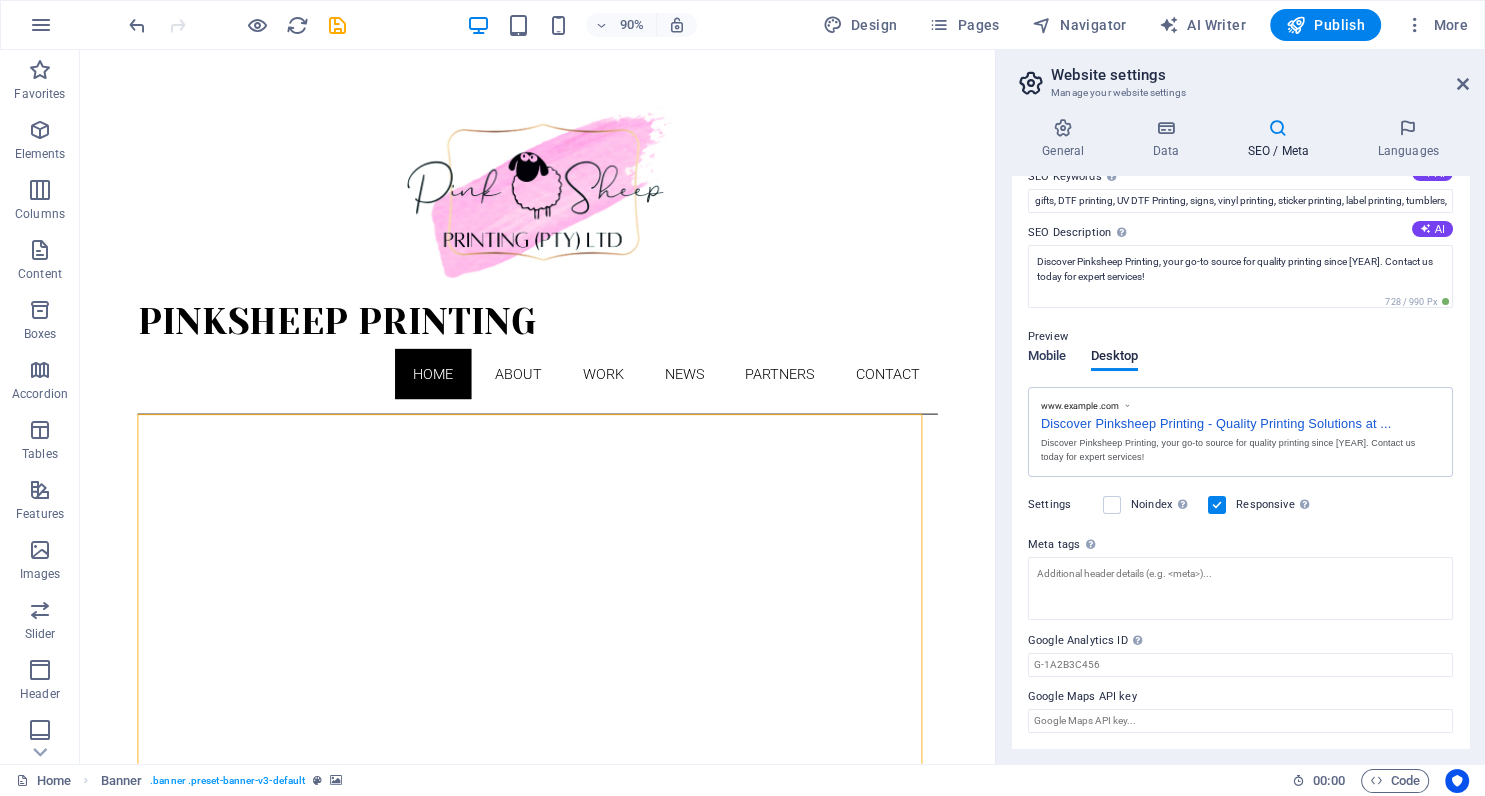 click on "Mobile" at bounding box center (1047, 358) 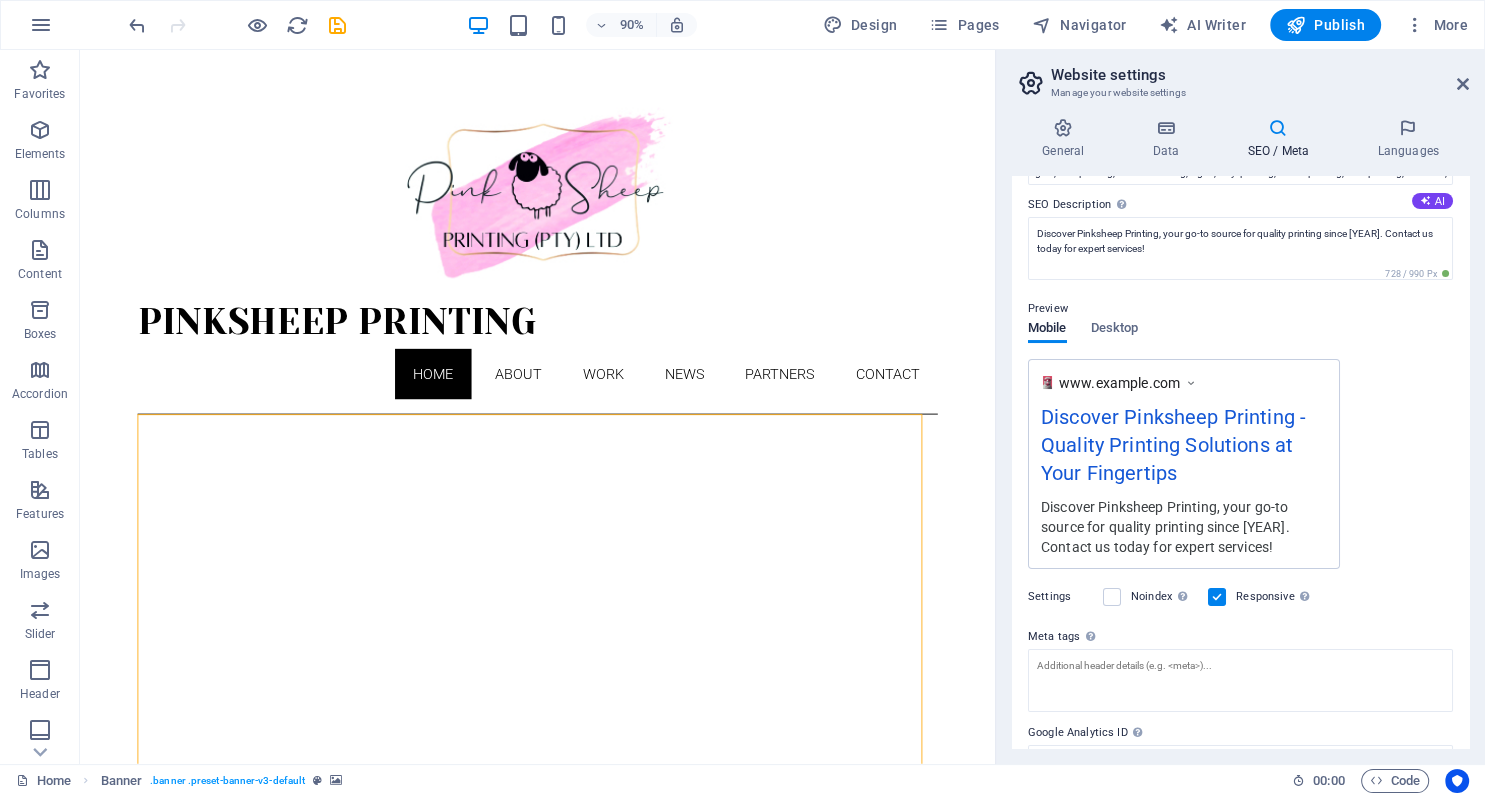 scroll, scrollTop: 0, scrollLeft: 0, axis: both 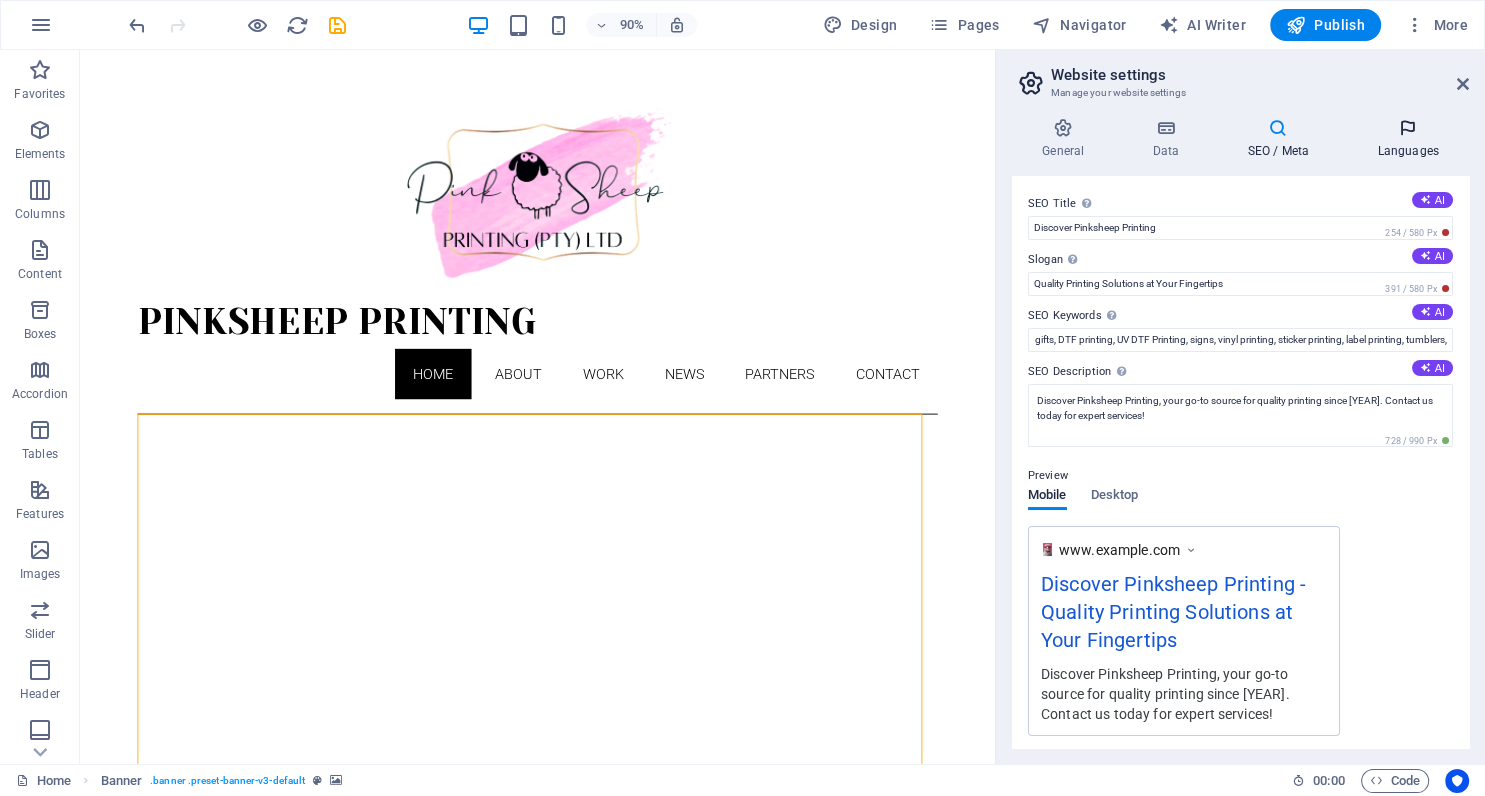 click at bounding box center [1408, 128] 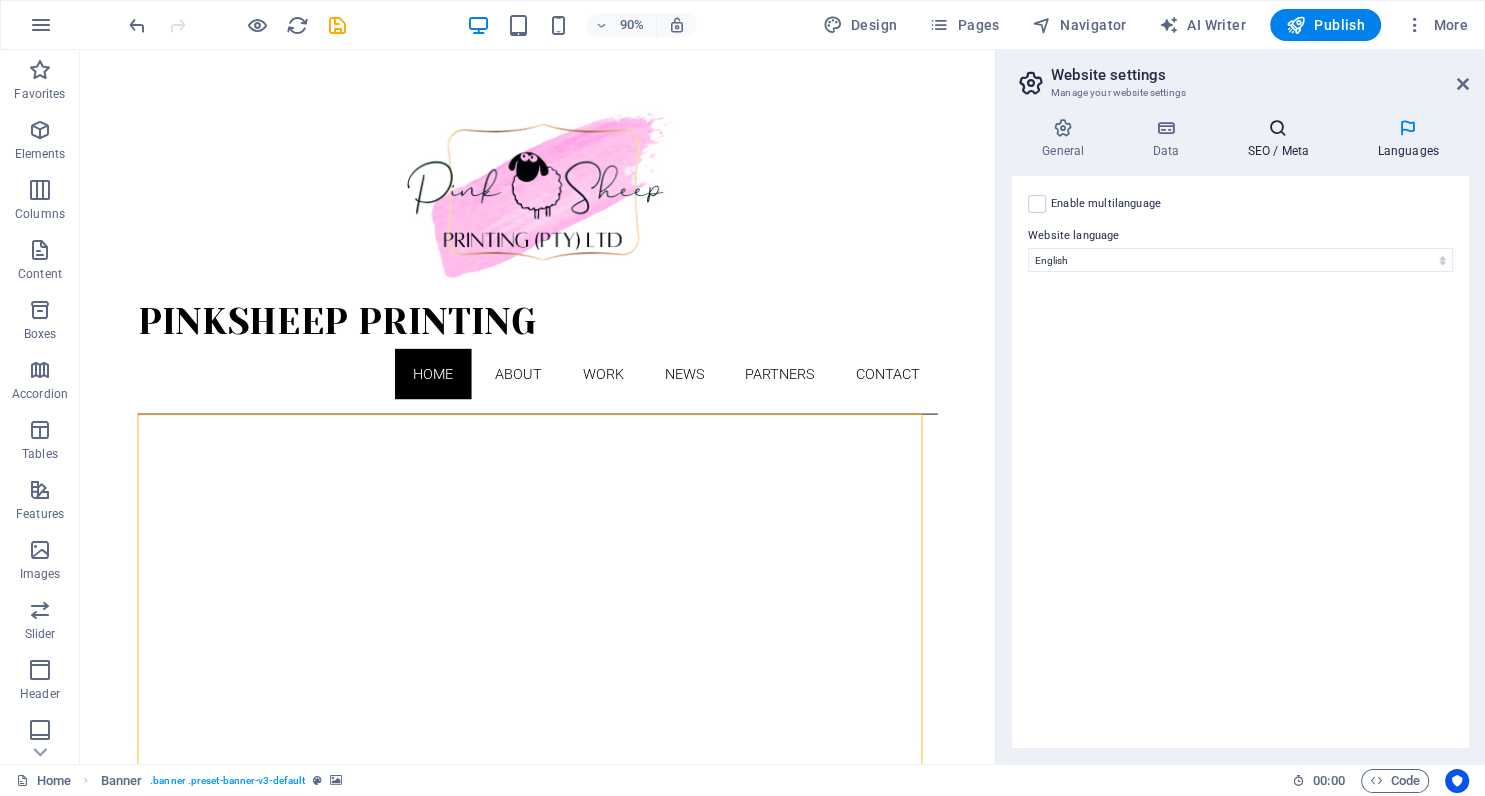 click on "SEO / Meta" at bounding box center [1282, 139] 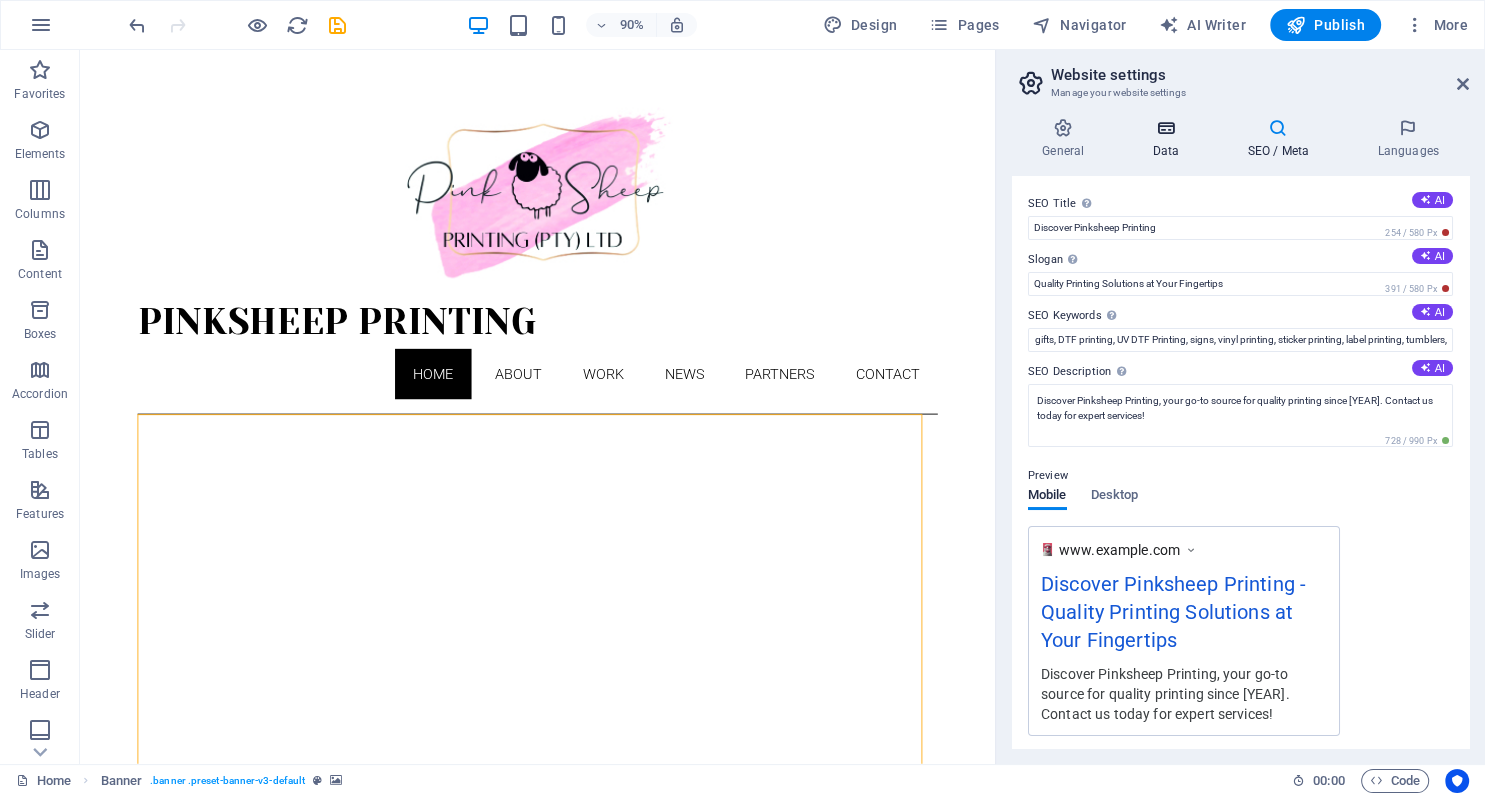 click at bounding box center (1165, 128) 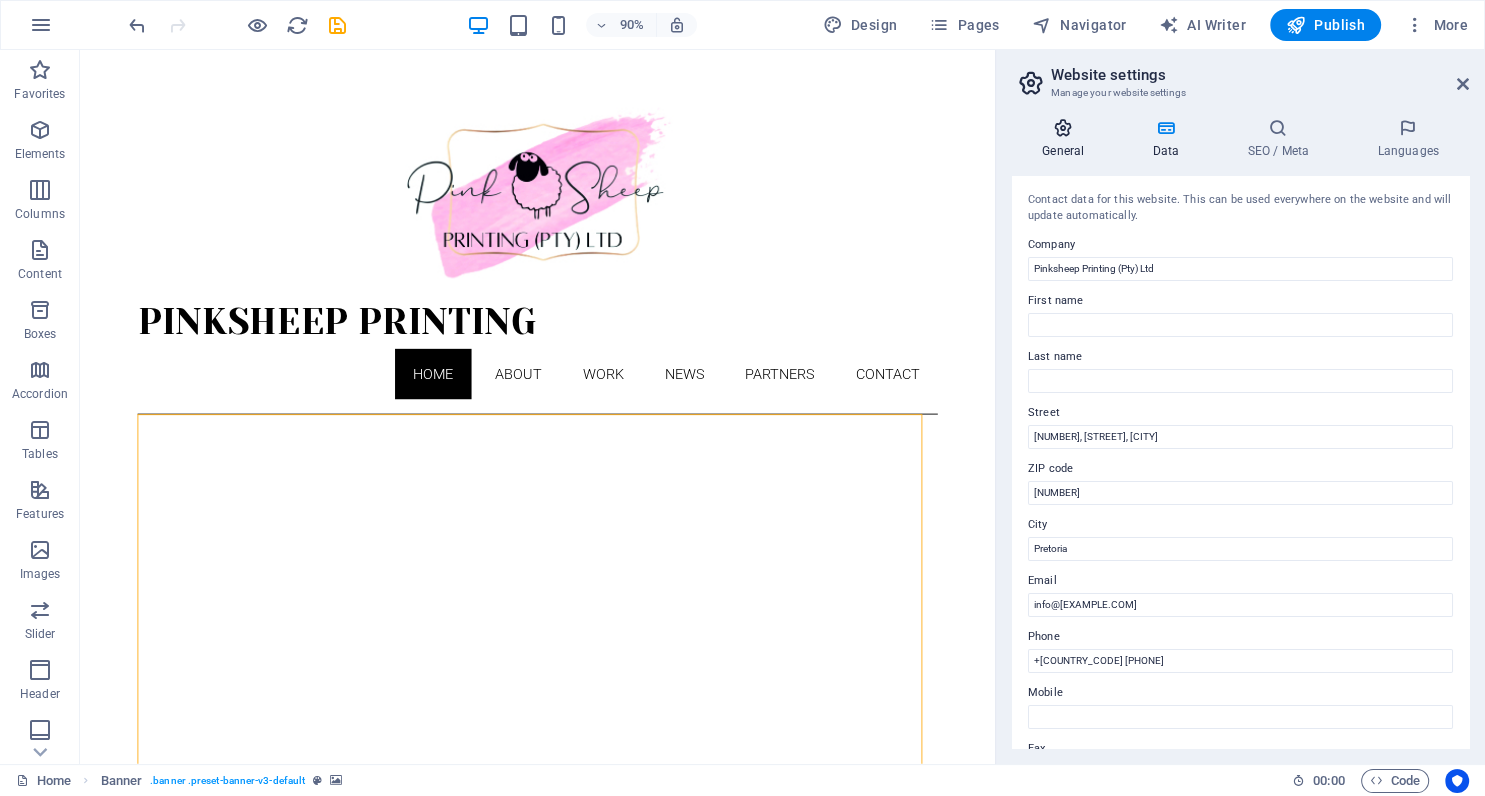 click at bounding box center (1063, 128) 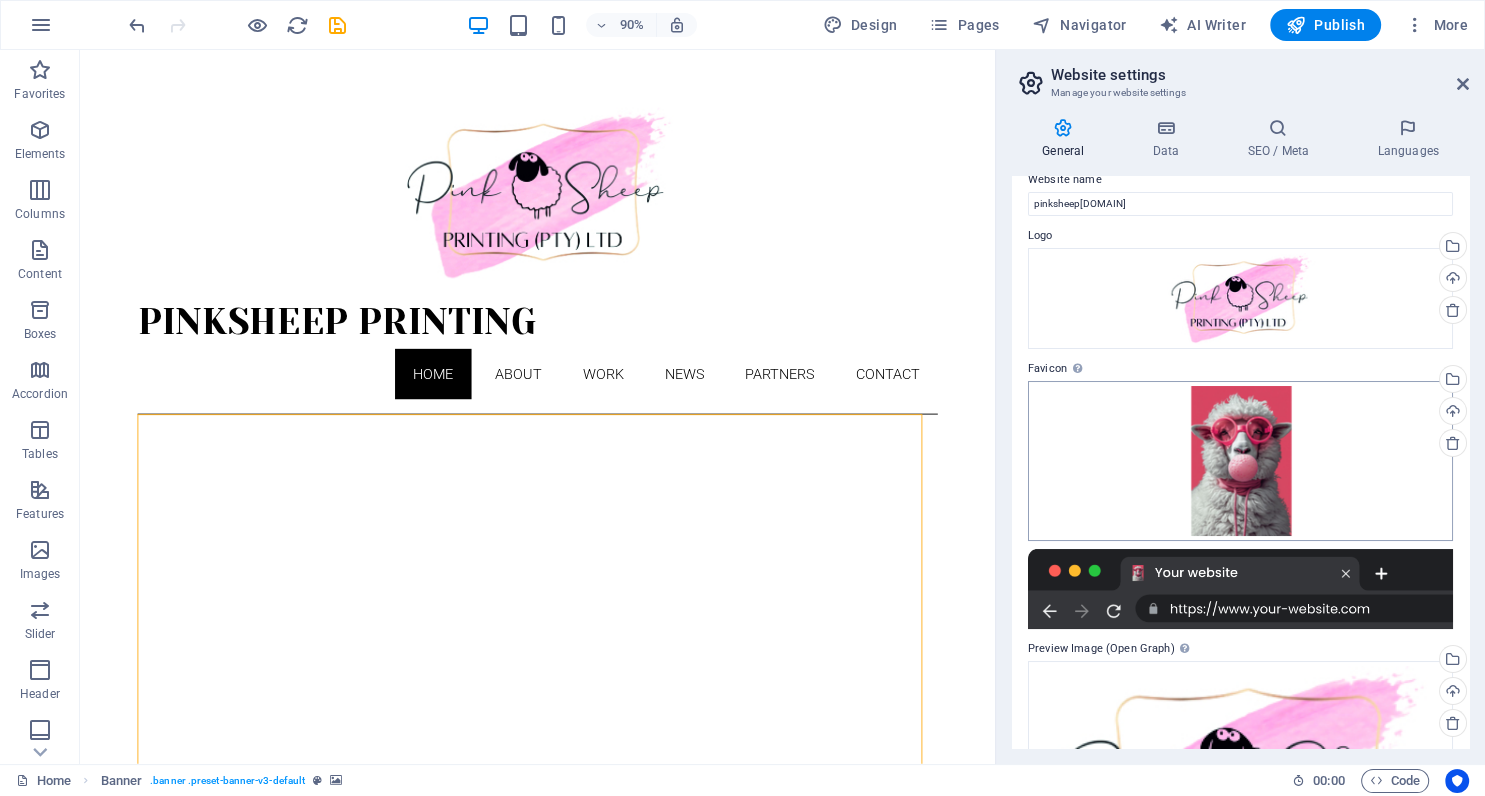 scroll, scrollTop: 0, scrollLeft: 0, axis: both 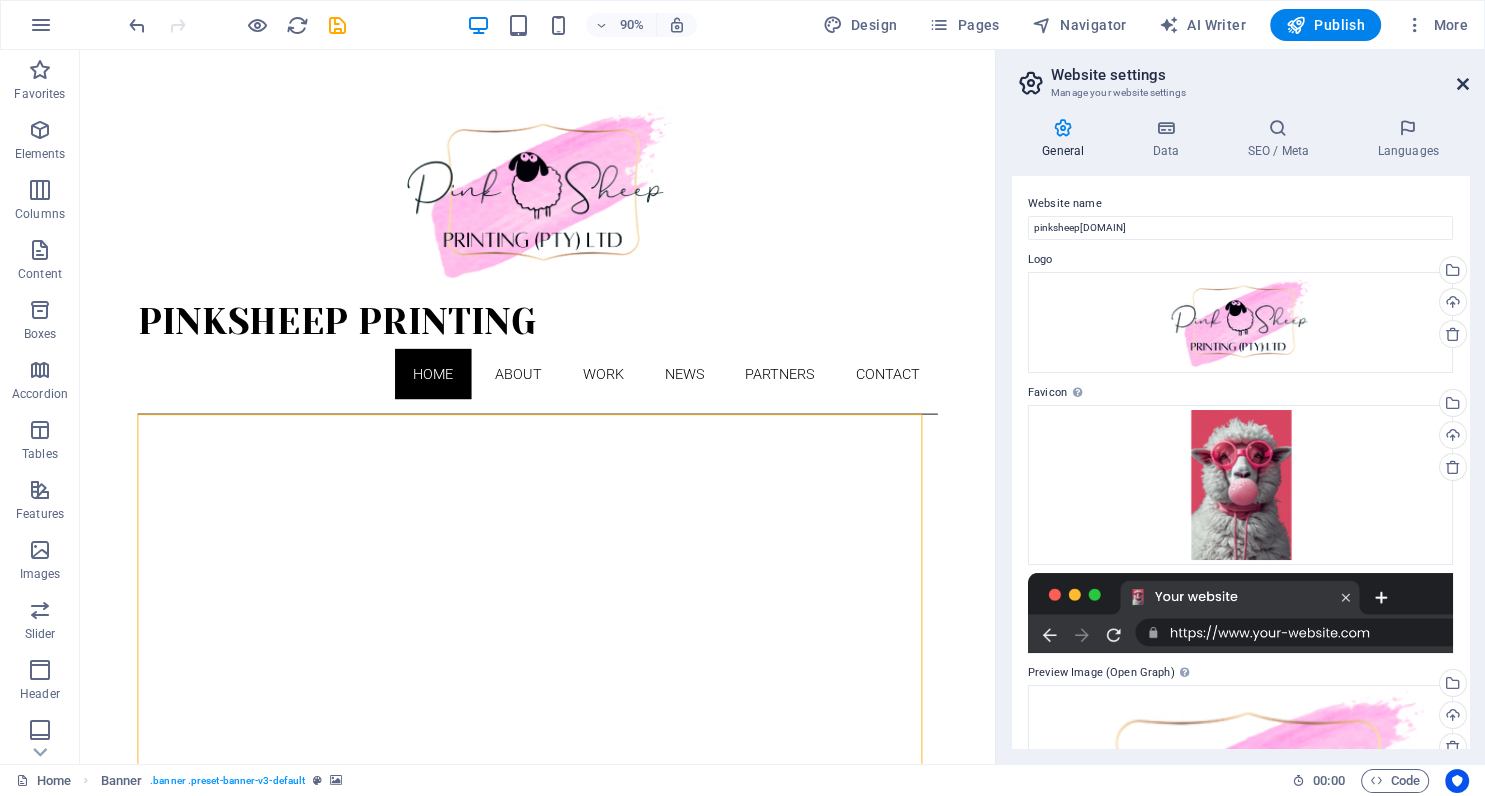 click at bounding box center [1463, 84] 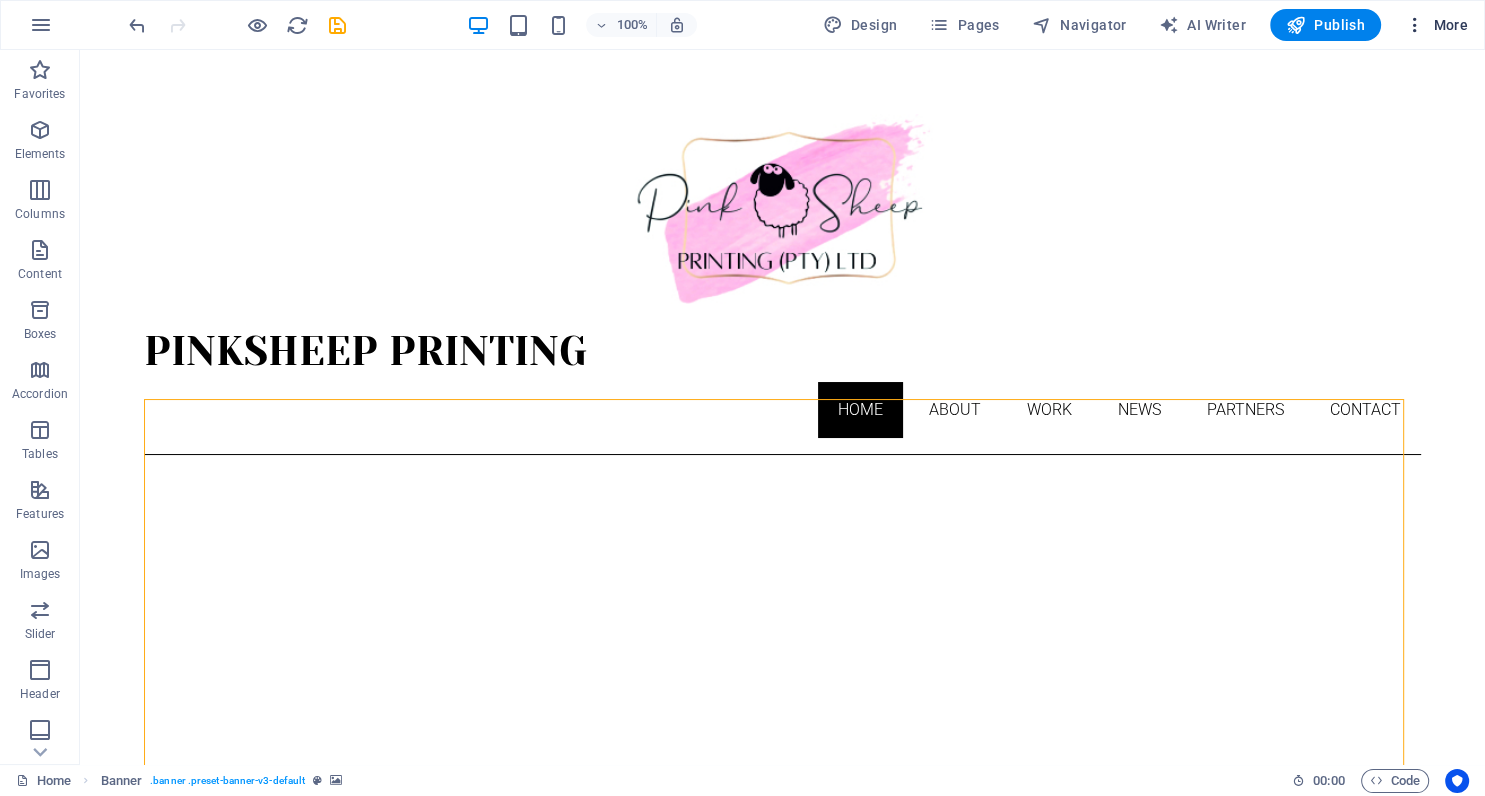 click on "More" at bounding box center (1436, 25) 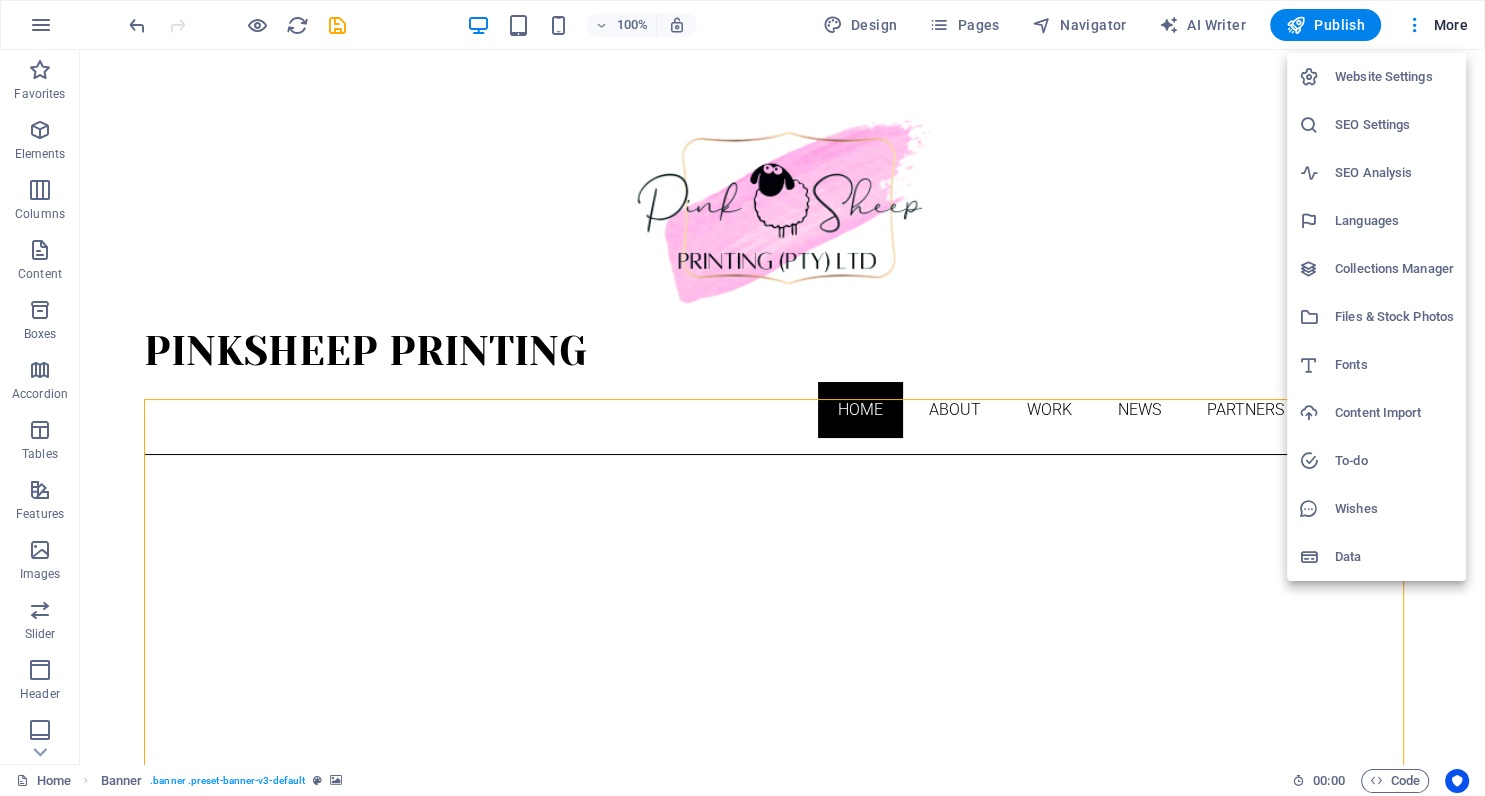 click on "SEO Settings" at bounding box center [1394, 125] 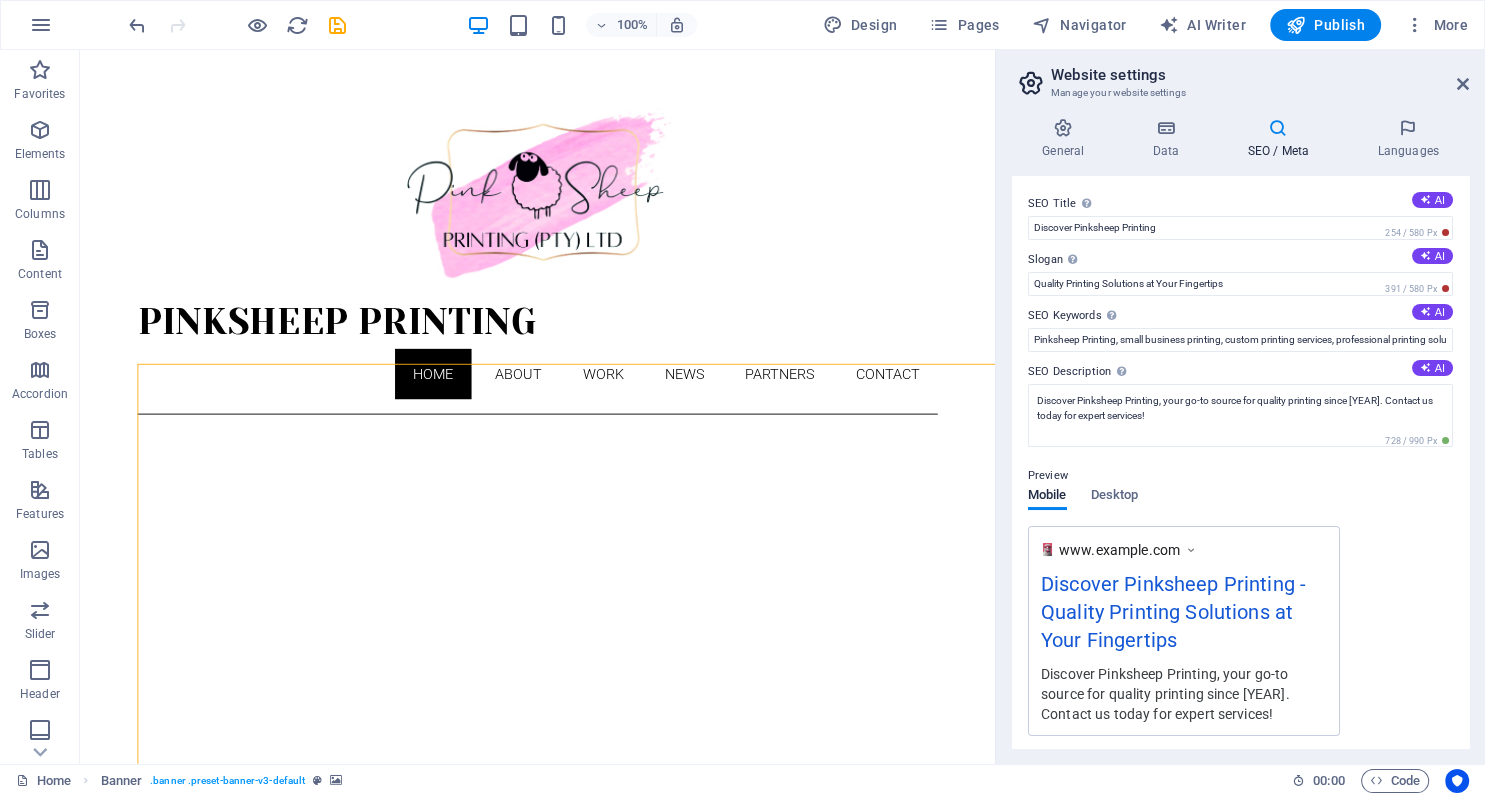 scroll, scrollTop: 0, scrollLeft: 1139, axis: horizontal 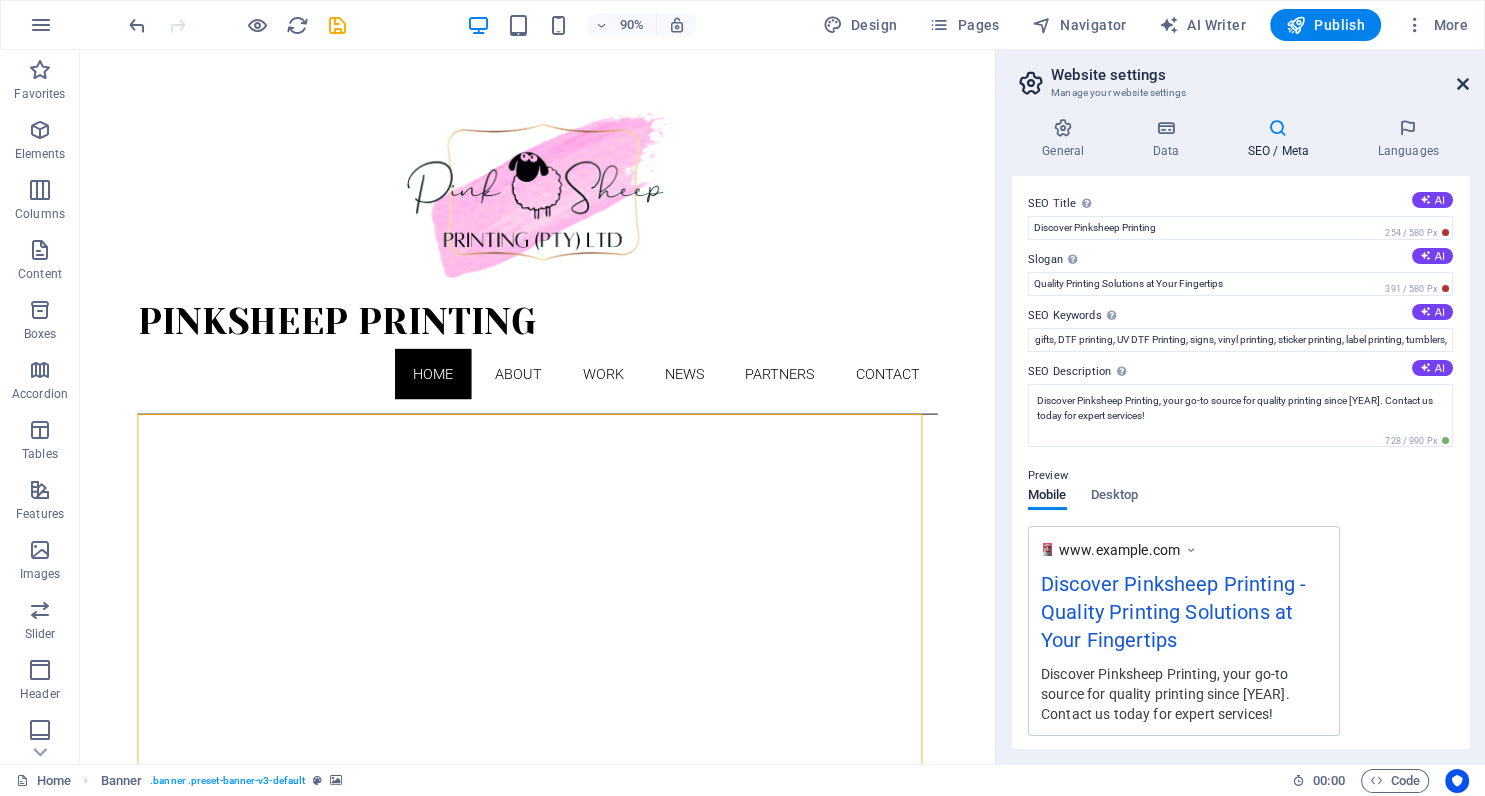 click at bounding box center (1463, 84) 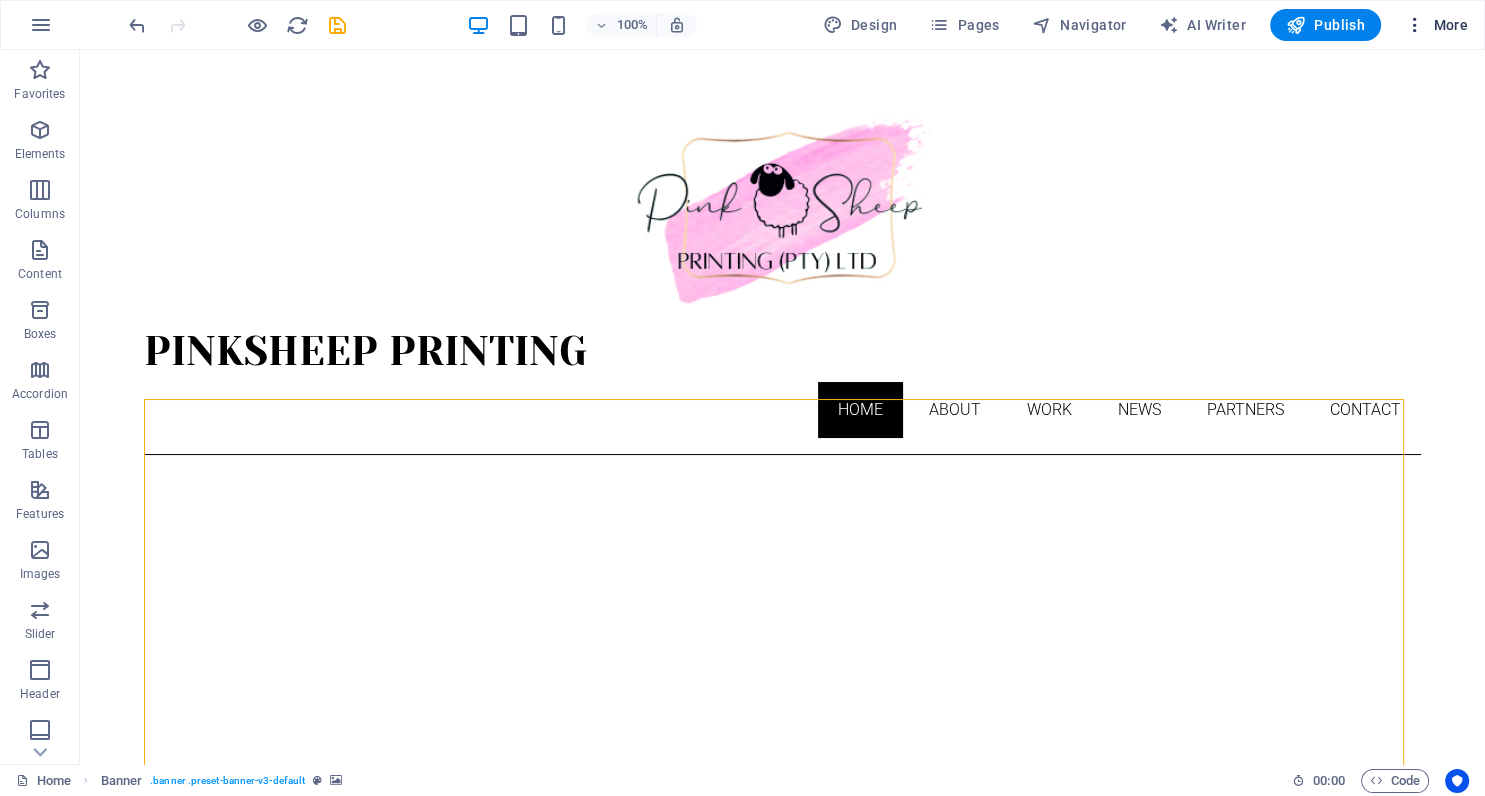 click on "More" at bounding box center (1436, 25) 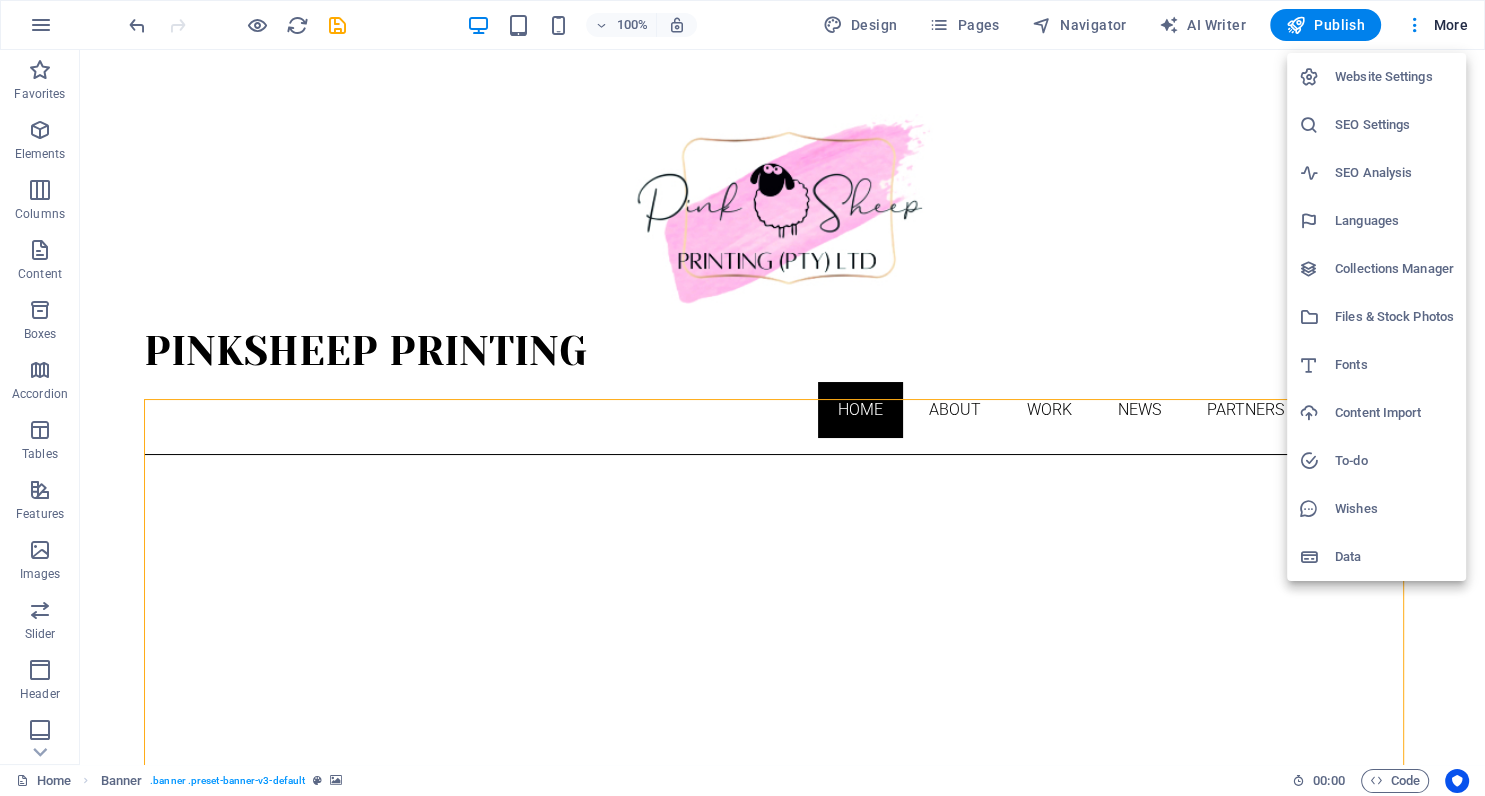 click on "Website Settings" at bounding box center (1394, 77) 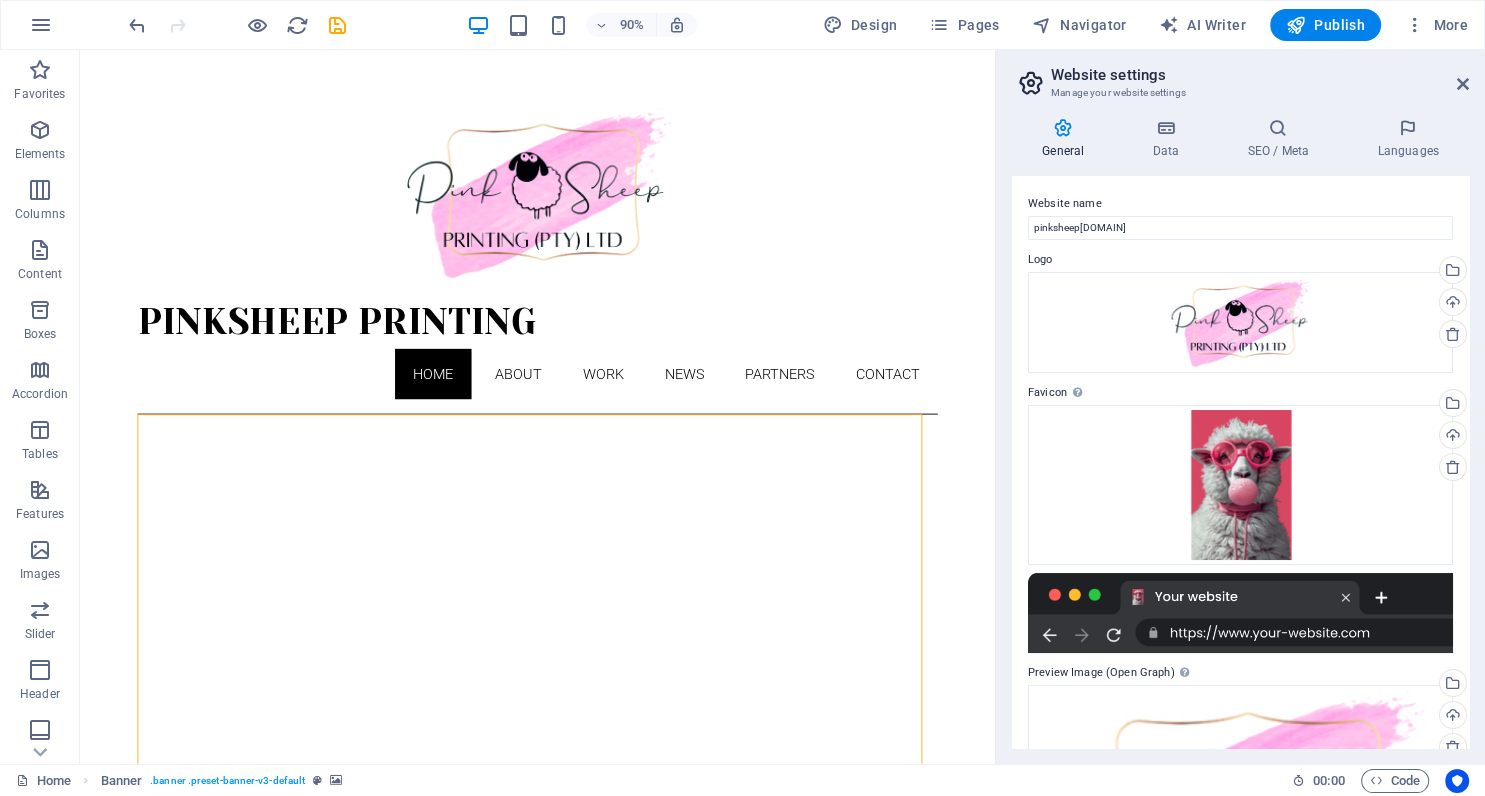 click on "Website settings Manage your website settings  General  Data  SEO / Meta  Languages Website name pinksheepprinting.co.za Logo Drag files here, click to choose files or select files from Files or our free stock photos & videos Select files from the file manager, stock photos, or upload file(s) Upload Favicon Set the favicon of your website here. A favicon is a small icon shown in the browser tab next to your website title. It helps visitors identify your website. Drag files here, click to choose files or select files from Files or our free stock photos & videos Select files from the file manager, stock photos, or upload file(s) Upload Preview Image (Open Graph) This image will be shown when the website is shared on social networks Drag files here, click to choose files or select files from Files or our free stock photos & videos Select files from the file manager, stock photos, or upload file(s) Upload Contact data for this website. This can be used everywhere on the website and will update automatically. [NUMBER]" at bounding box center (1240, 407) 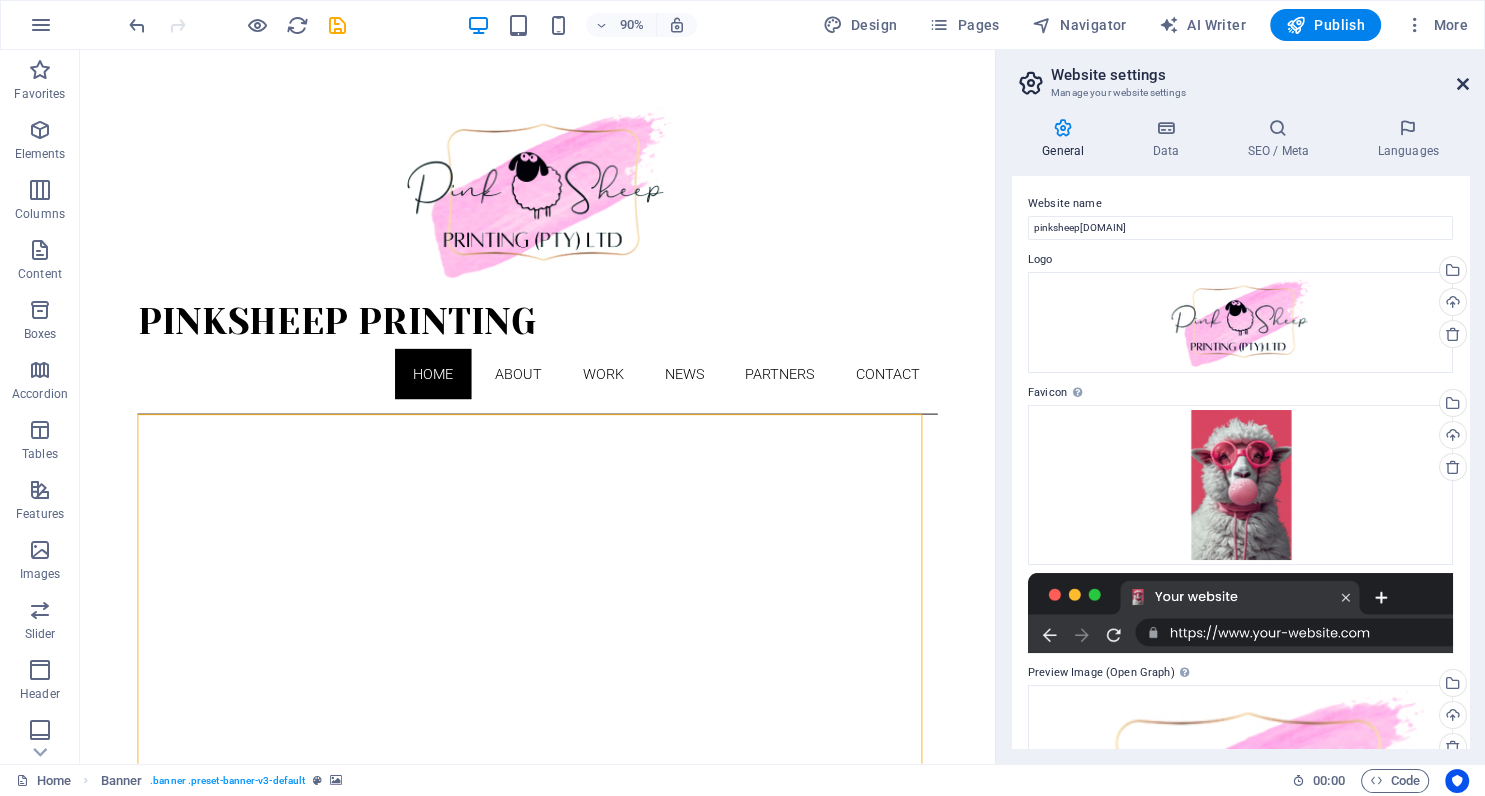 click at bounding box center (1463, 84) 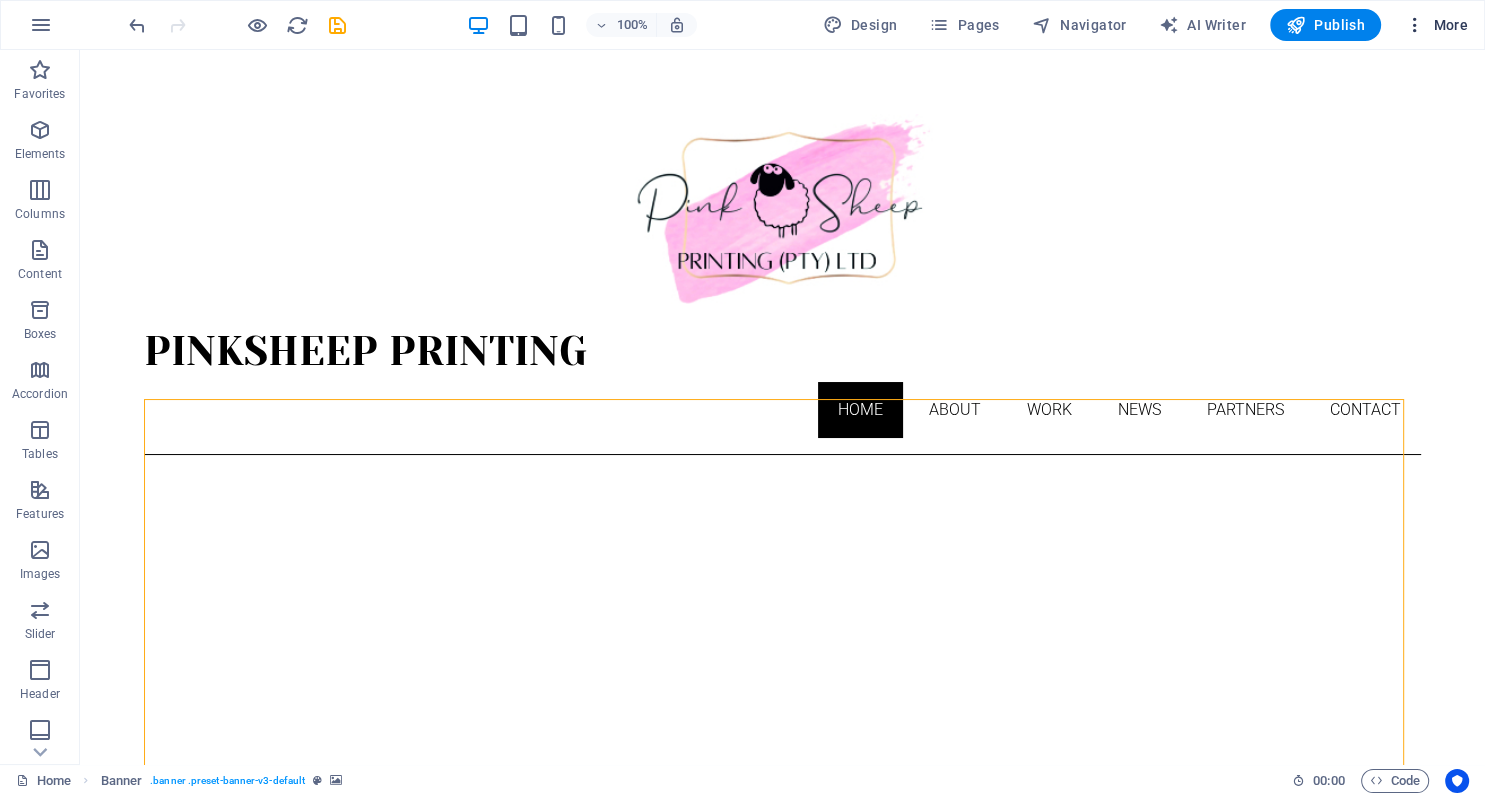 click on "More" at bounding box center [1436, 25] 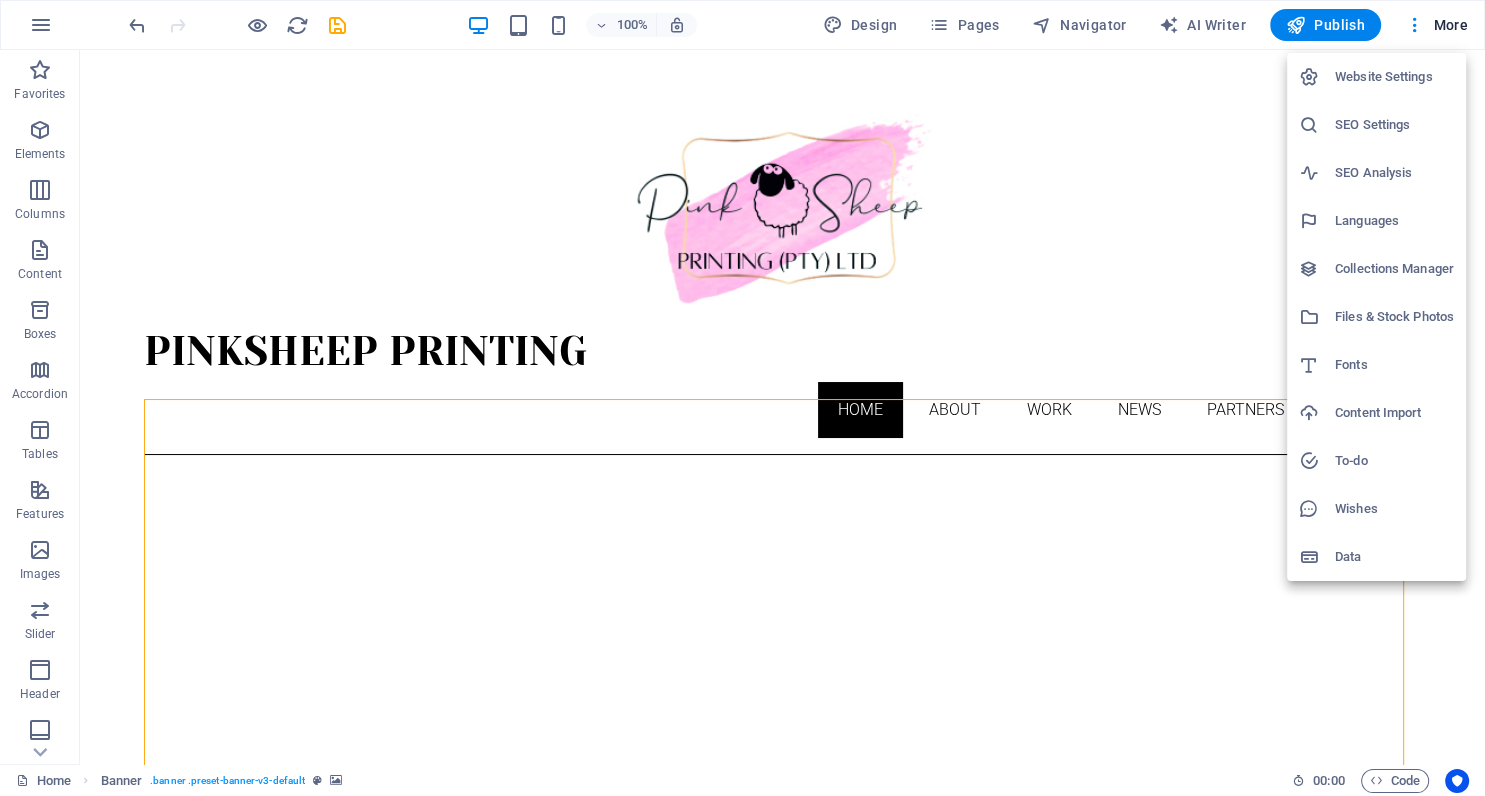 click on "SEO Analysis" at bounding box center (1394, 173) 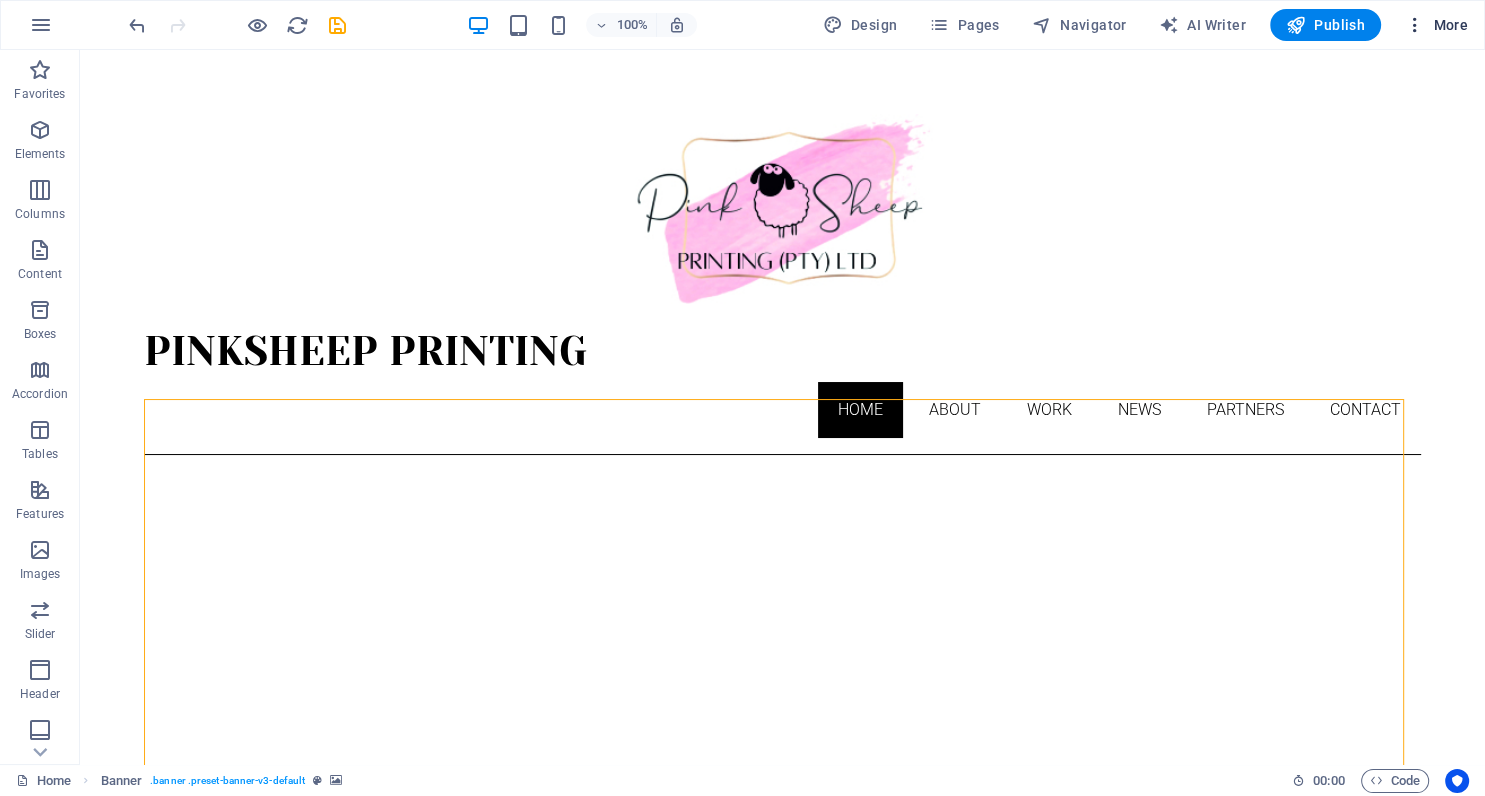 click on "More" at bounding box center (1436, 25) 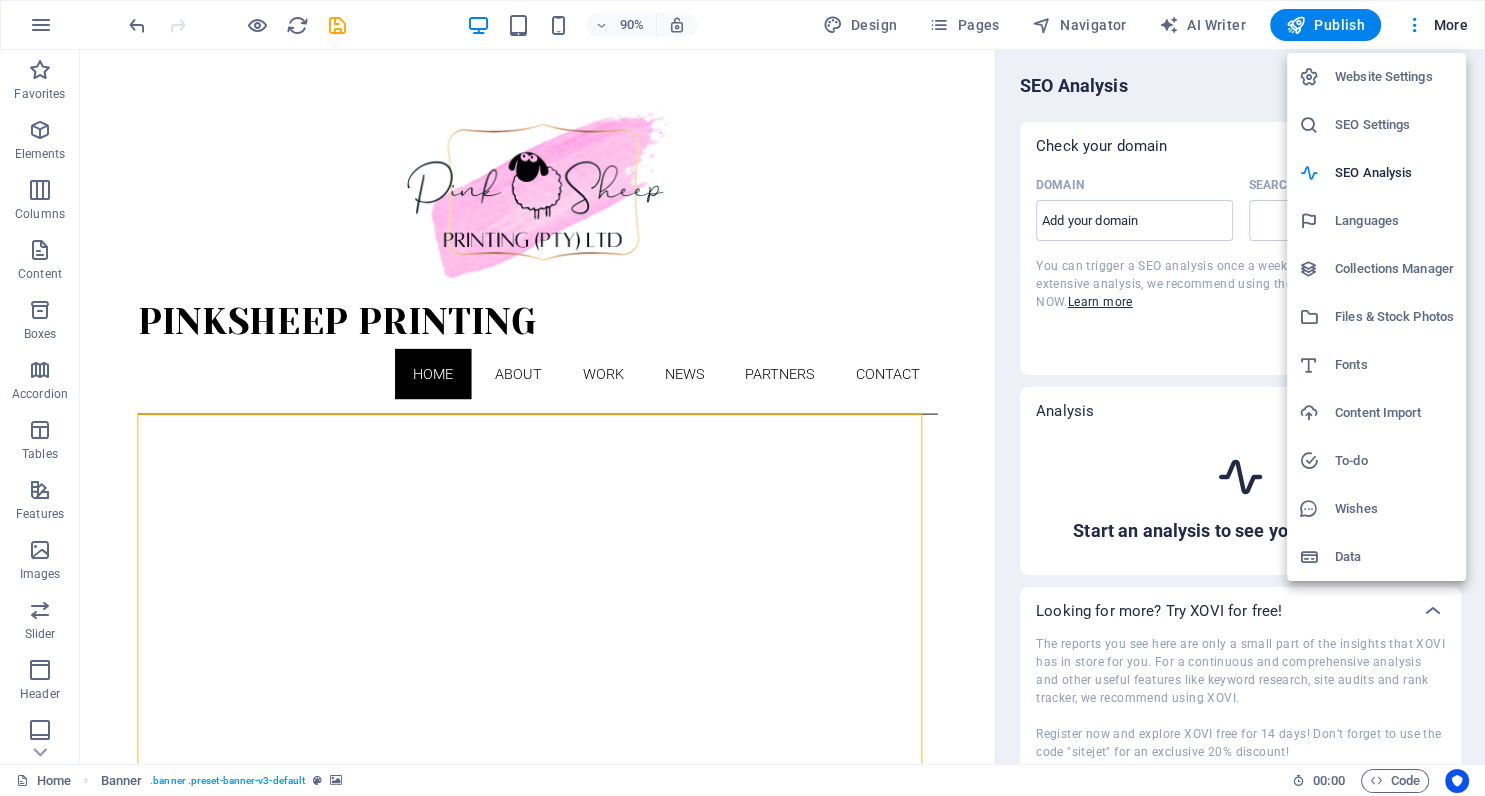 select on "google.com" 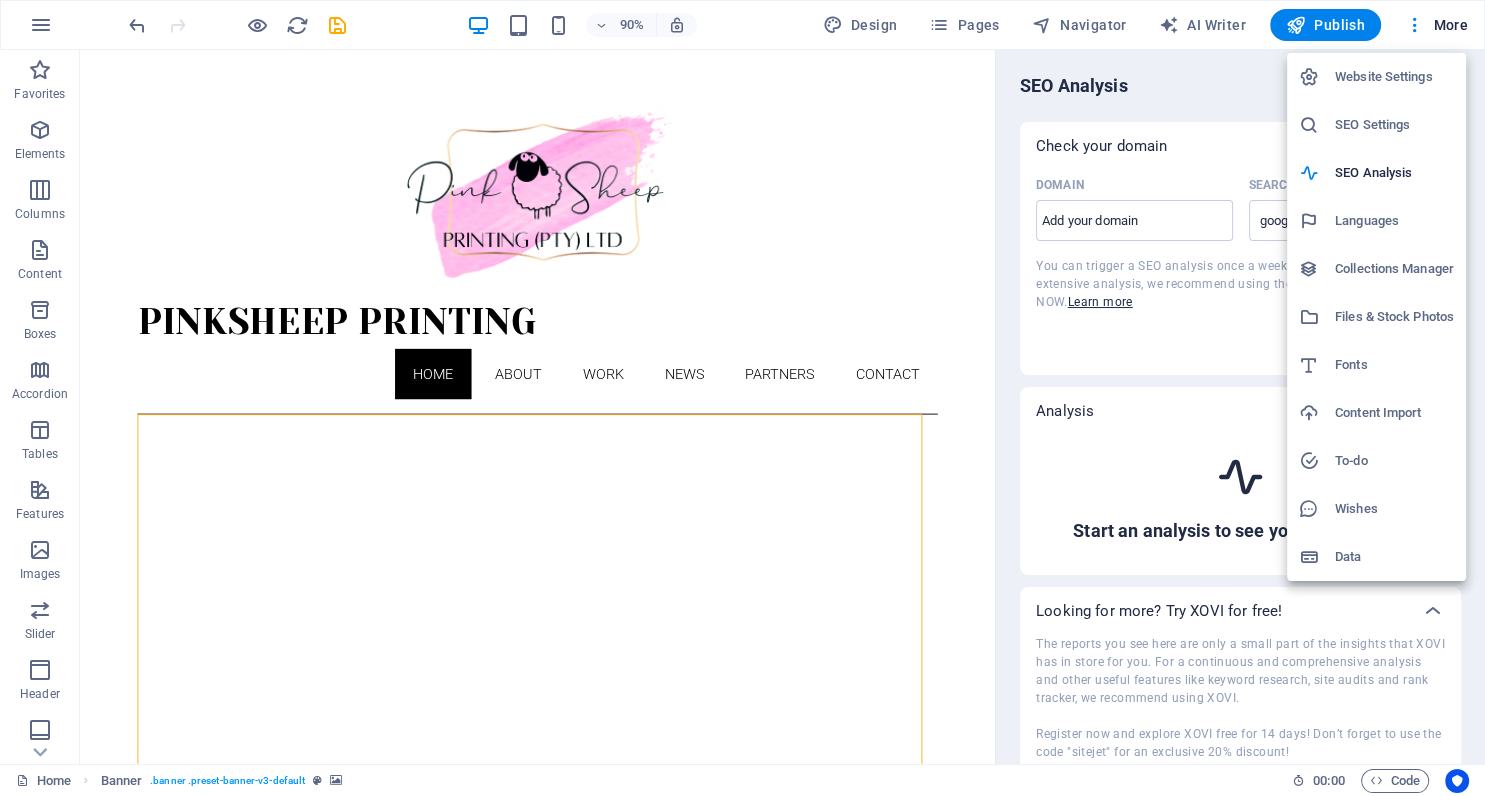drag, startPoint x: 1361, startPoint y: 259, endPoint x: 1086, endPoint y: 350, distance: 289.6653 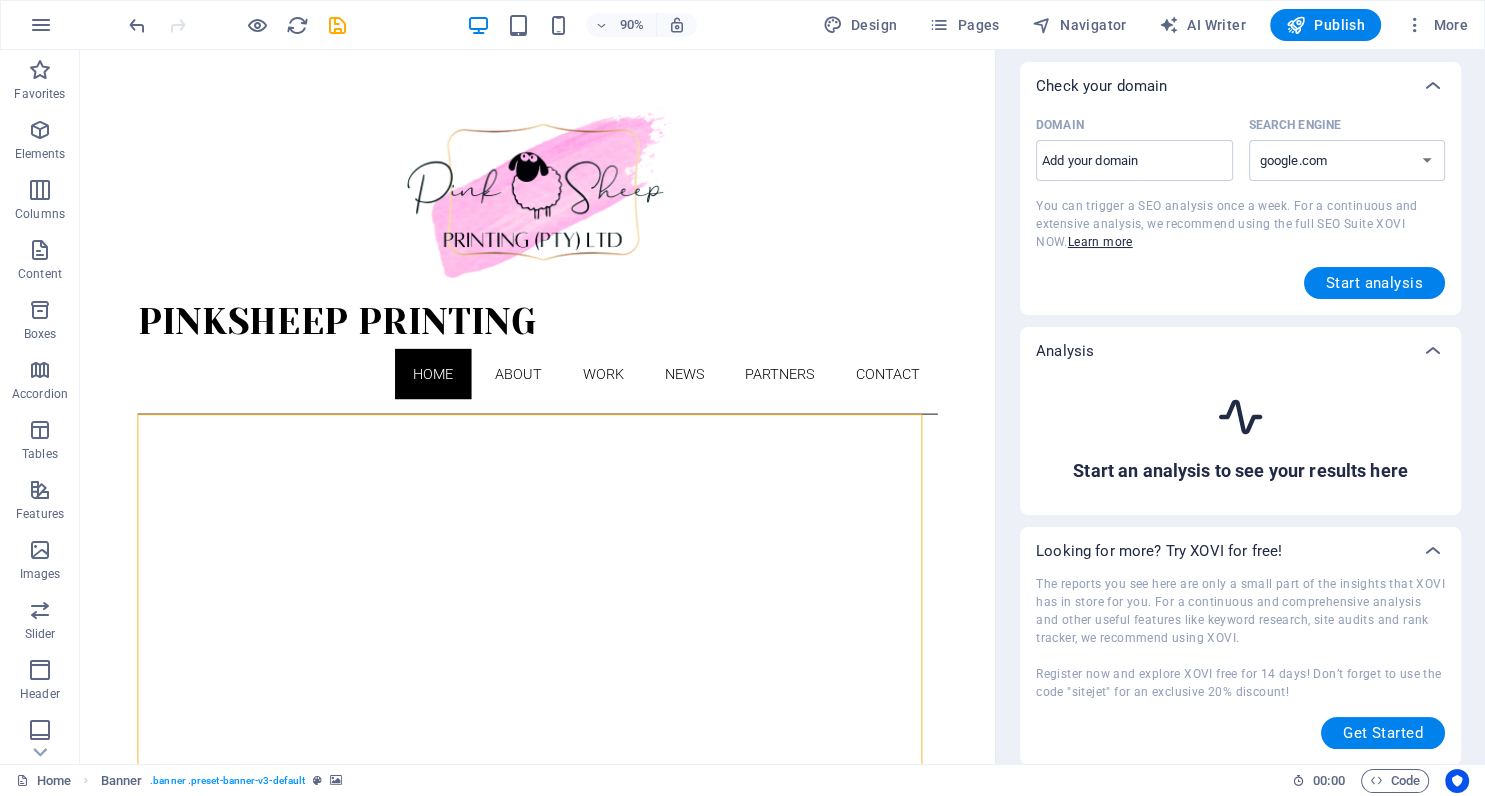 scroll, scrollTop: 0, scrollLeft: 0, axis: both 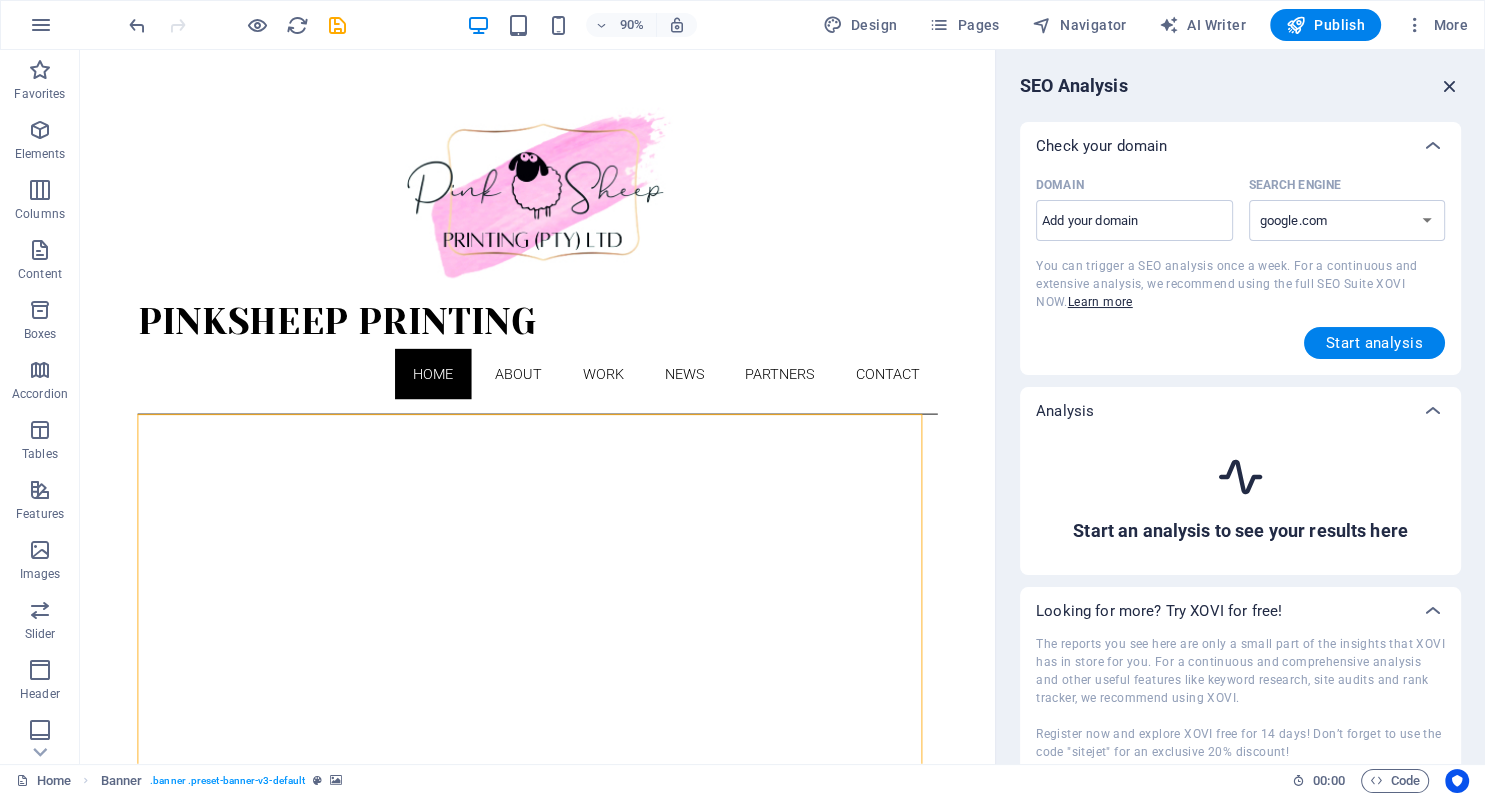 drag, startPoint x: 1438, startPoint y: 86, endPoint x: 1358, endPoint y: 32, distance: 96.519424 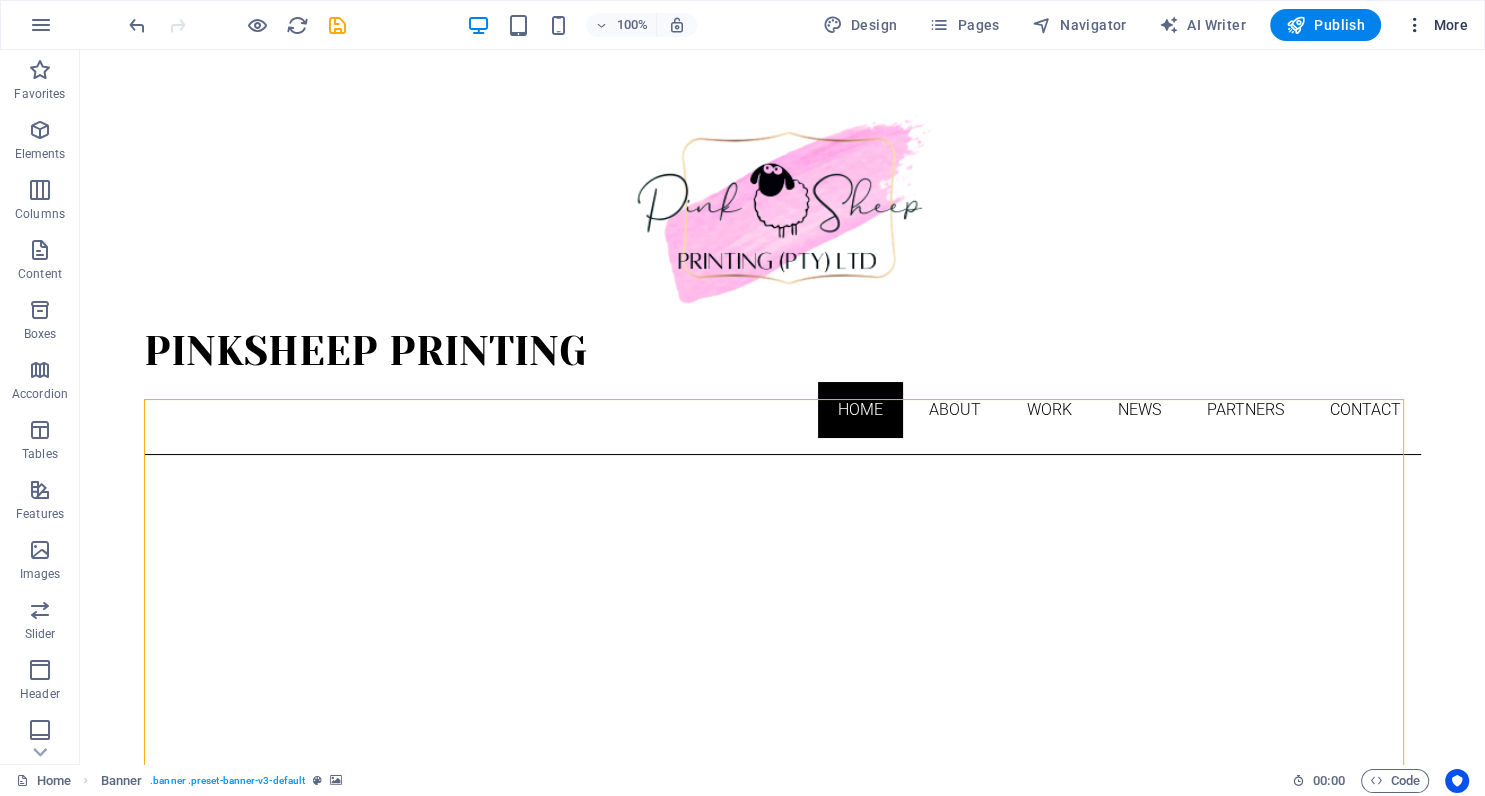click on "More" at bounding box center (1436, 25) 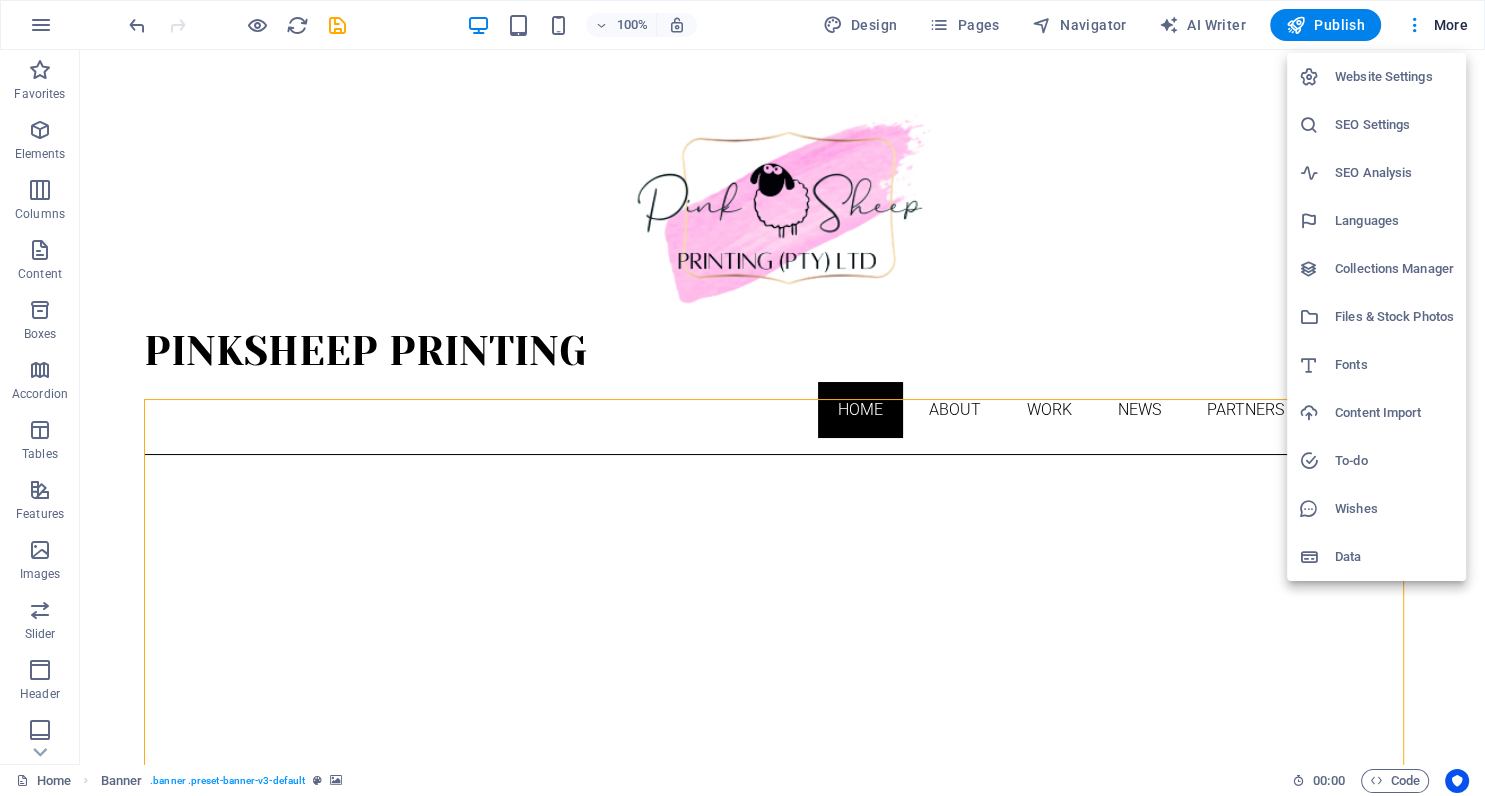 click on "Collections Manager" at bounding box center [1394, 269] 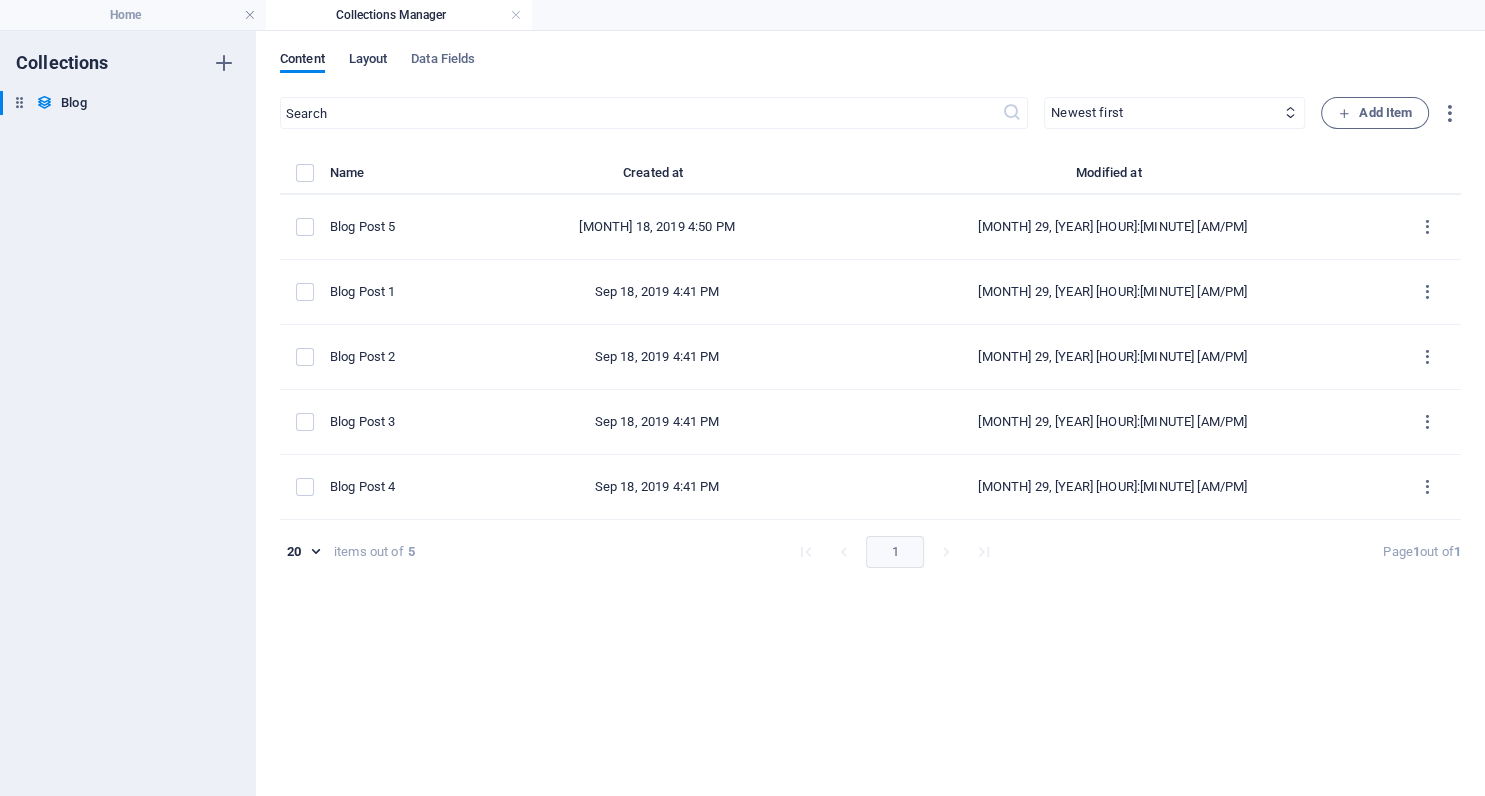 click on "Layout" at bounding box center (368, 61) 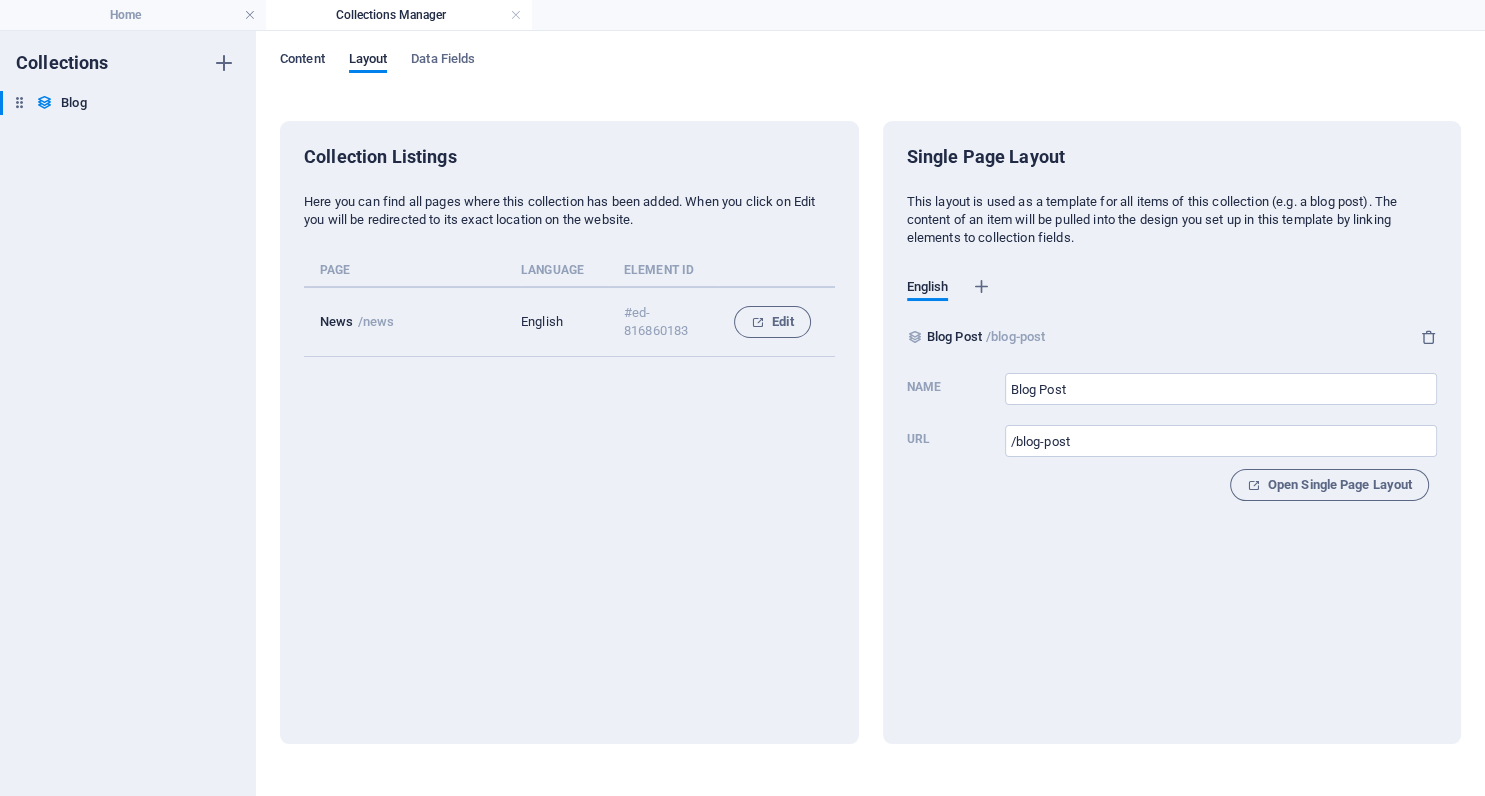click on "Content" at bounding box center (302, 61) 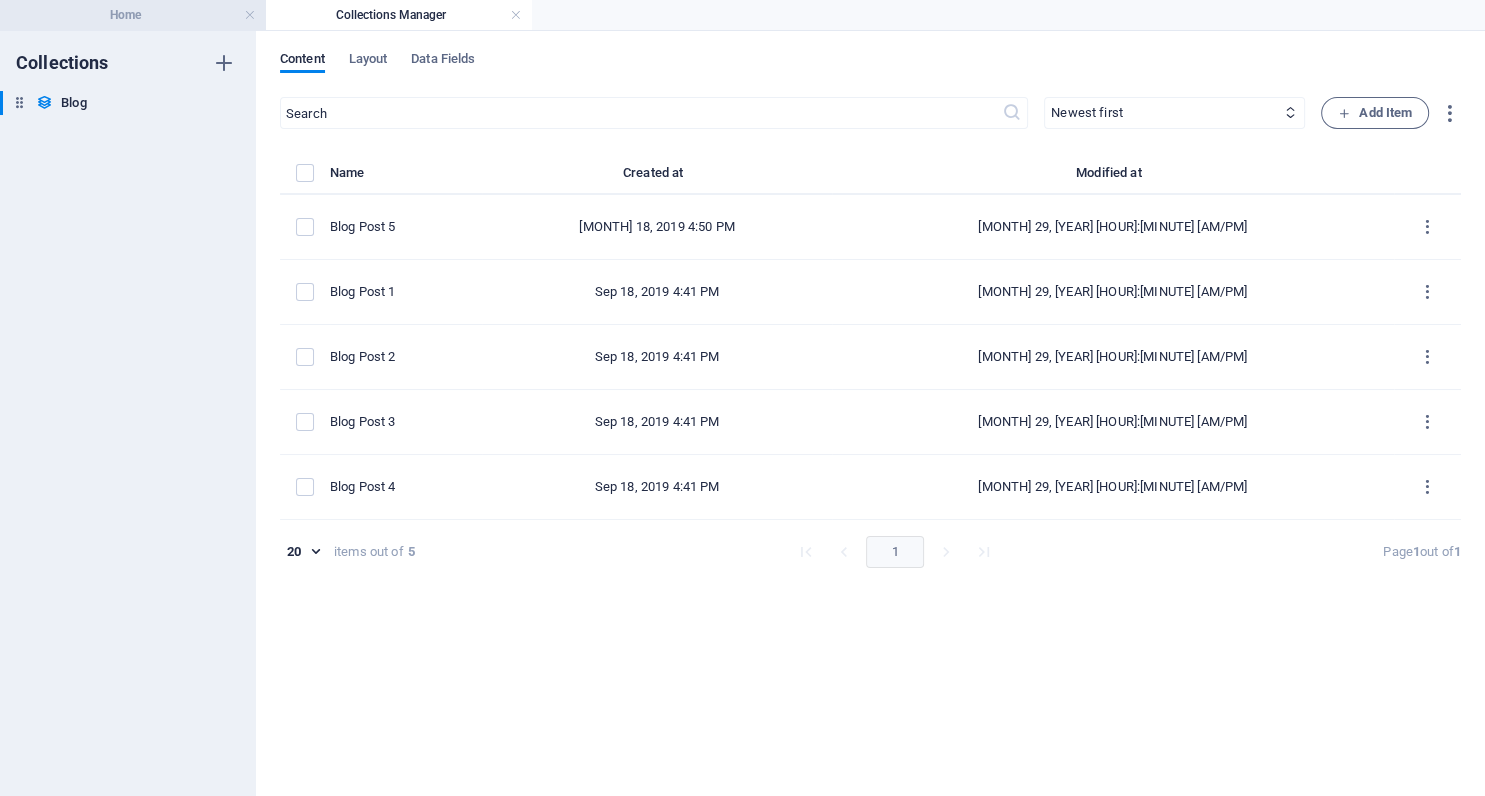 click on "Home" at bounding box center (133, 15) 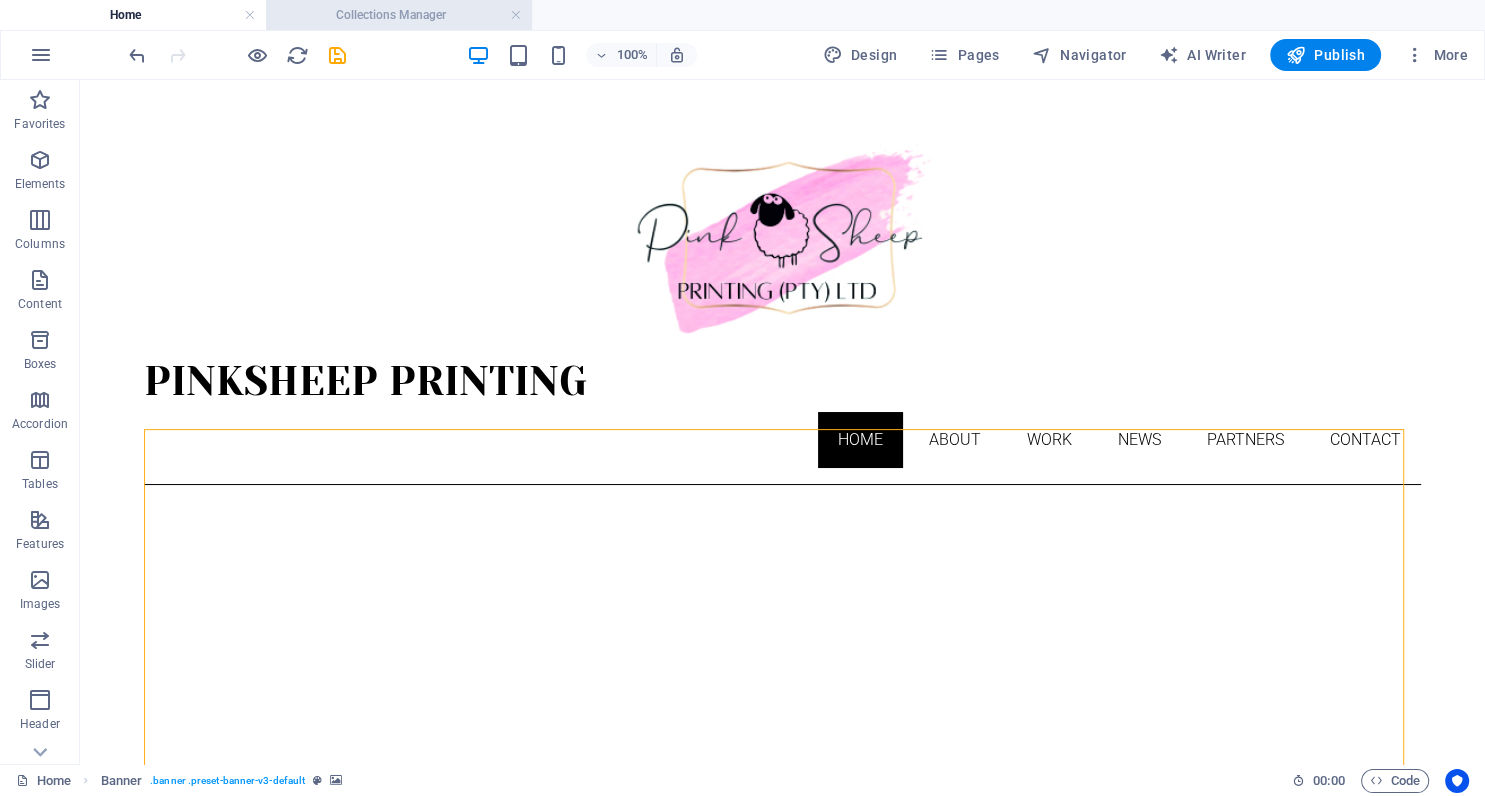click on "Collections Manager" at bounding box center [399, 15] 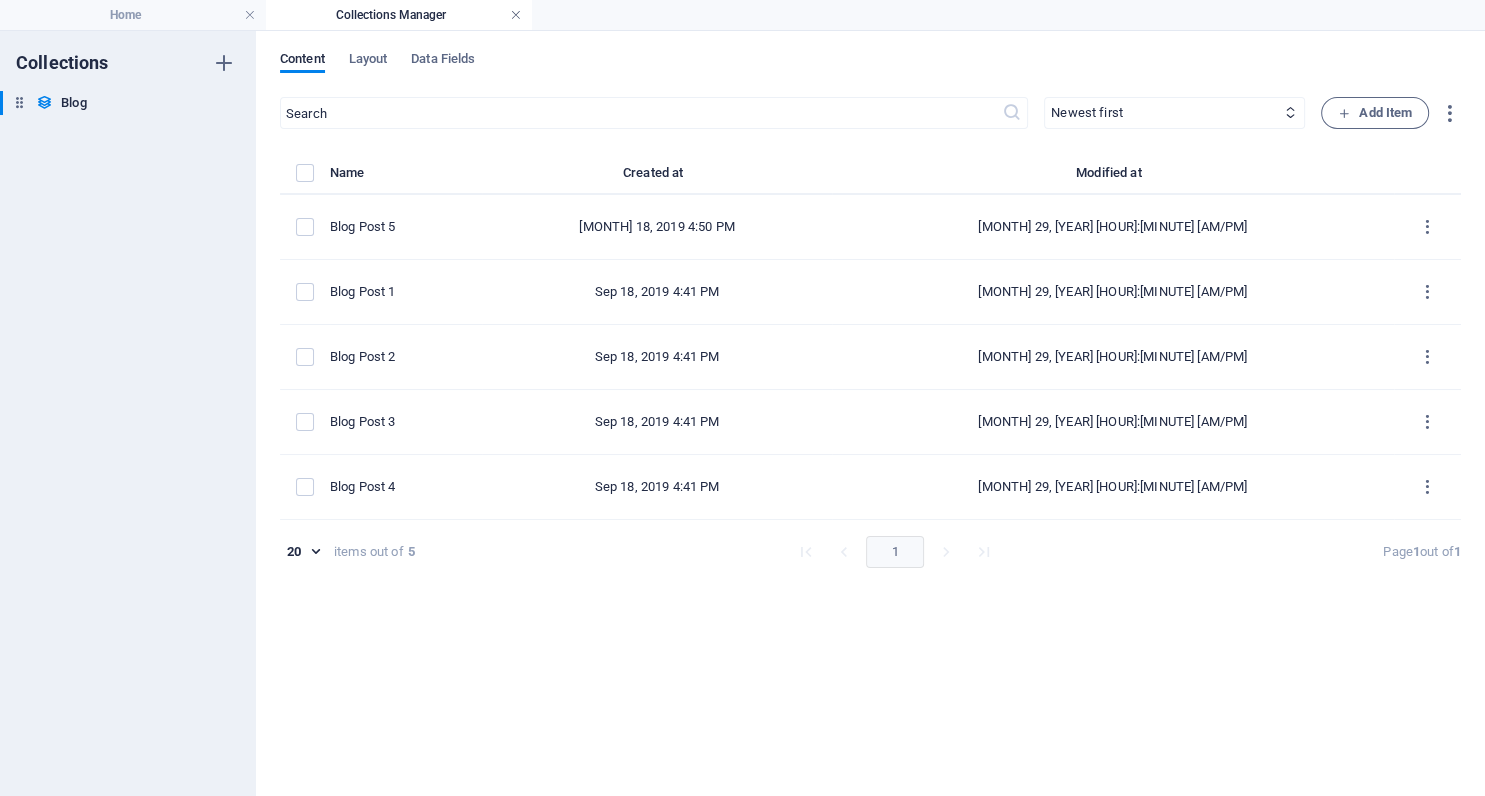 click at bounding box center (516, 15) 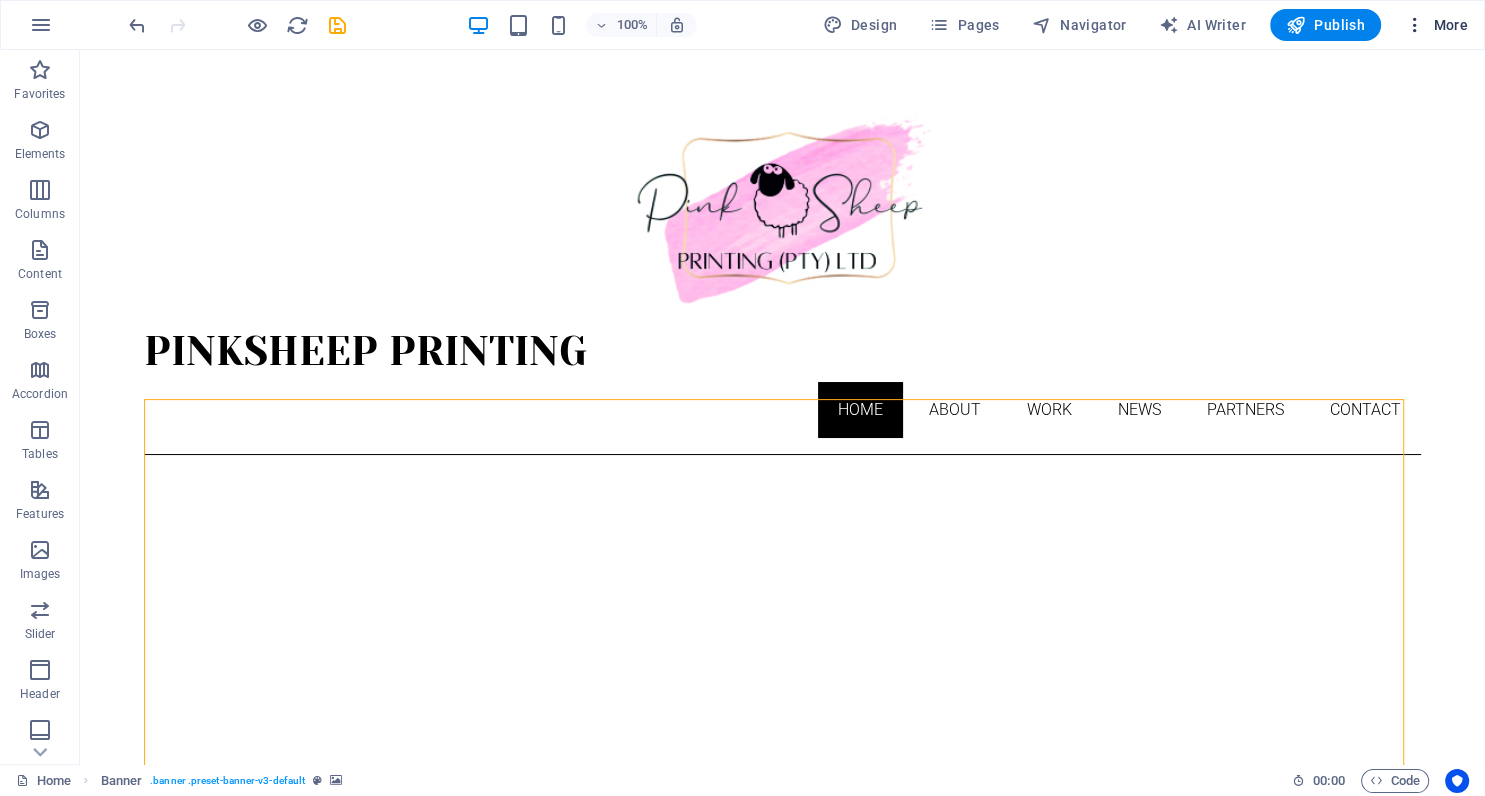 click at bounding box center (1415, 25) 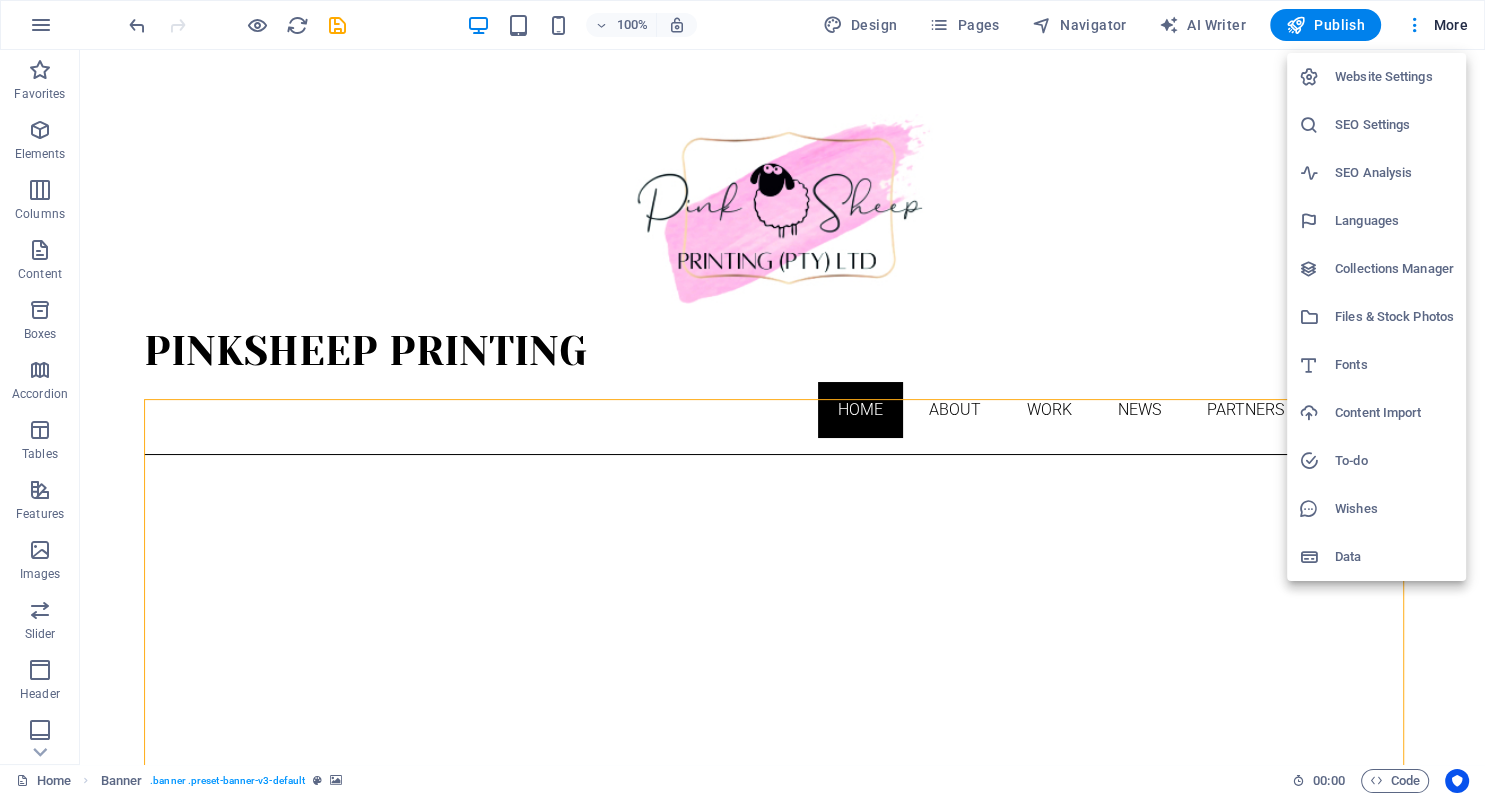 click on "Files & Stock Photos" at bounding box center (1394, 317) 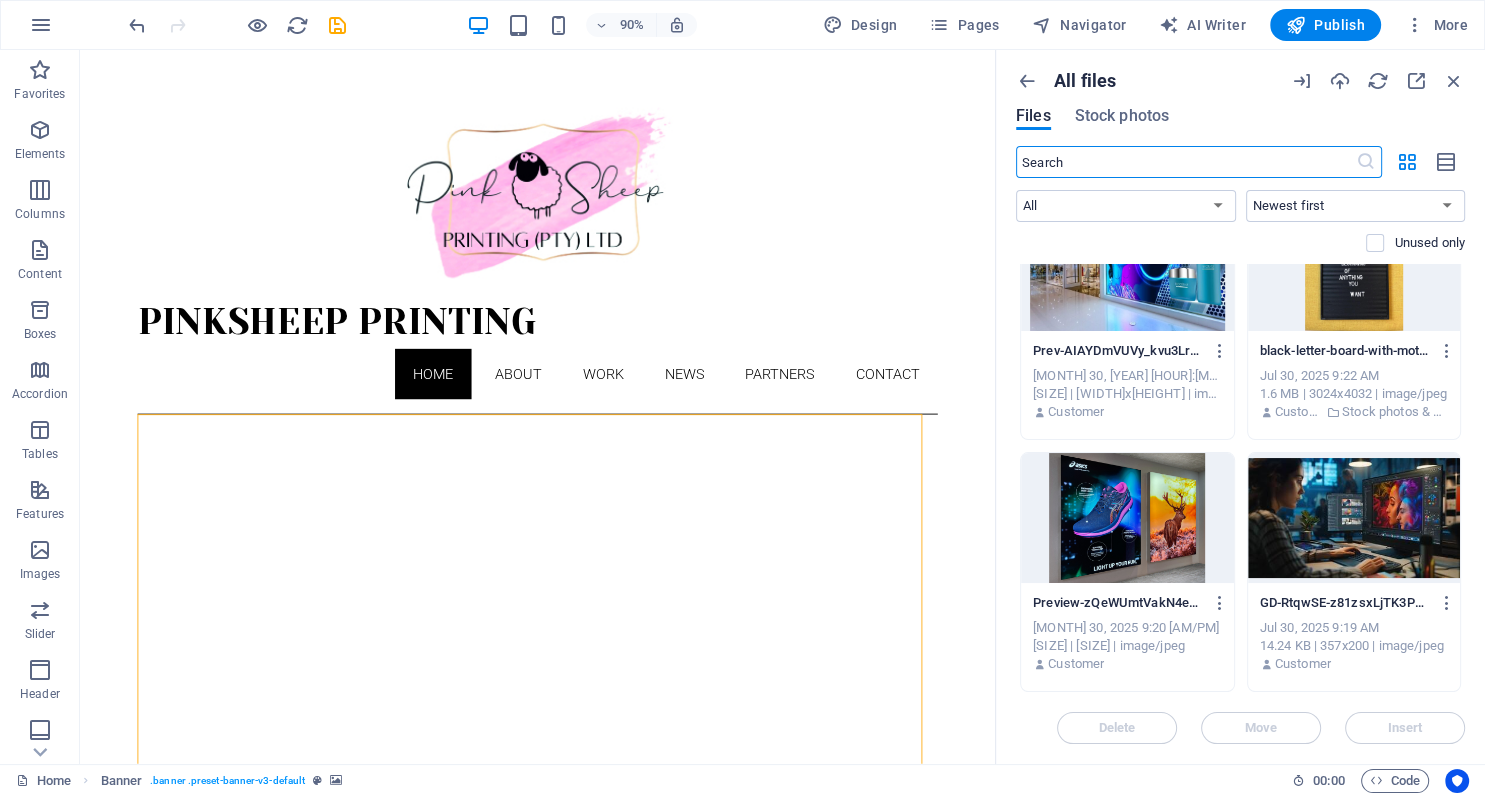 scroll, scrollTop: 3044, scrollLeft: 0, axis: vertical 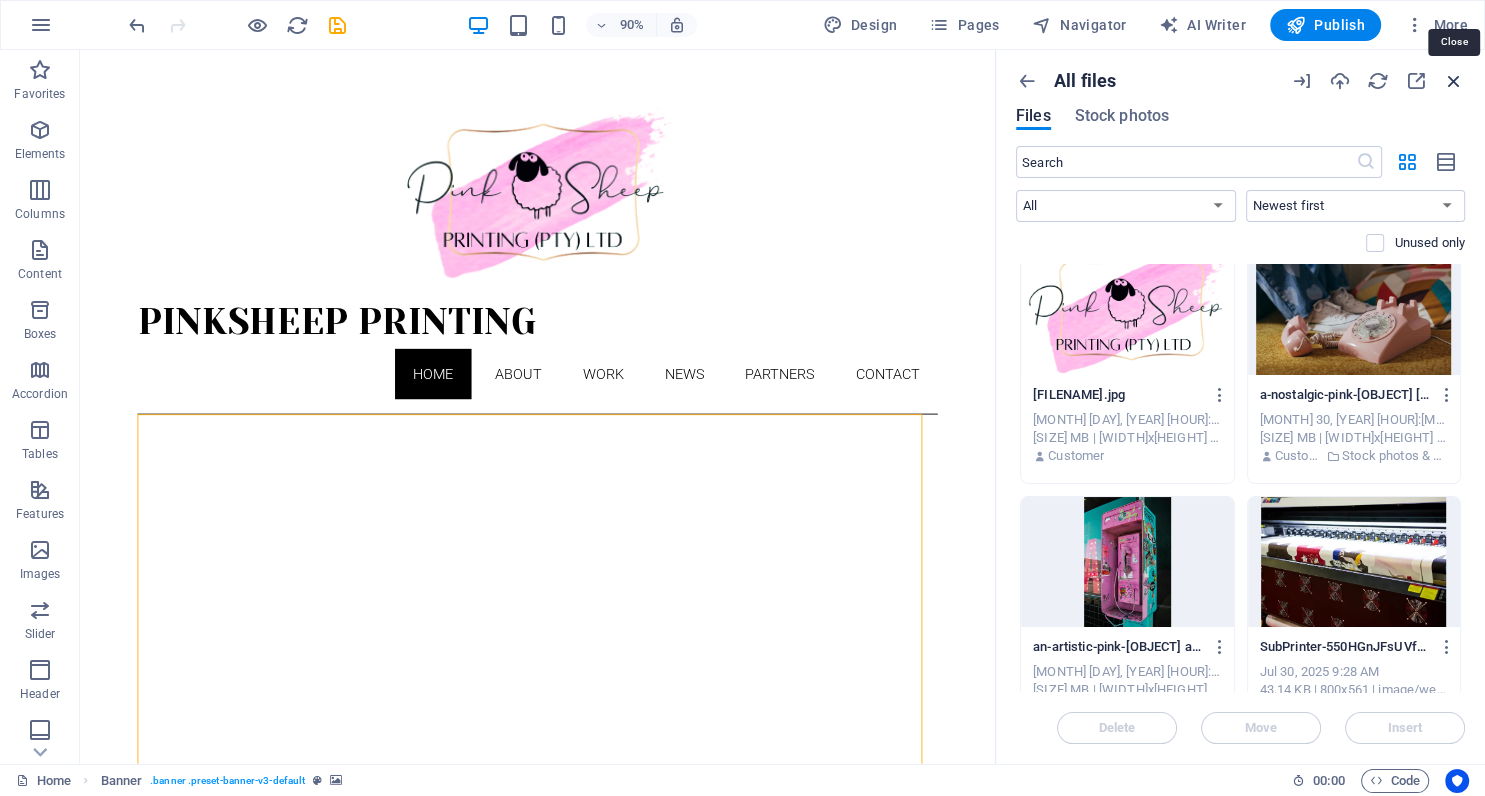 click at bounding box center [1454, 81] 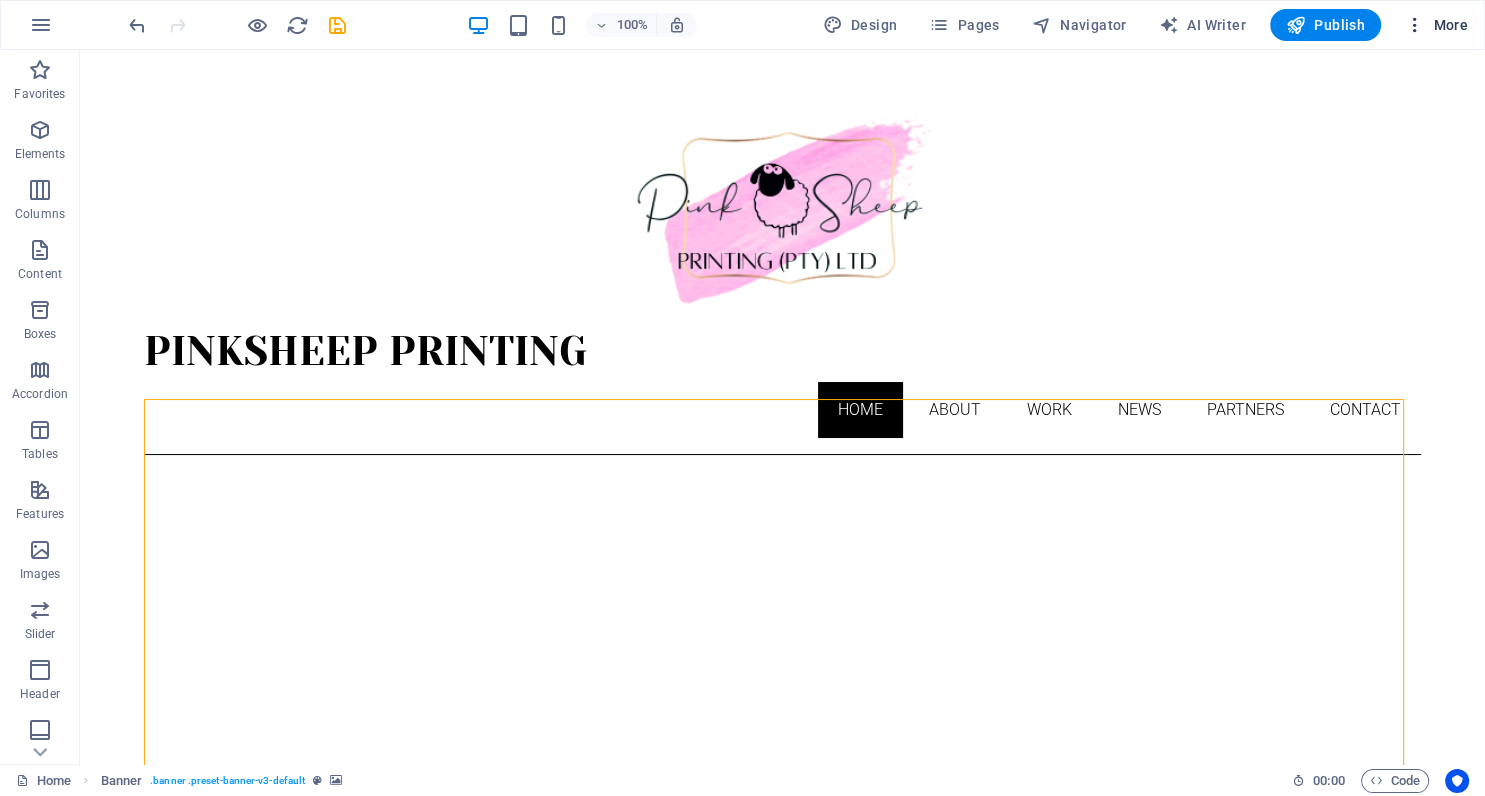 click at bounding box center (1415, 25) 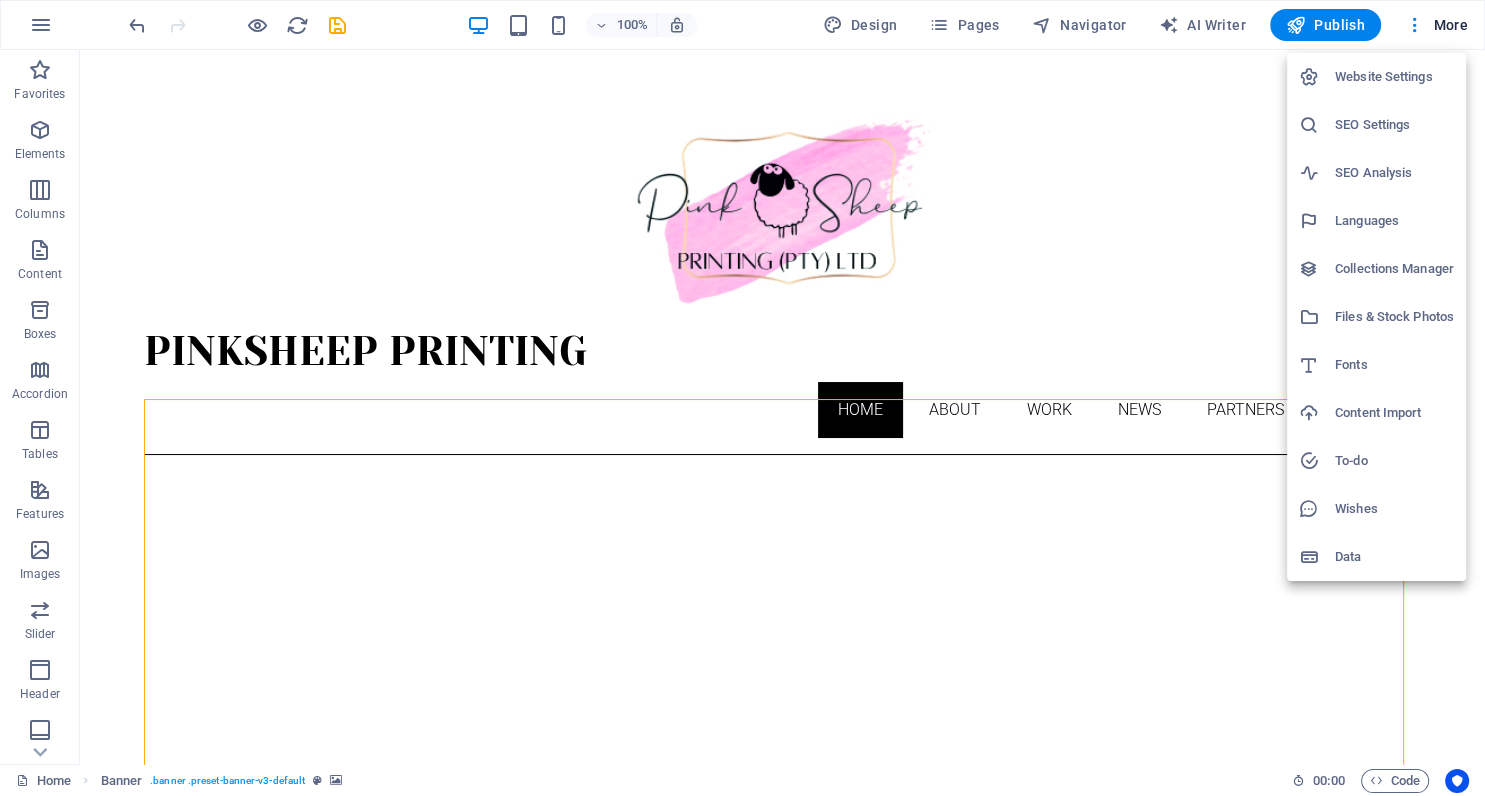 click on "Wishes" at bounding box center [1394, 509] 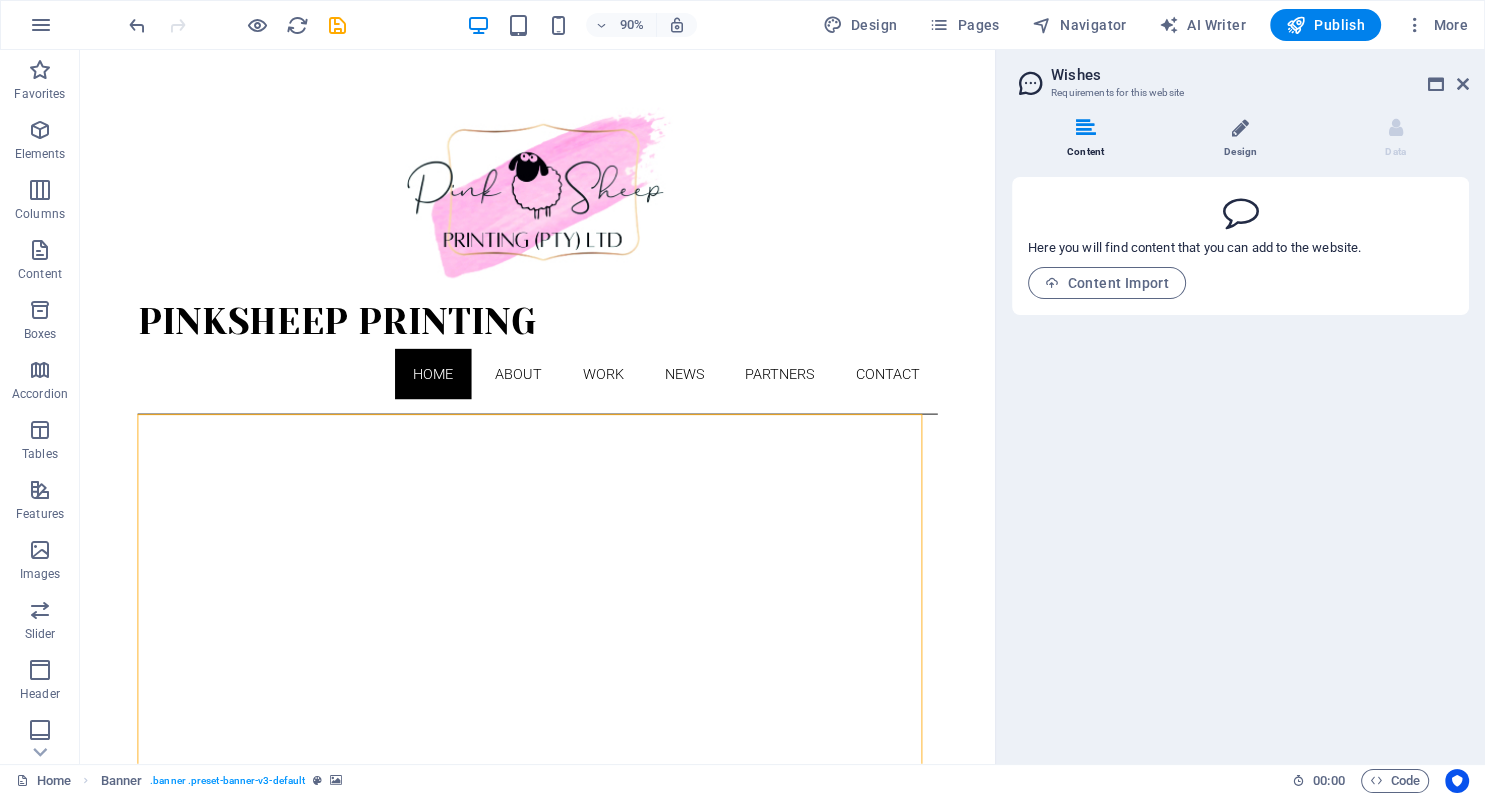 click on "Design" at bounding box center (1244, 139) 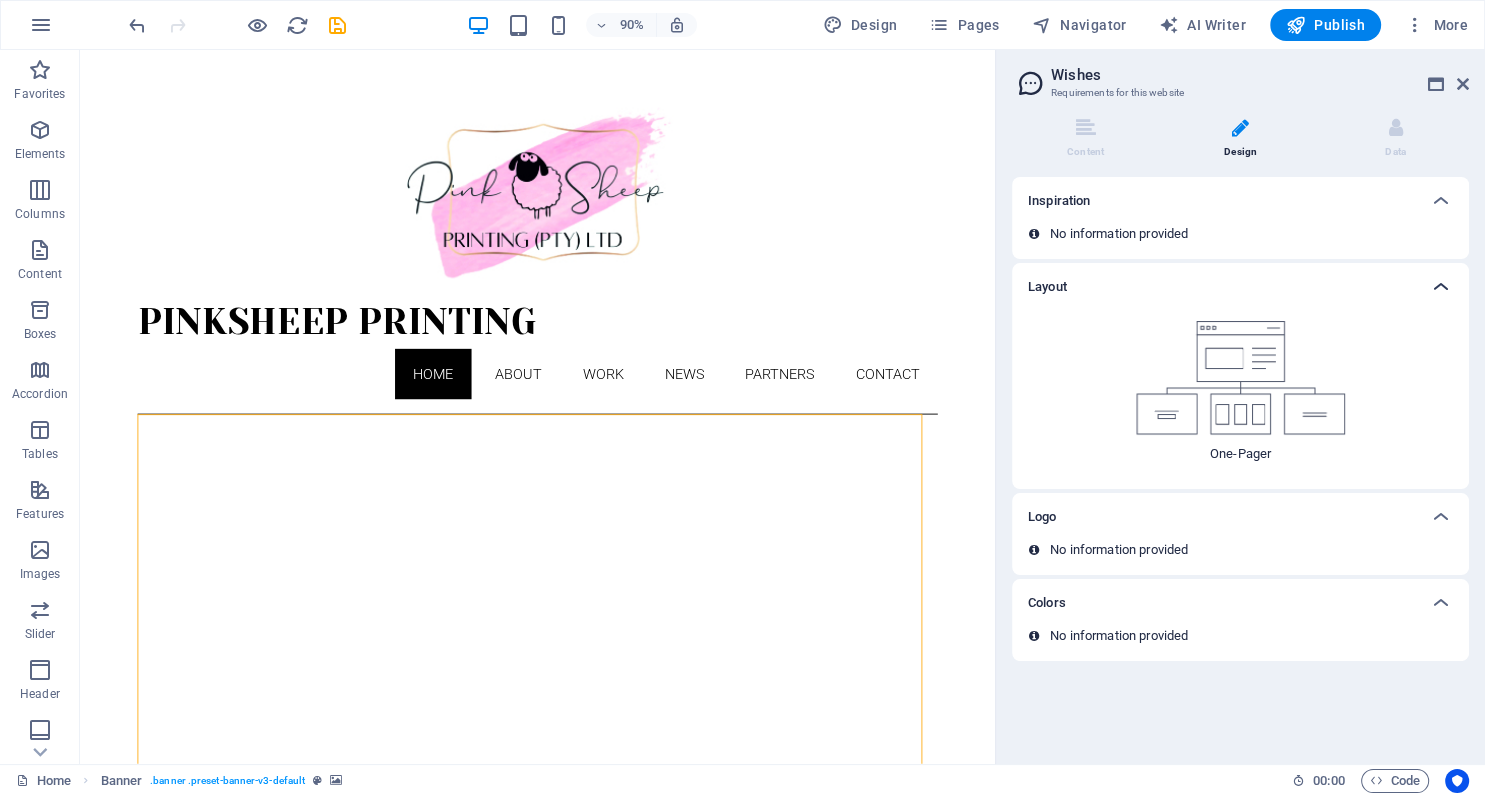 click at bounding box center (1441, 287) 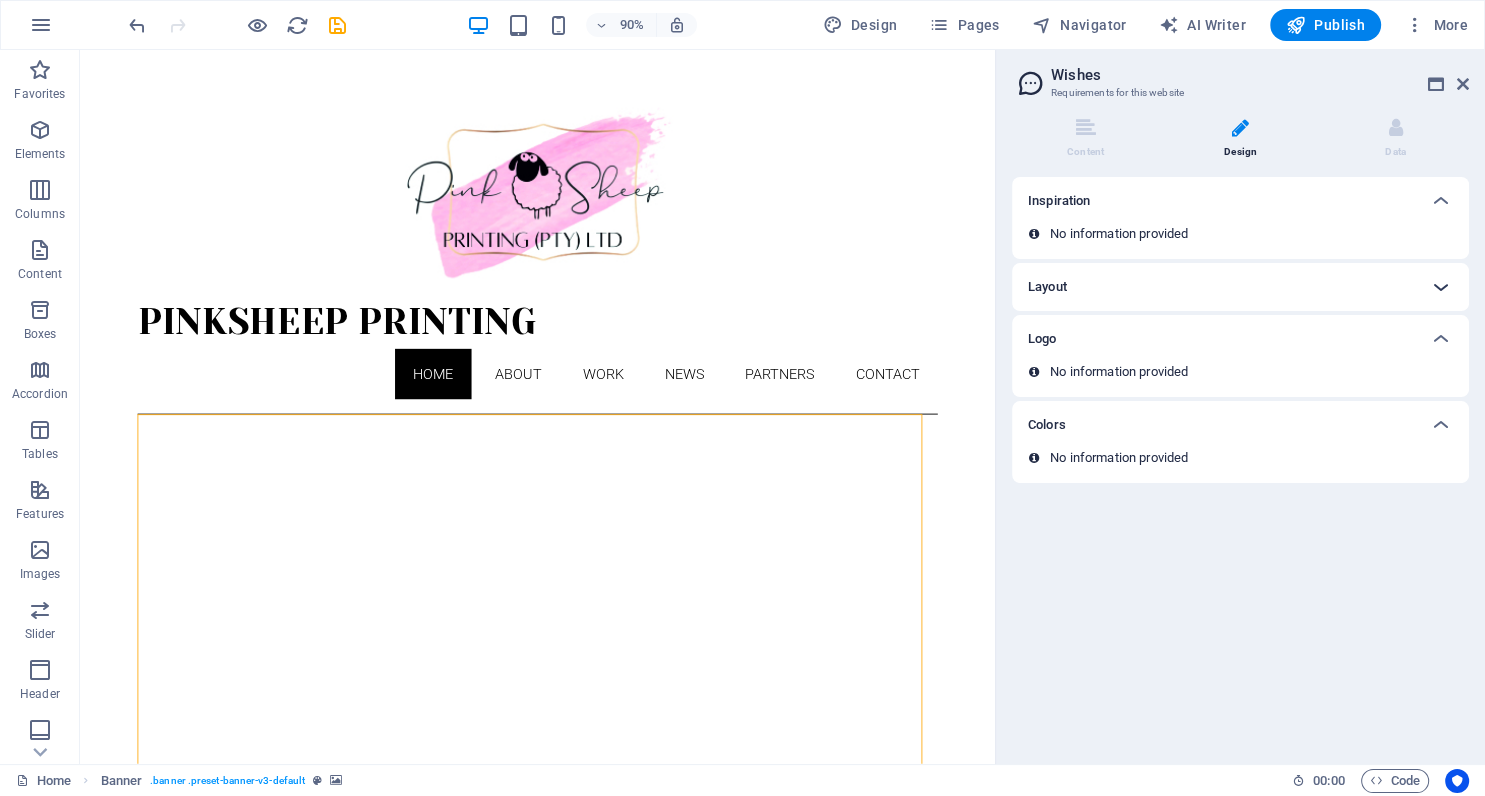click at bounding box center [1441, 287] 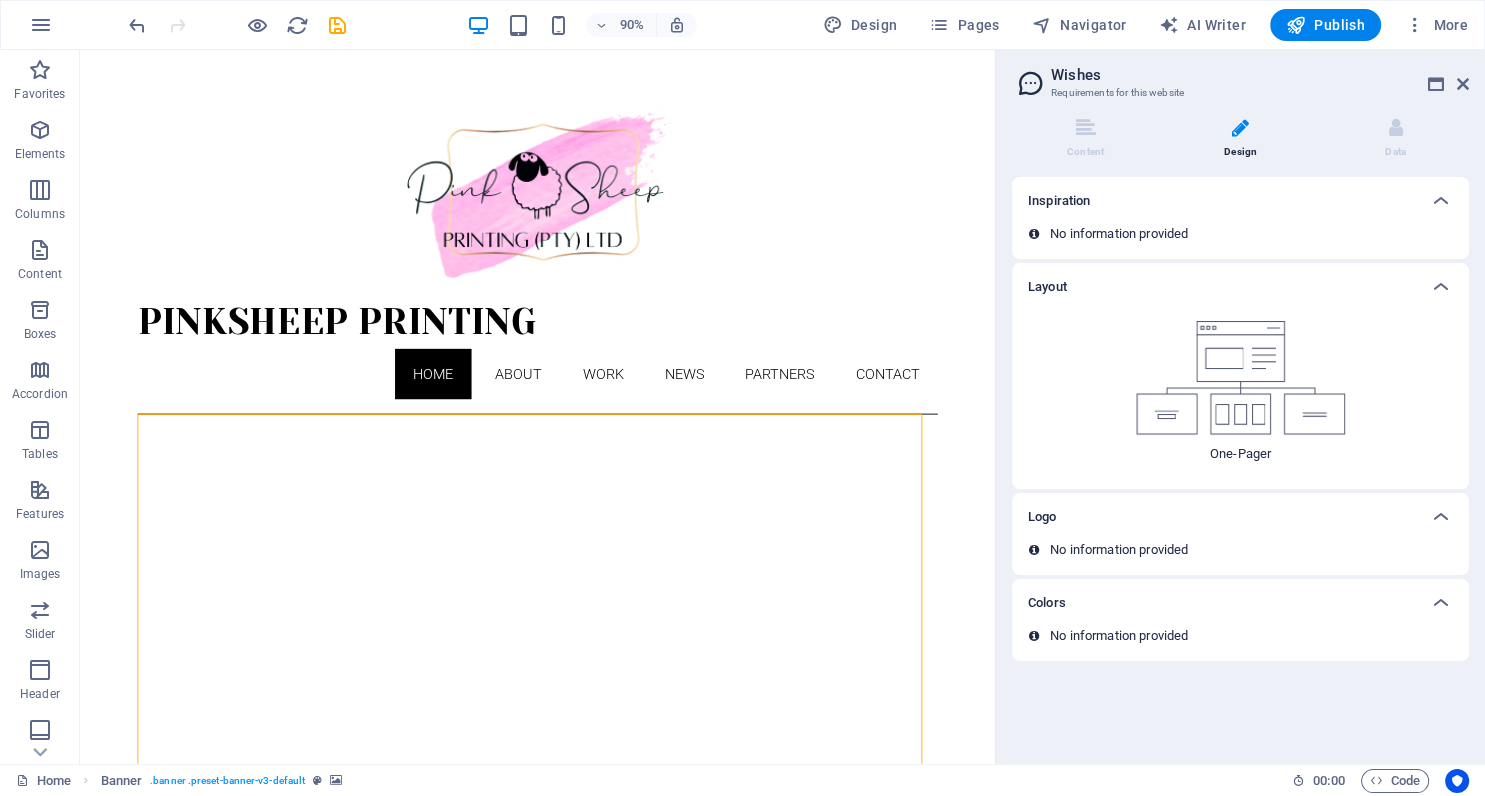 click on "One-Pager" at bounding box center [1240, 454] 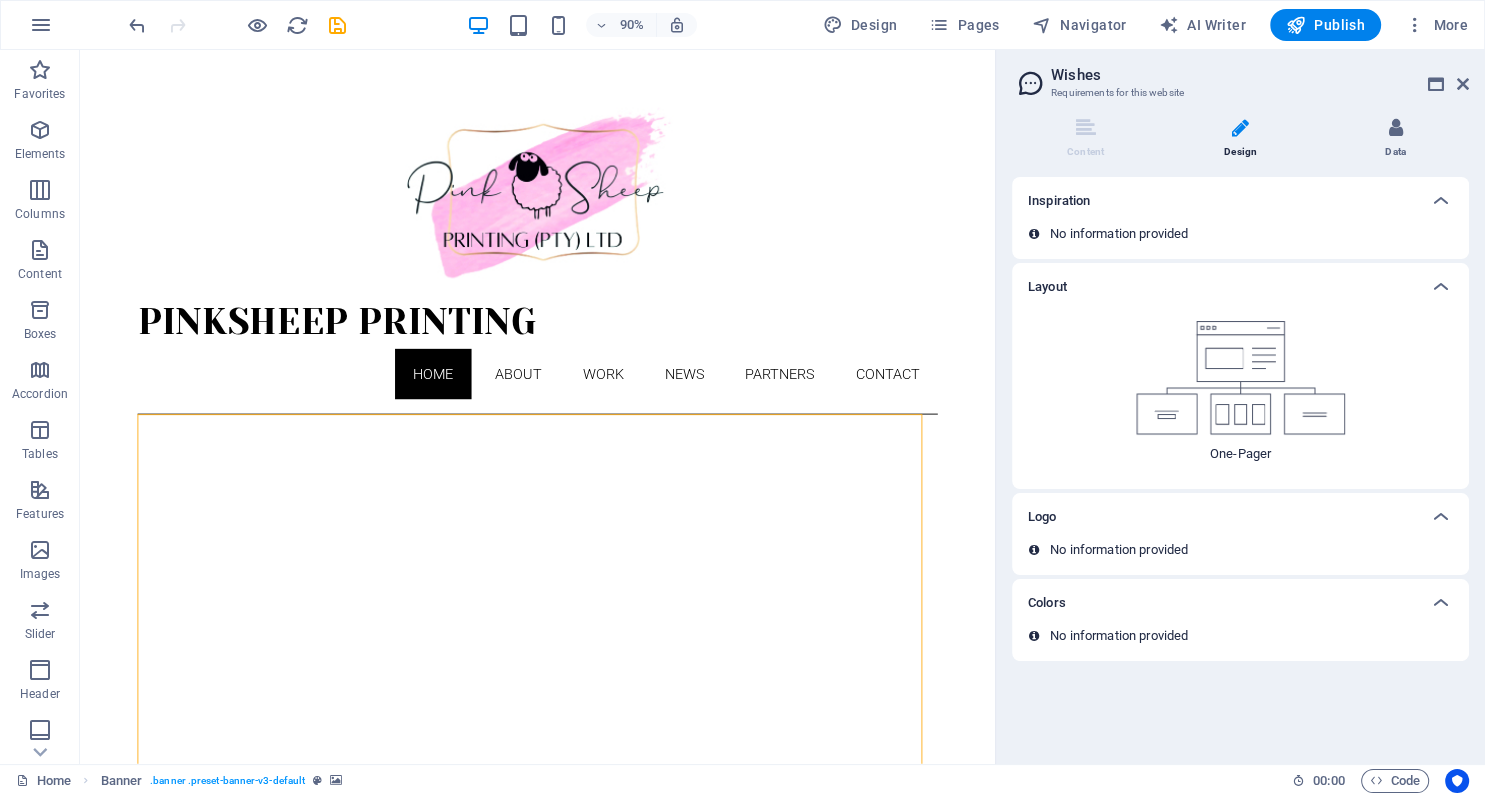 click at bounding box center [1395, 128] 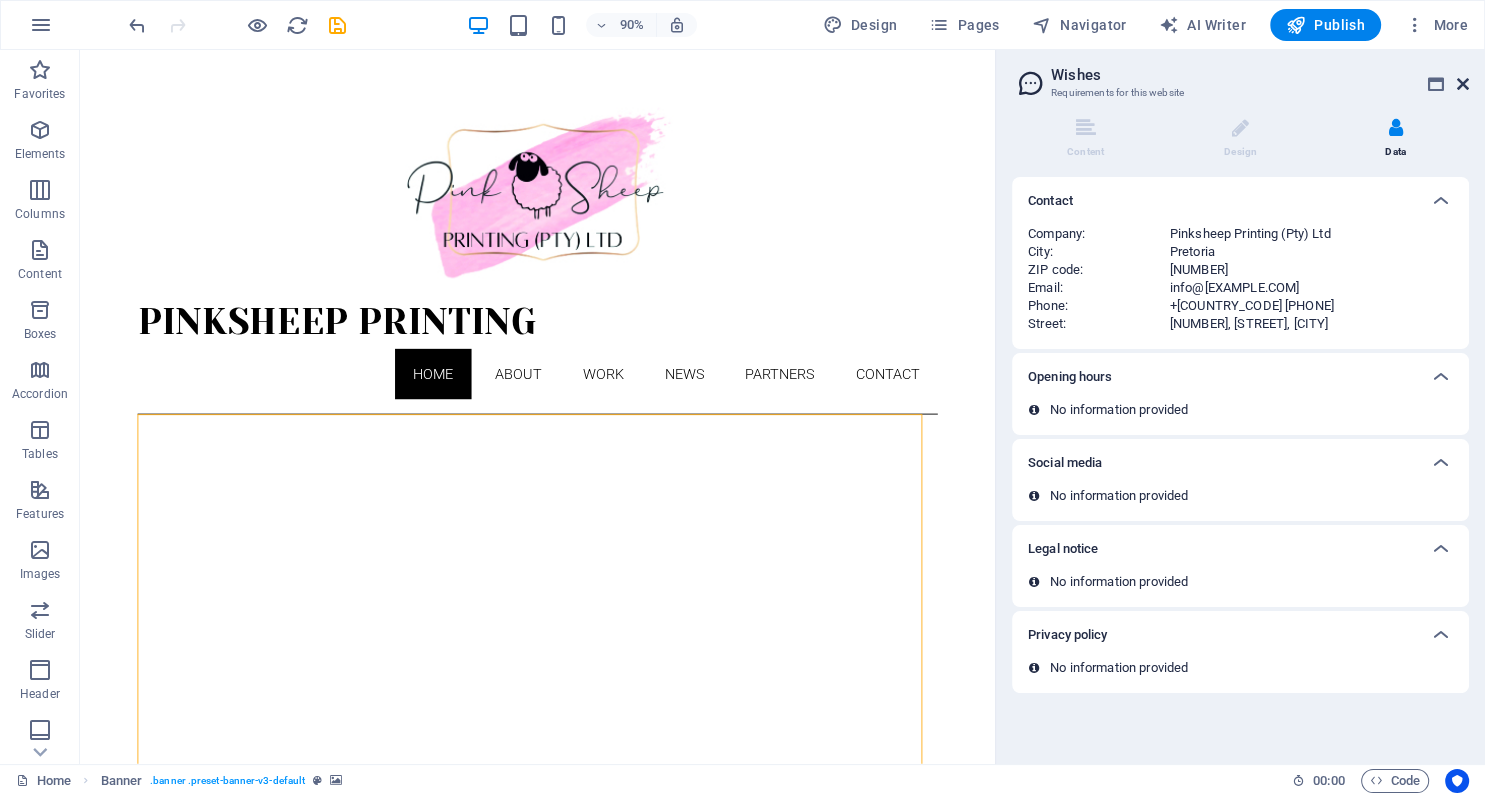 click at bounding box center [1463, 84] 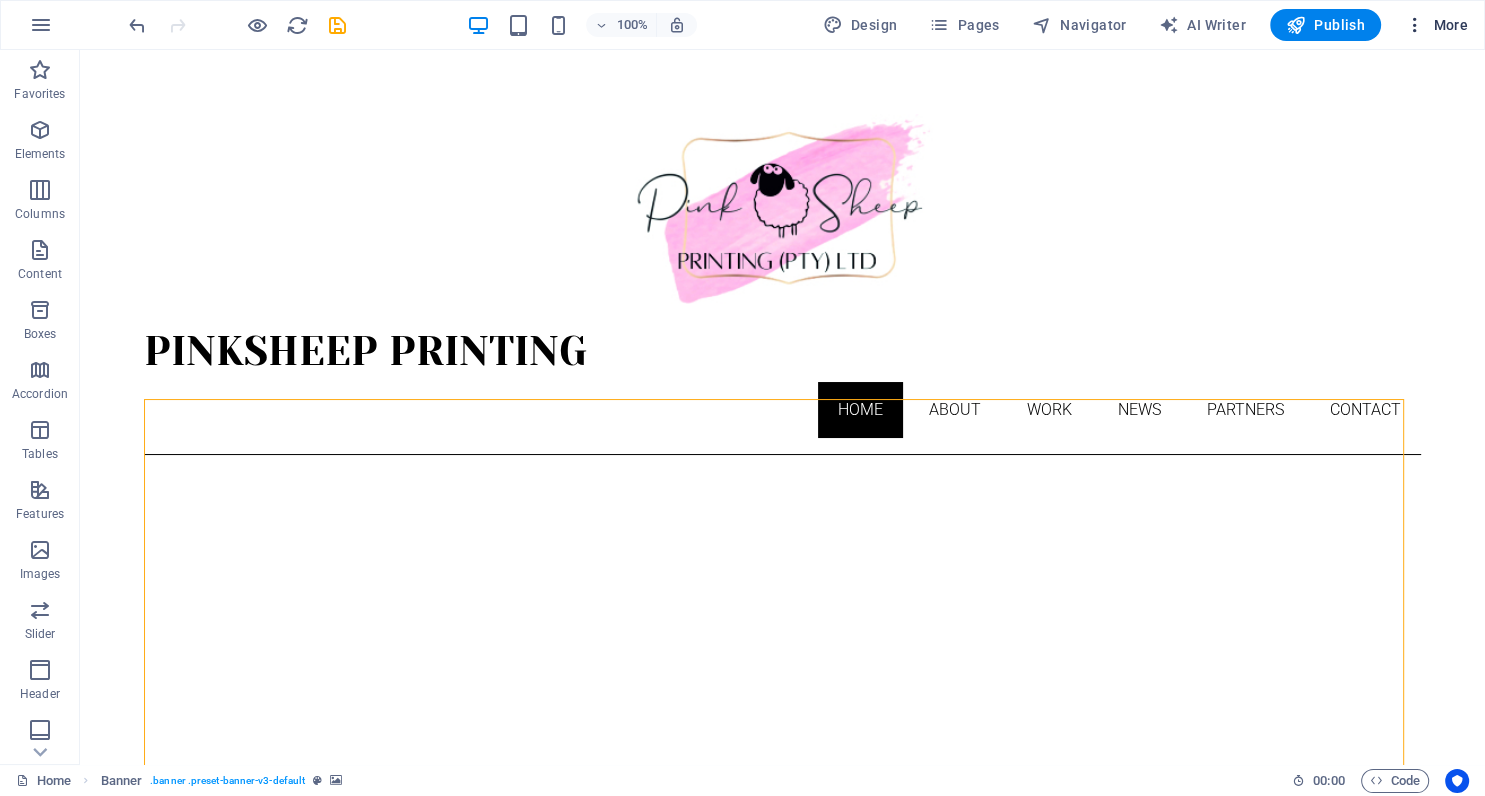 click on "More" at bounding box center [1436, 25] 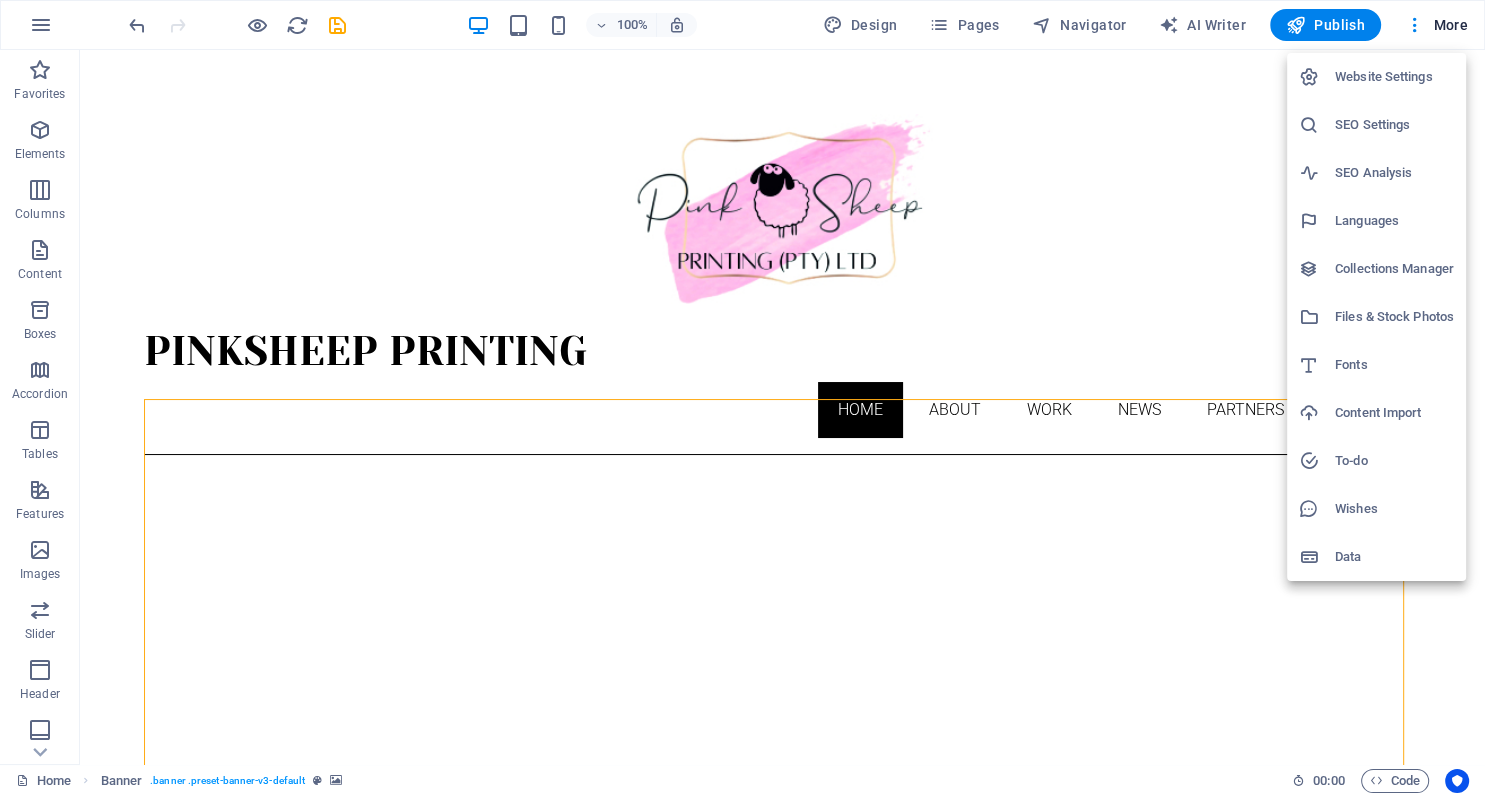 click at bounding box center (742, 398) 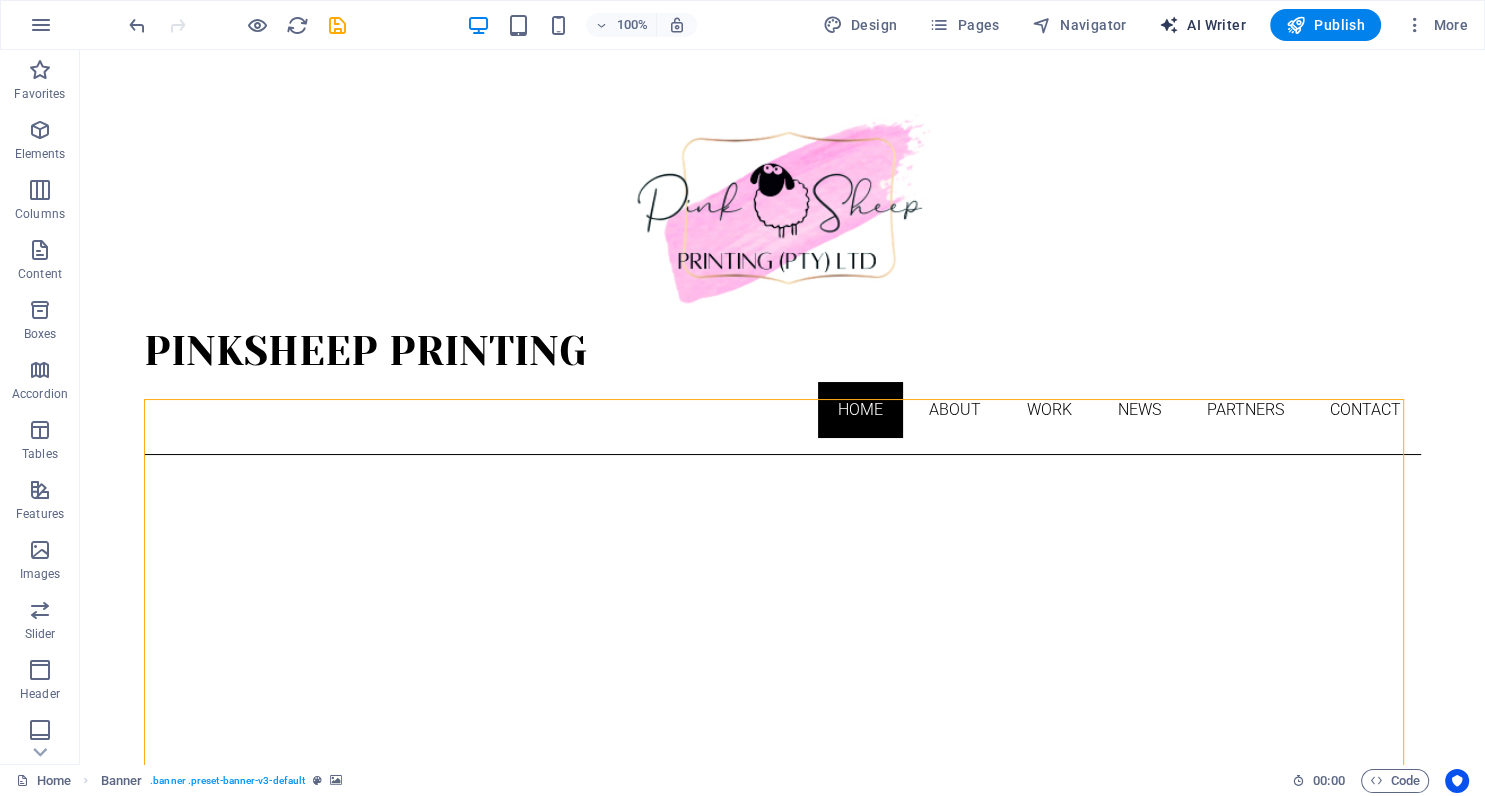 click on "AI Writer" at bounding box center [1202, 25] 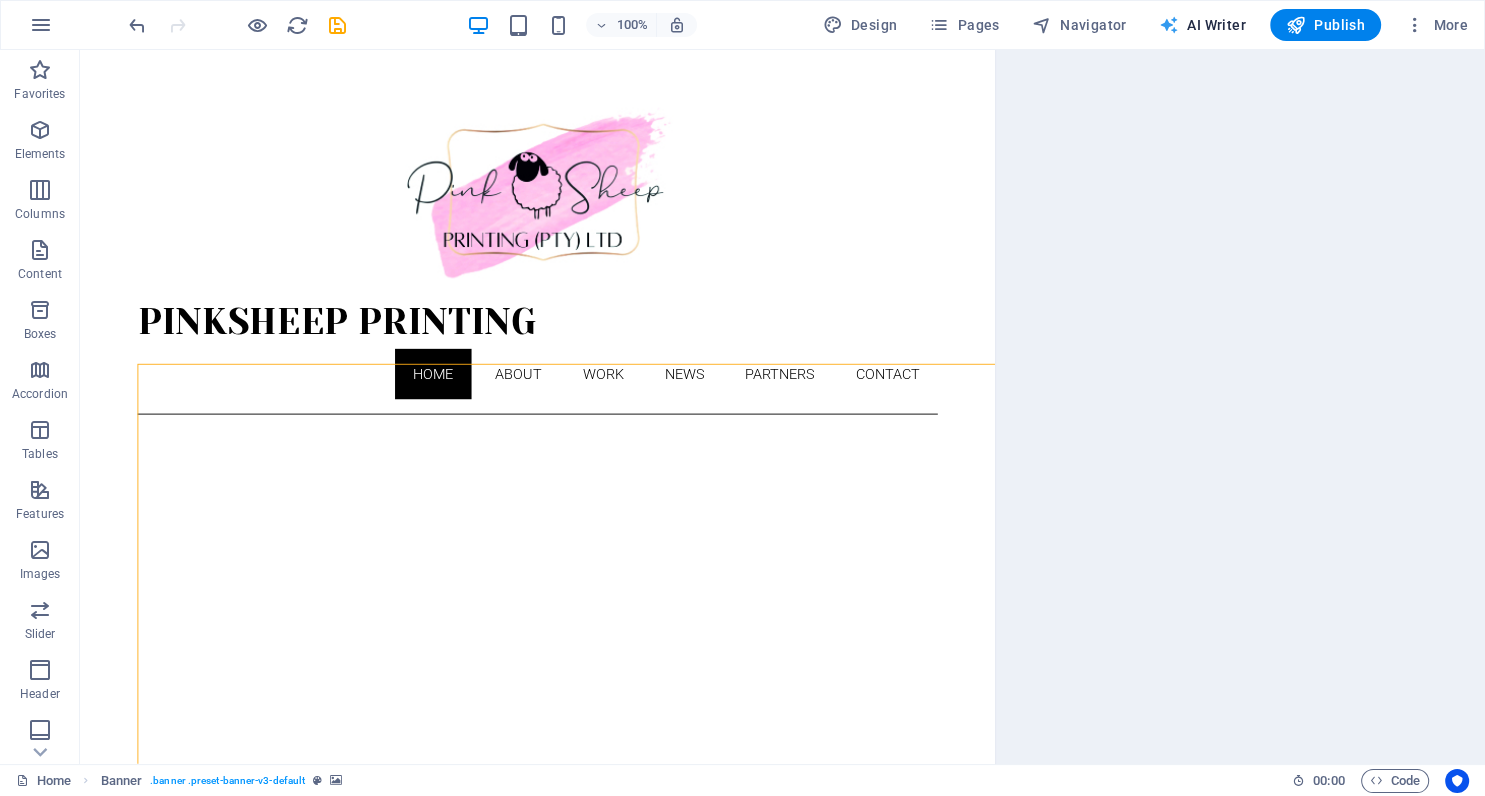 select on "English" 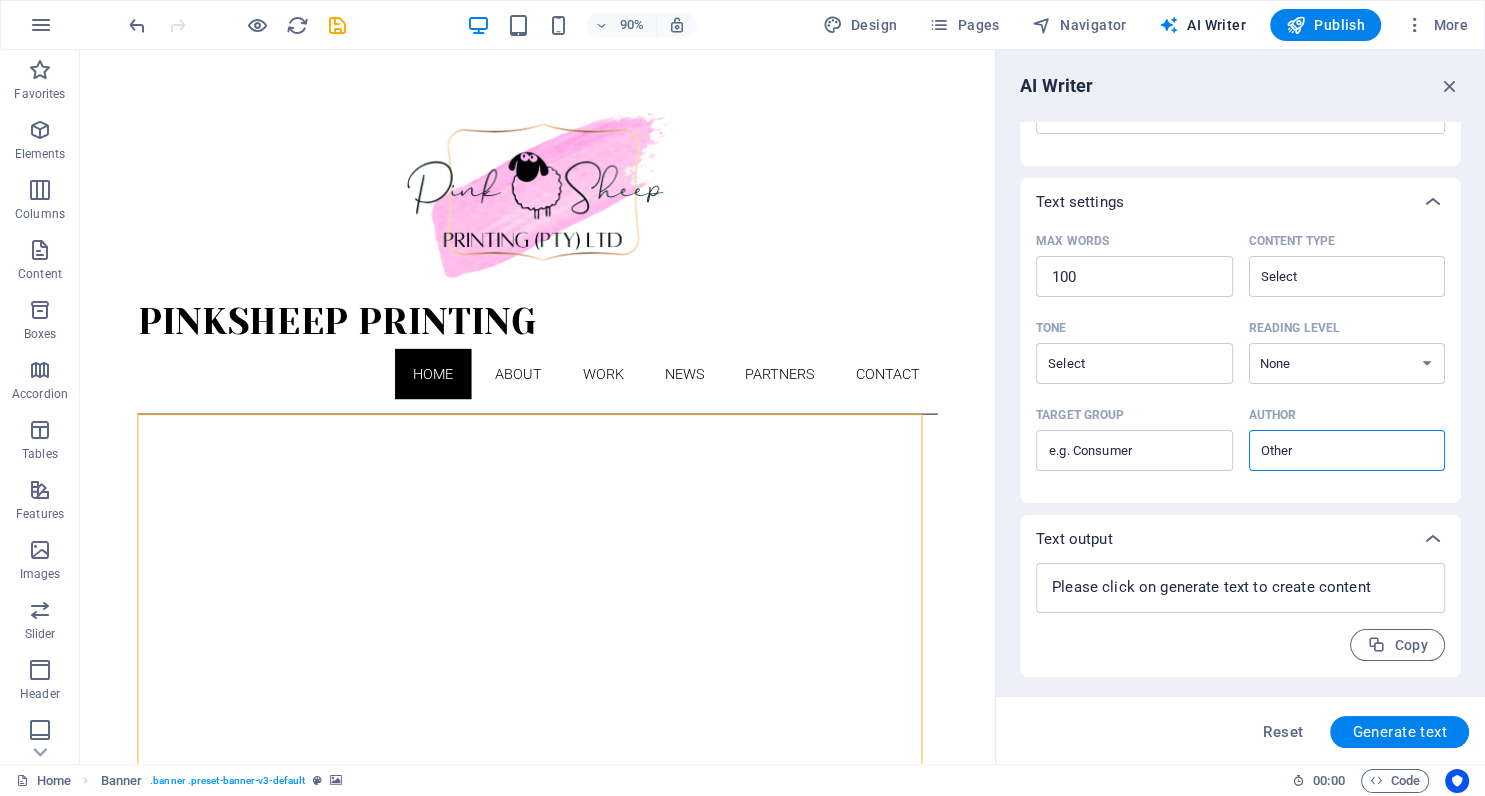 scroll, scrollTop: 0, scrollLeft: 0, axis: both 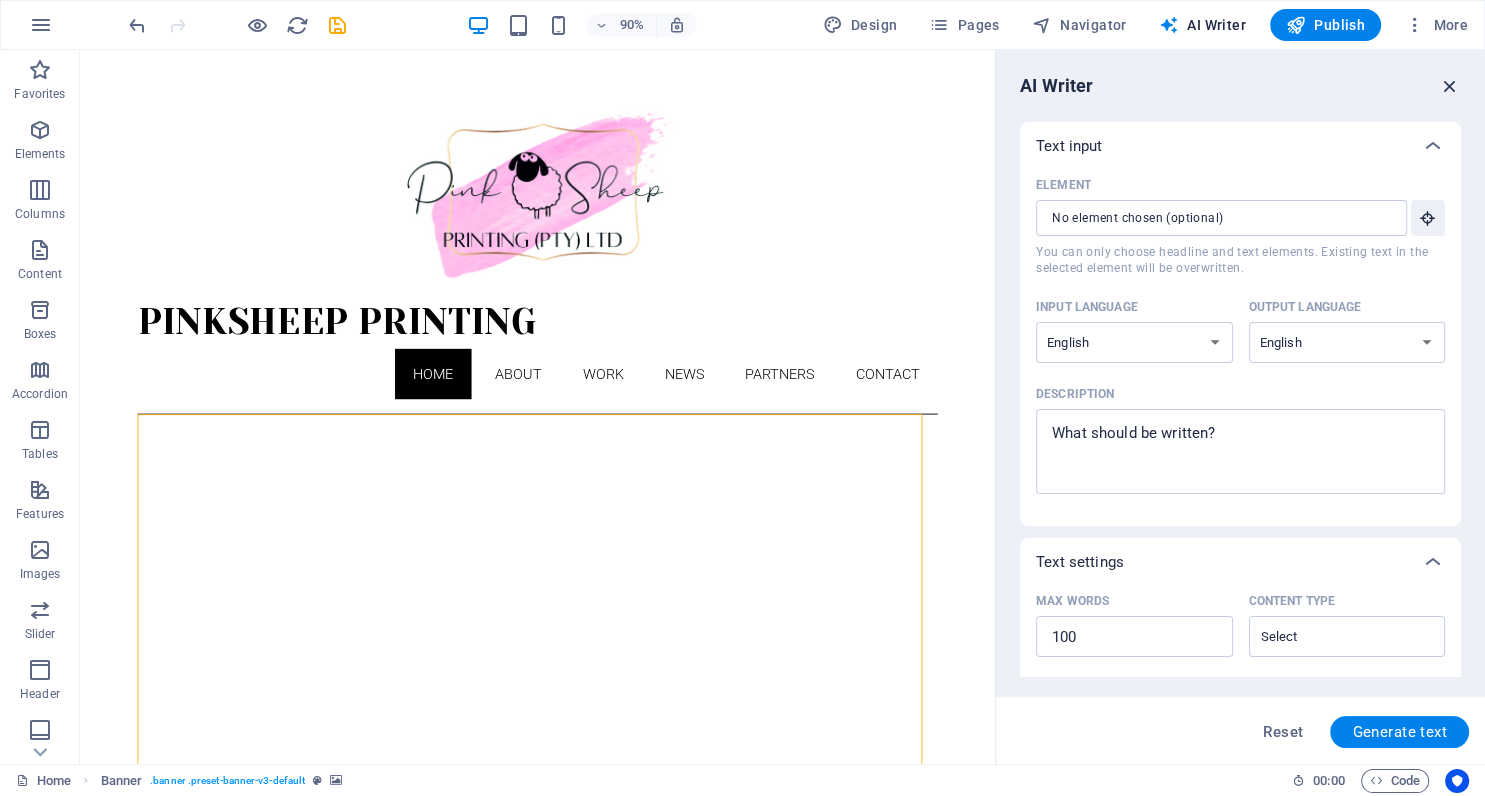 click at bounding box center (1450, 86) 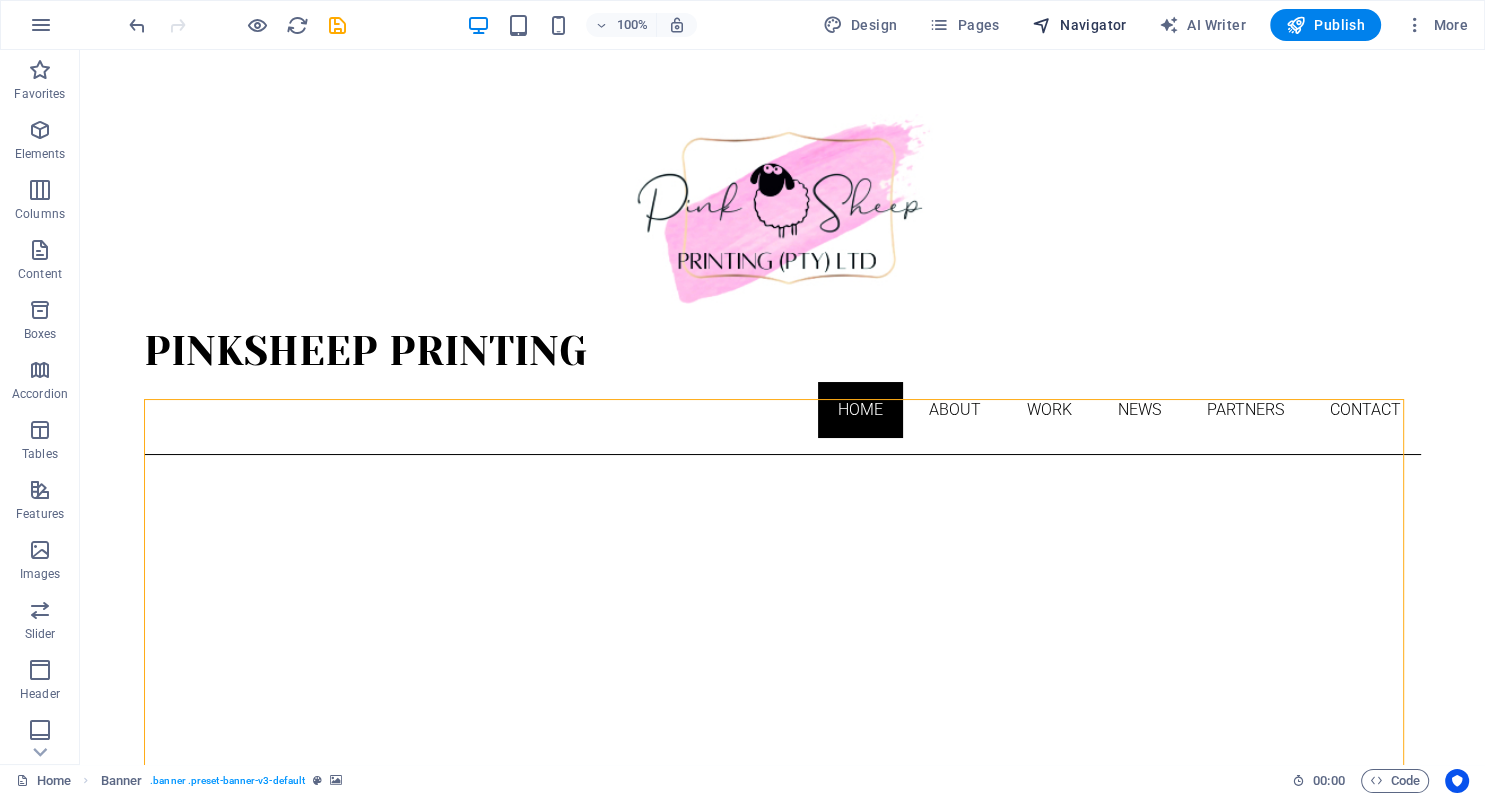 click on "Navigator" at bounding box center [1079, 25] 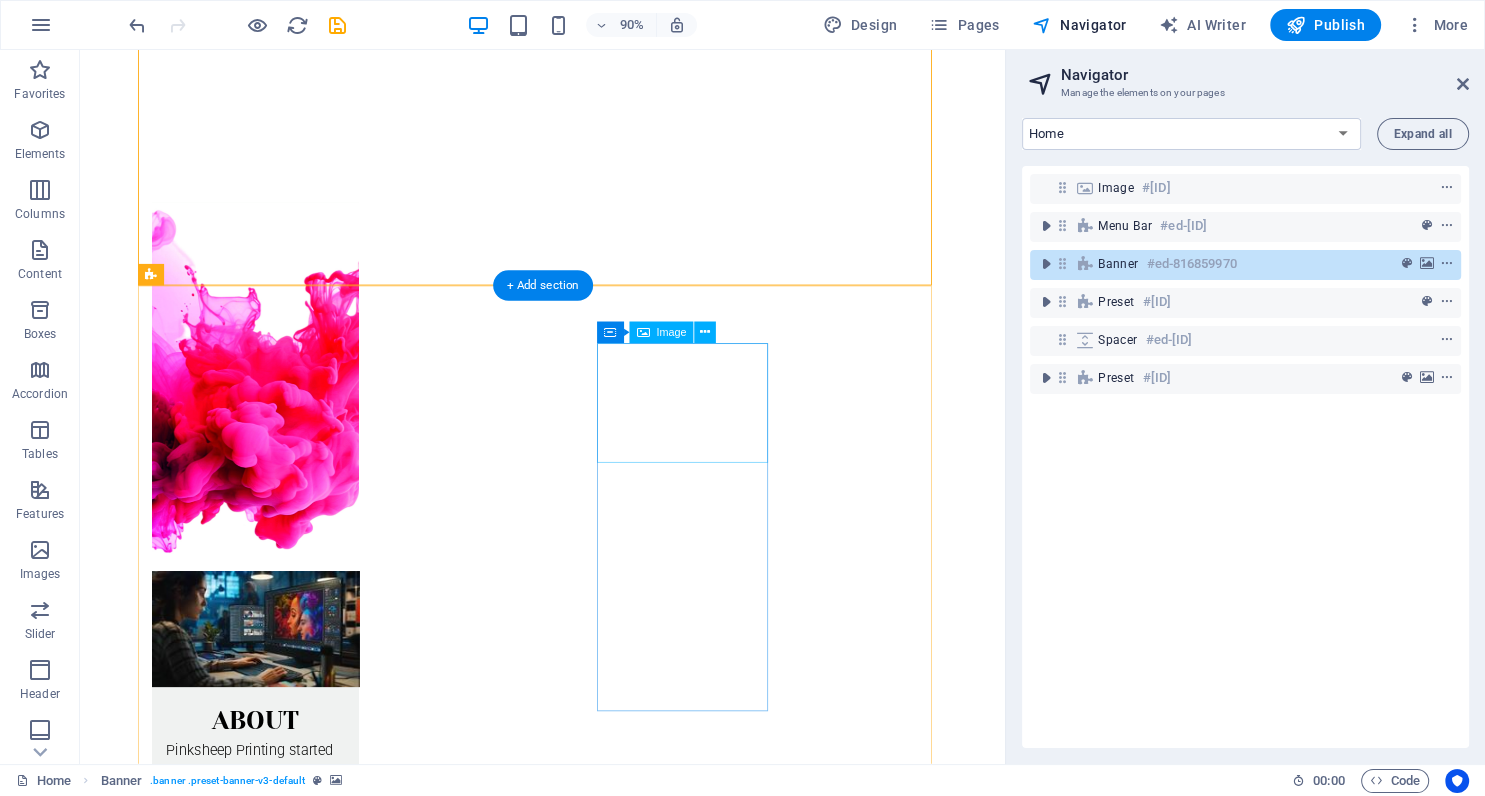scroll, scrollTop: 1267, scrollLeft: 0, axis: vertical 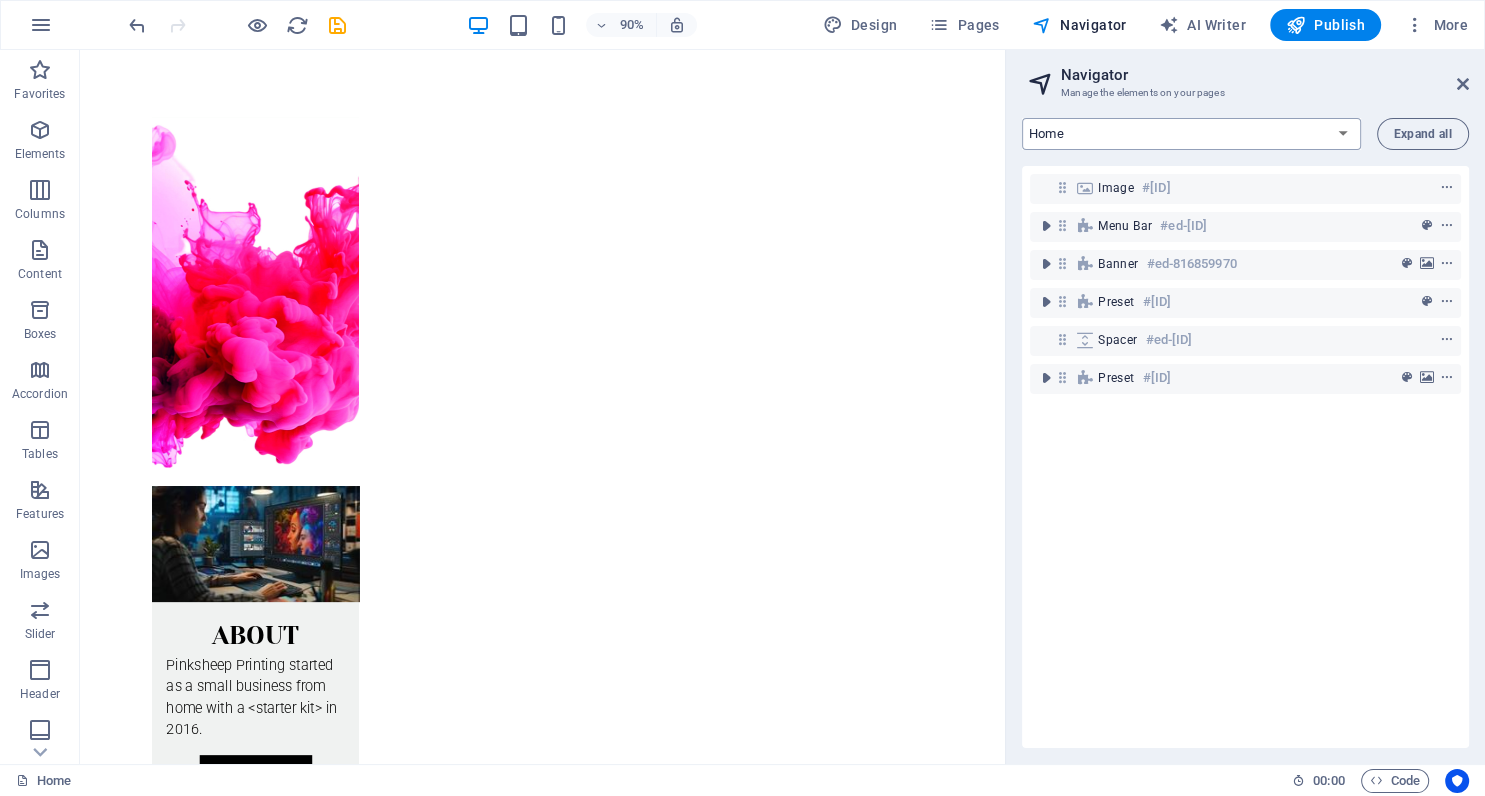 click on "Home  About  Work  News  Partners  Contact  Legal Notice  Privacy  Blog Post" at bounding box center (1191, 134) 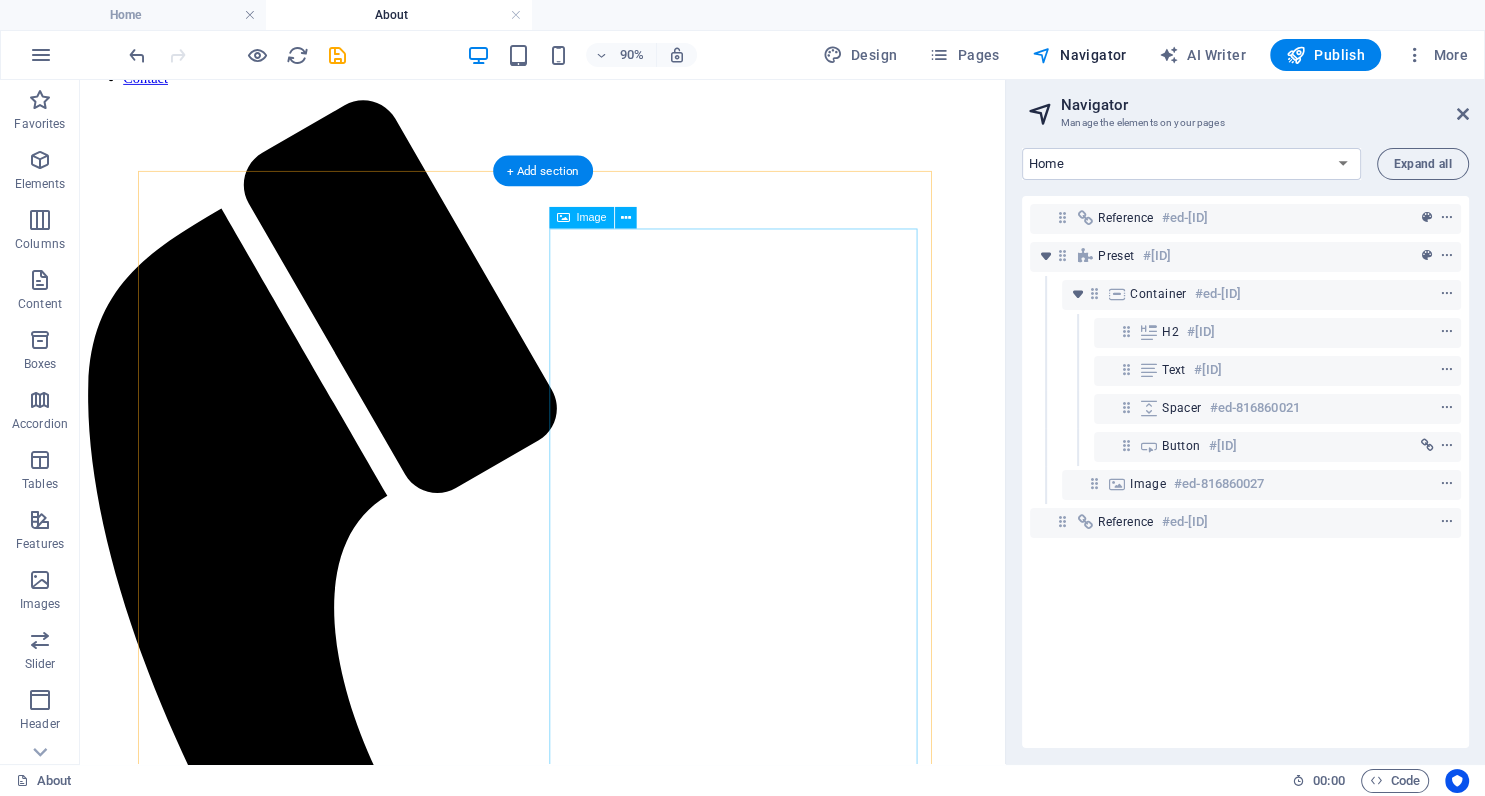 scroll, scrollTop: 0, scrollLeft: 0, axis: both 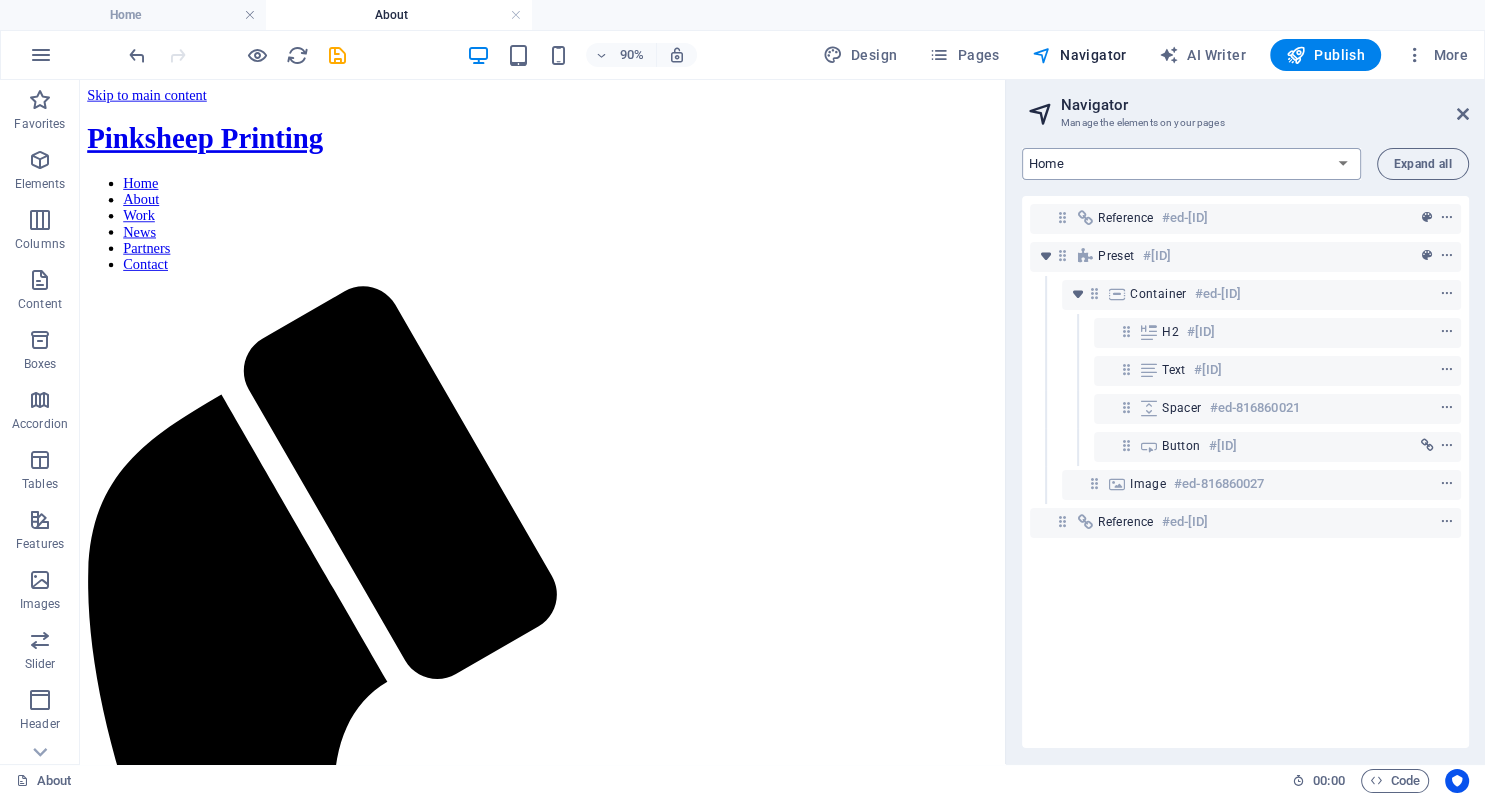 click on "Home  About  Work  News  Partners  Contact  Legal Notice  Privacy  Blog Post" at bounding box center [1191, 164] 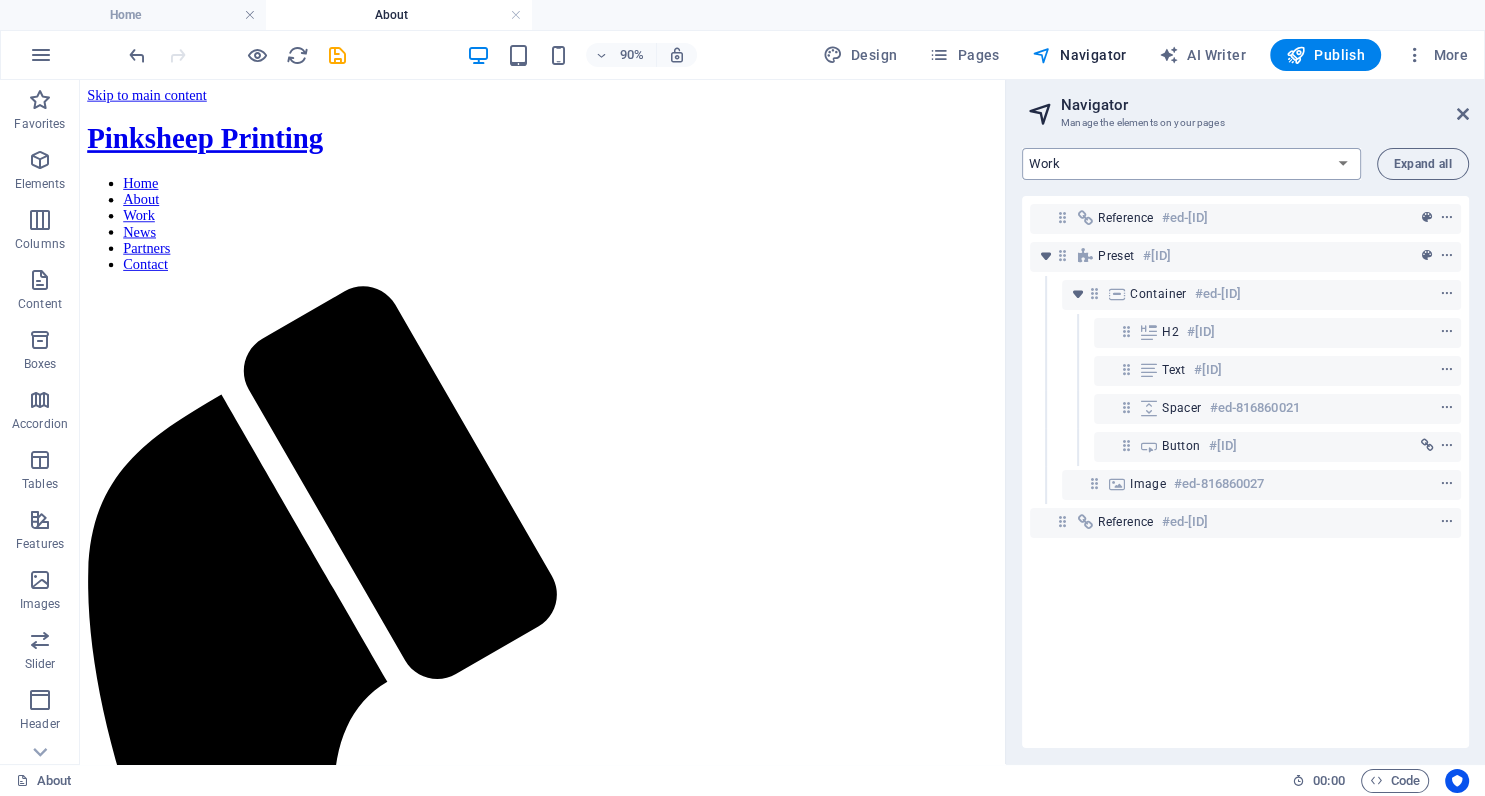 click on "Work" at bounding box center (0, 0) 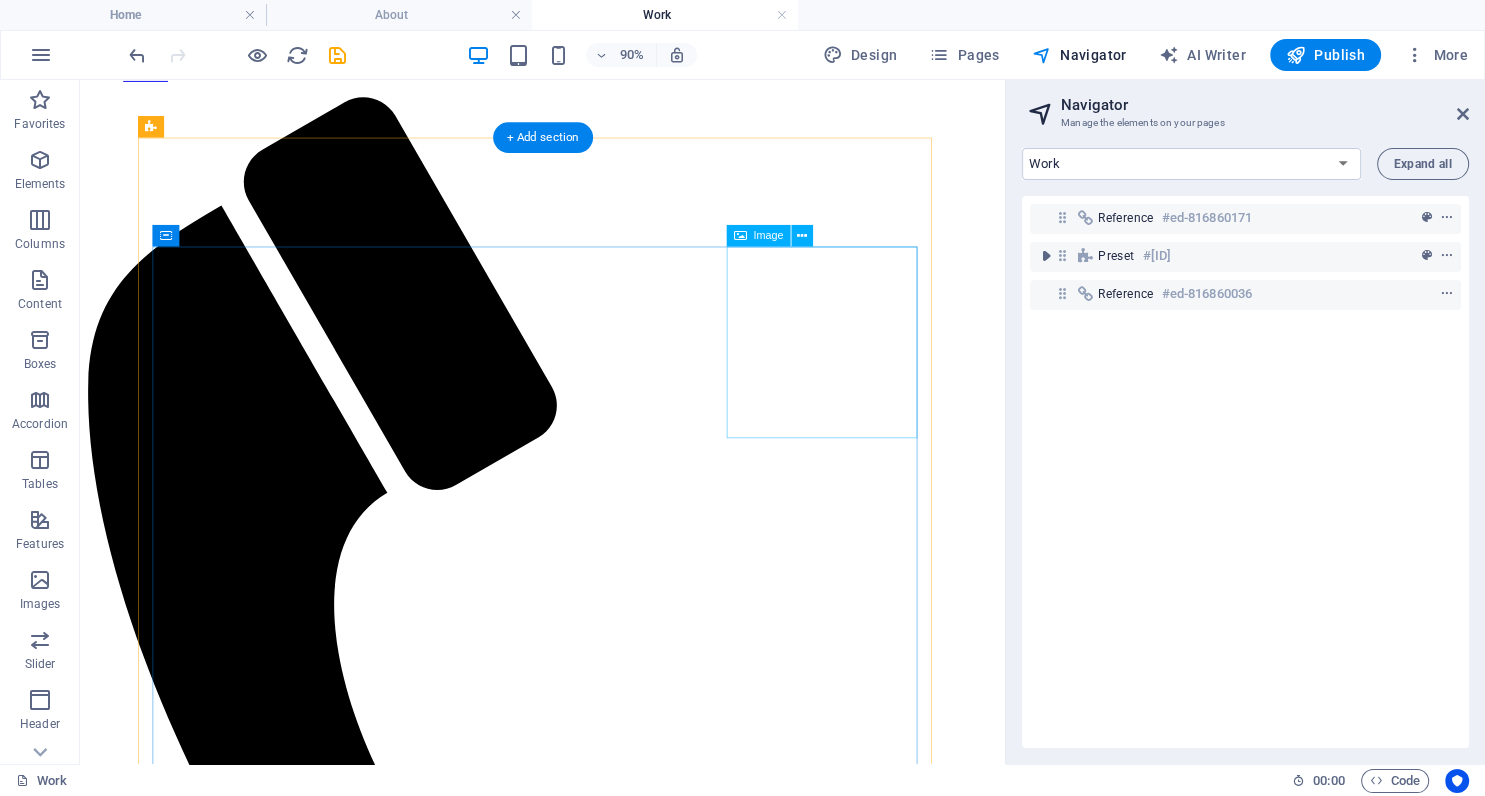 scroll, scrollTop: 211, scrollLeft: 0, axis: vertical 